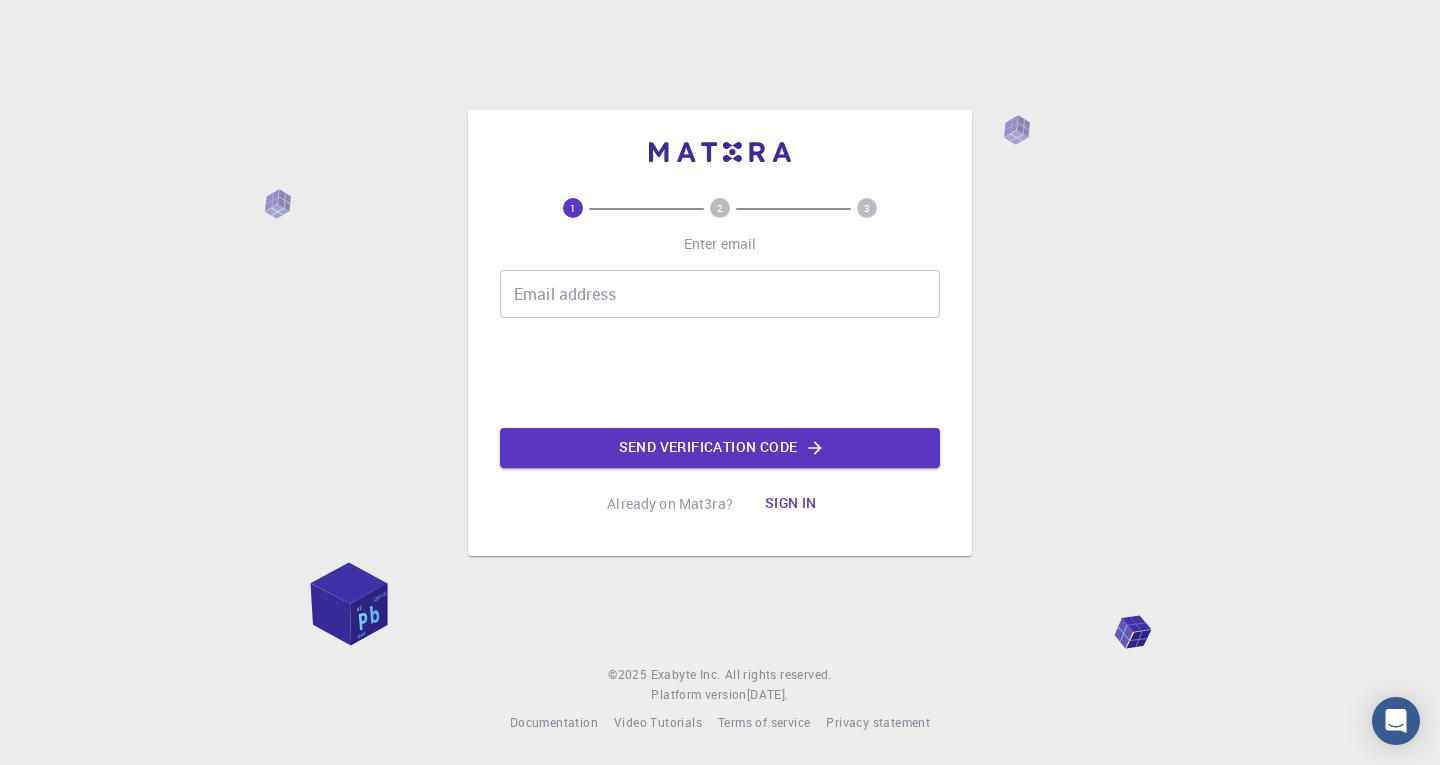 scroll, scrollTop: 0, scrollLeft: 0, axis: both 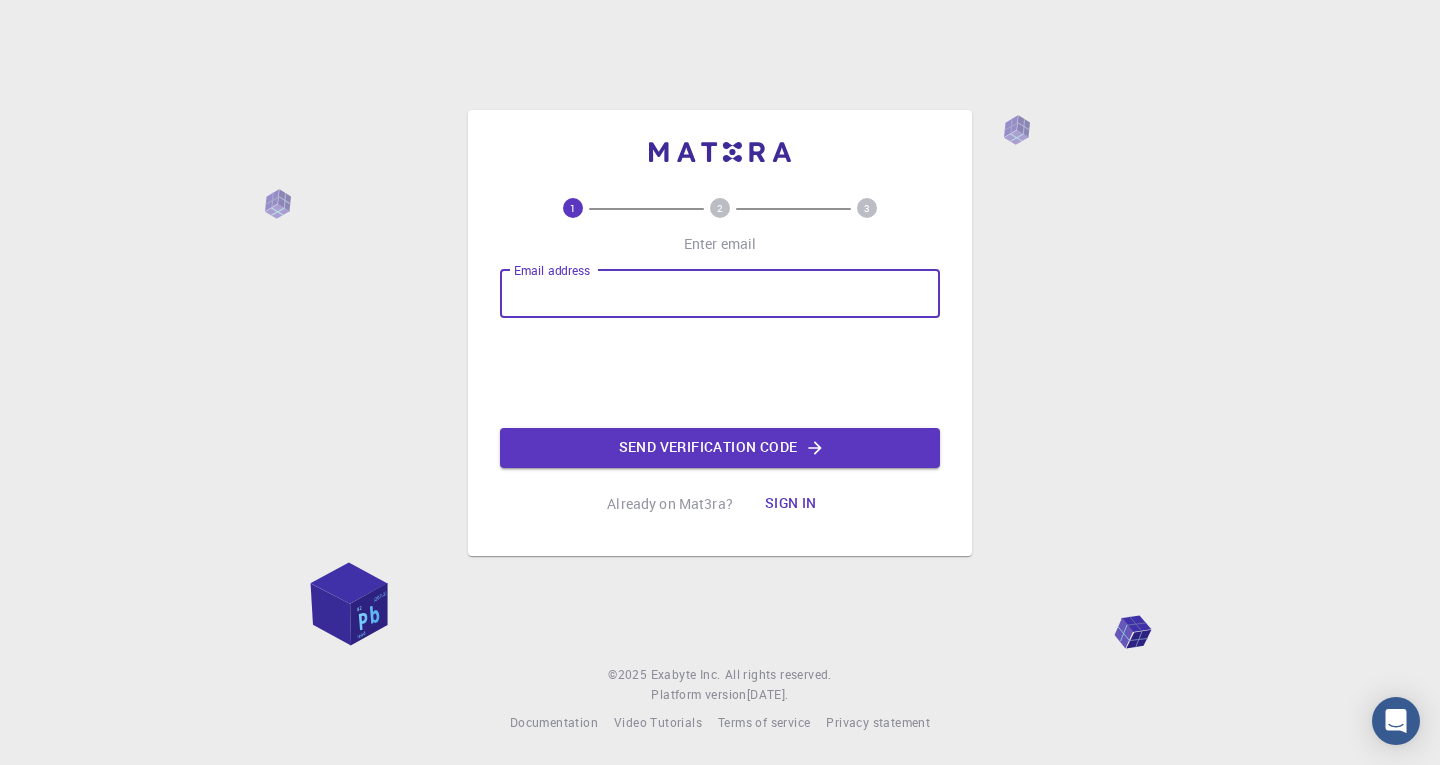 click on "Email address" at bounding box center [720, 294] 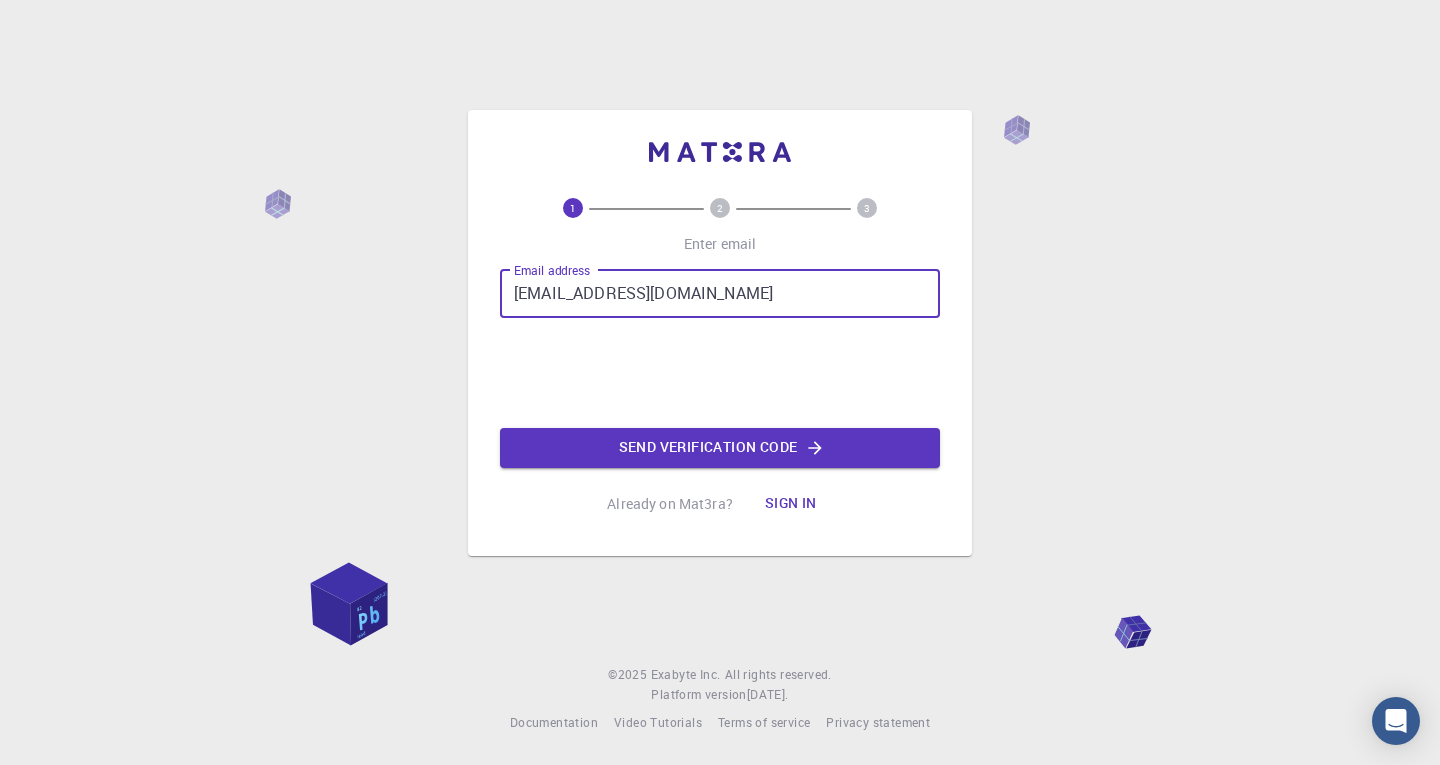 type on "saravanks80@gmail.com" 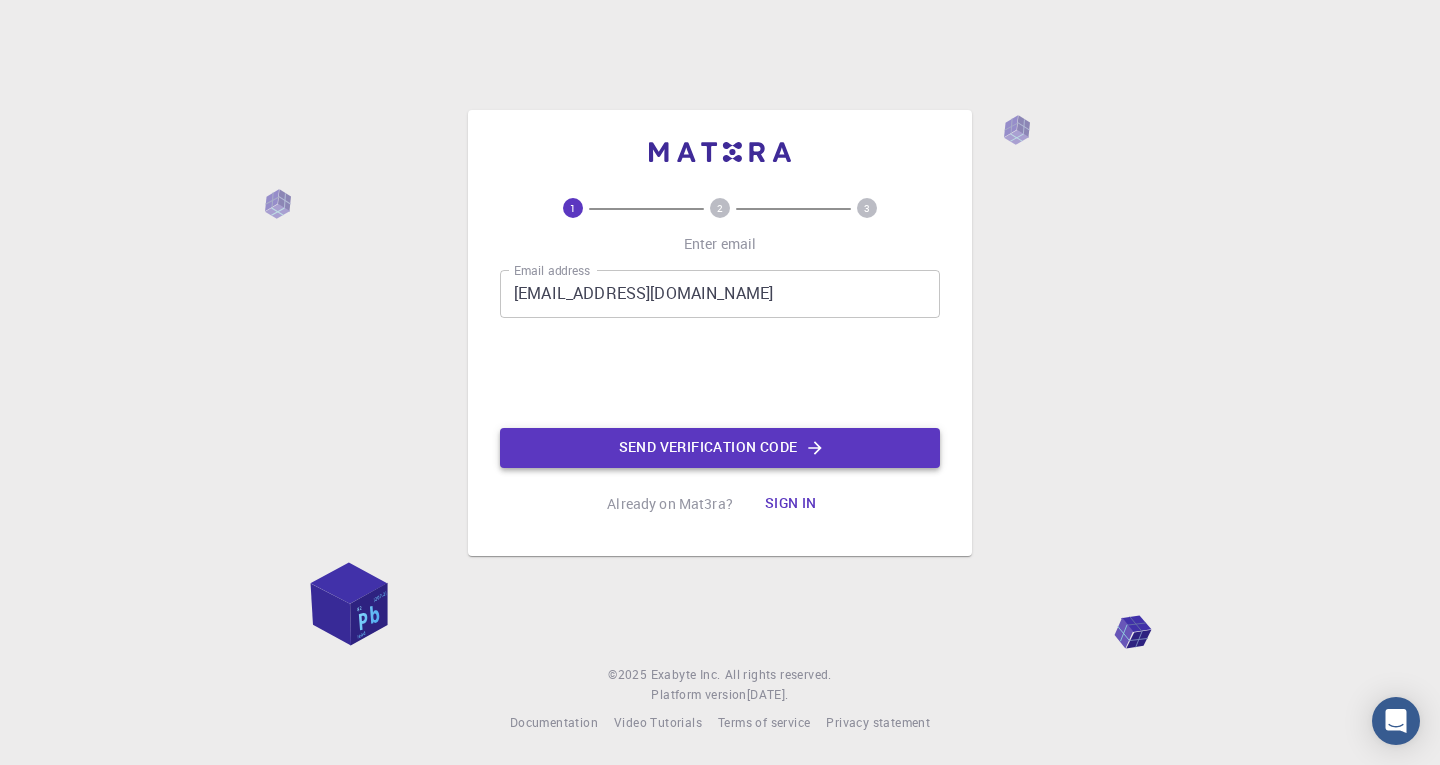 click on "Send verification code" 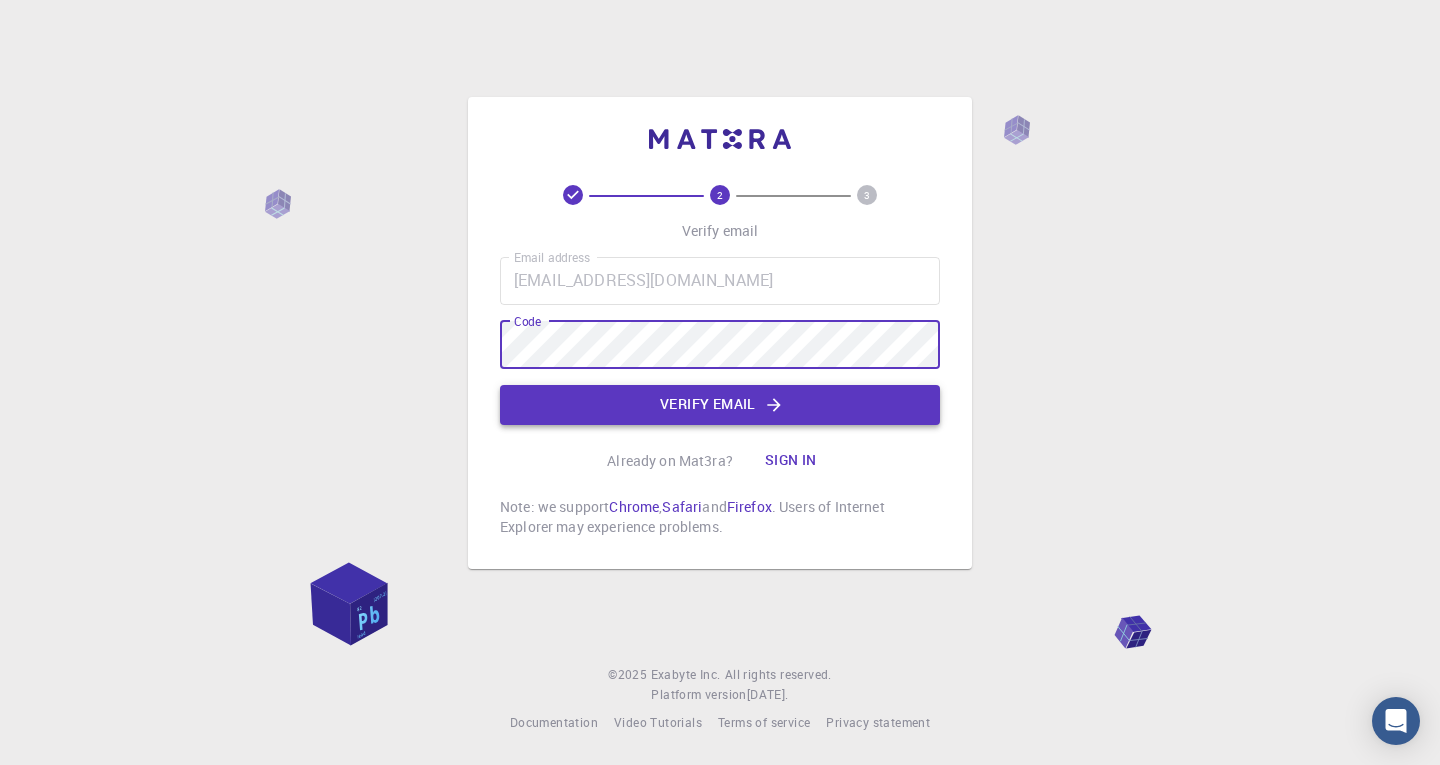click on "Verify email" 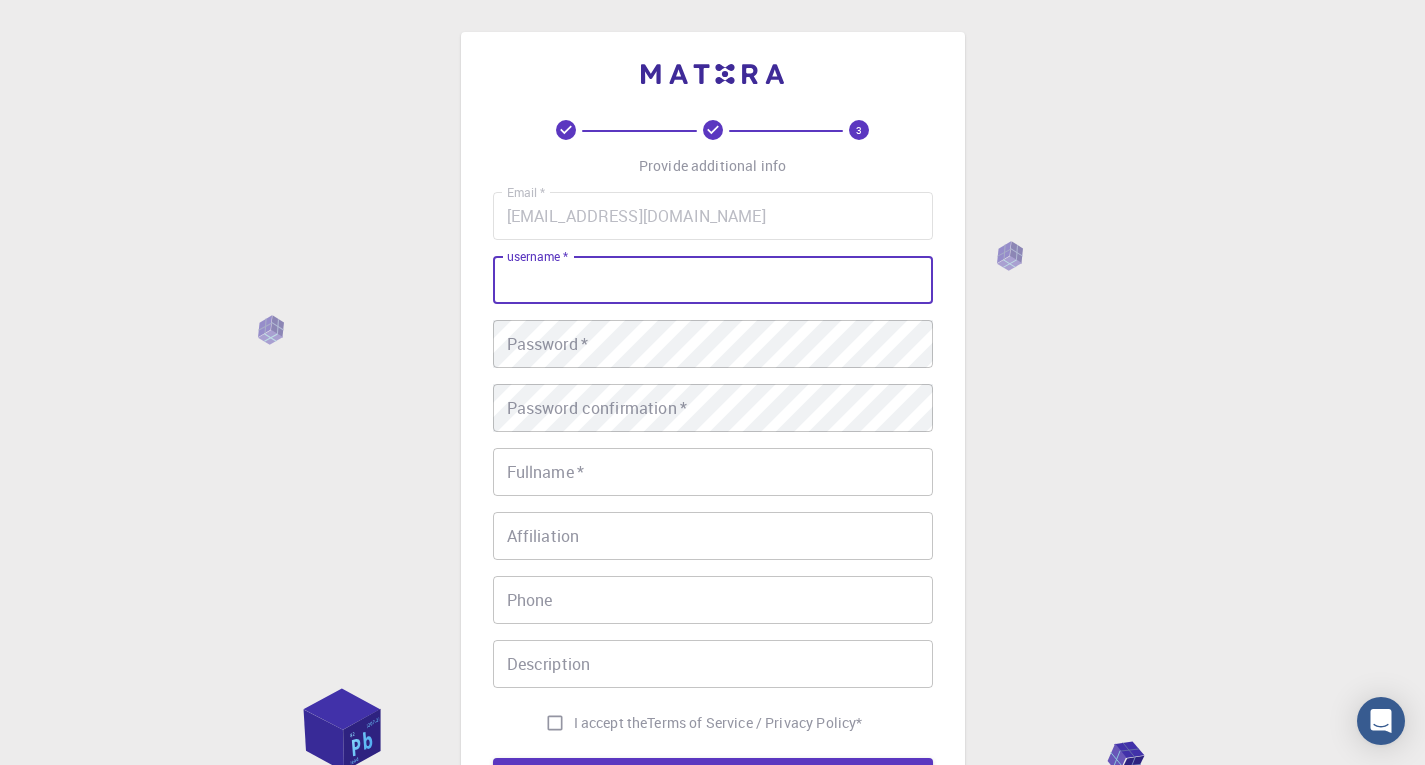 click on "username   *" at bounding box center [713, 280] 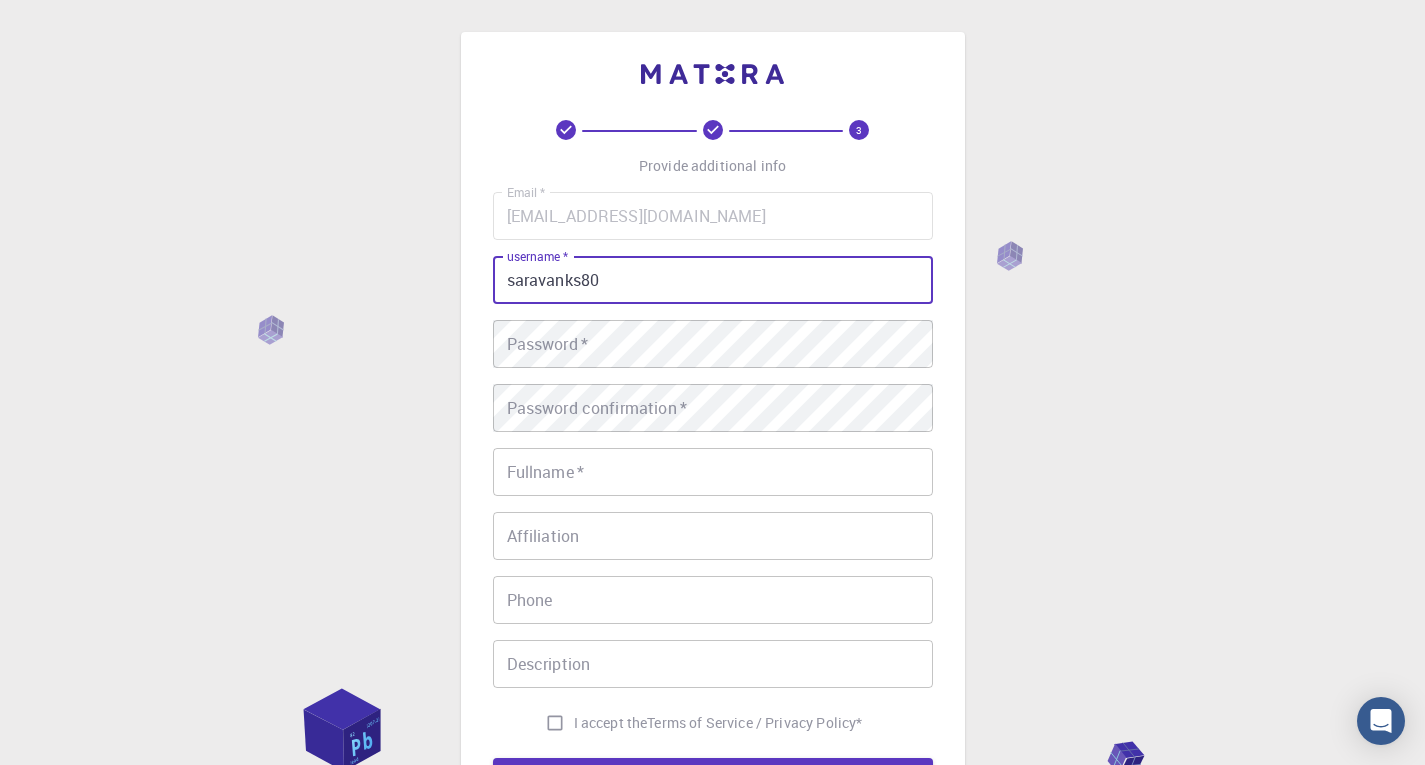 type on "saravanks80" 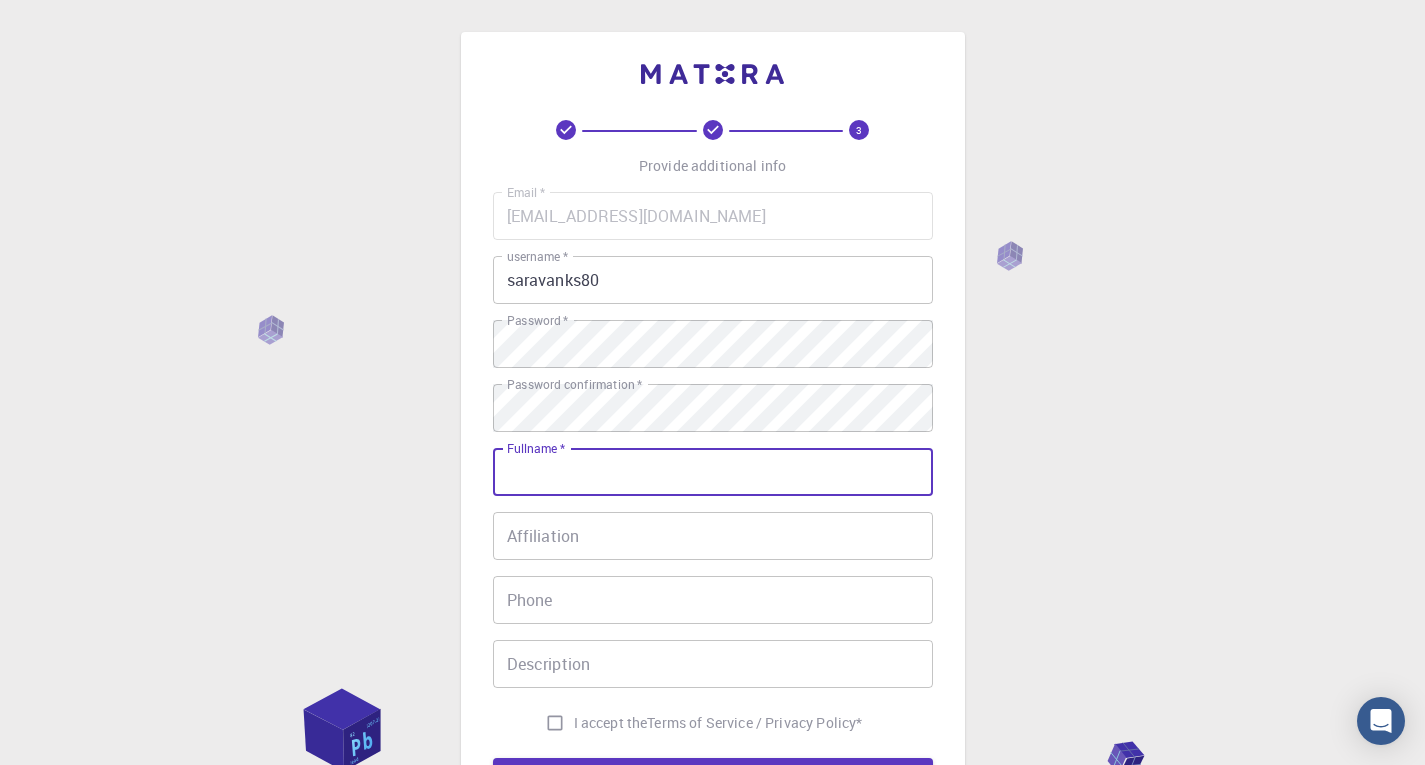 click on "Fullname   *" at bounding box center (713, 472) 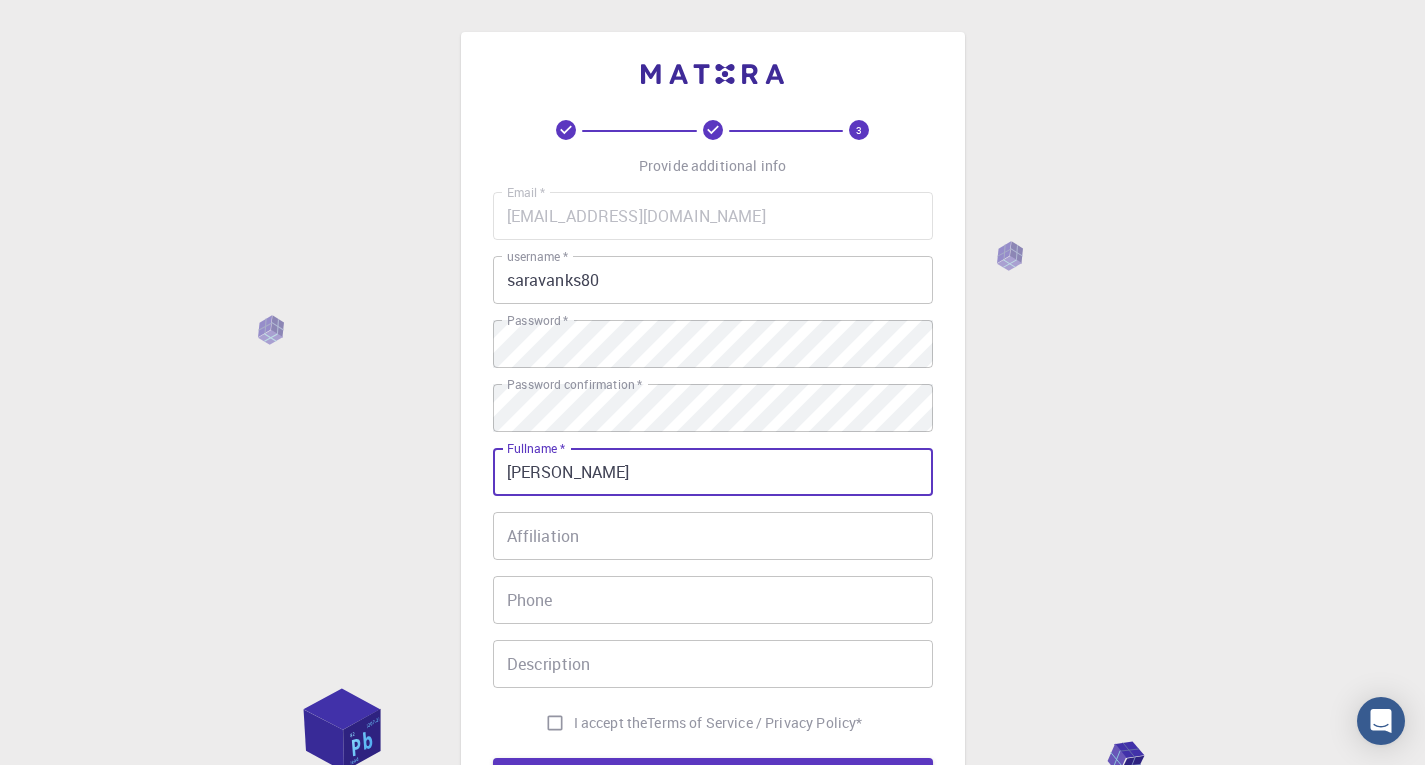 type on "[PERSON_NAME]" 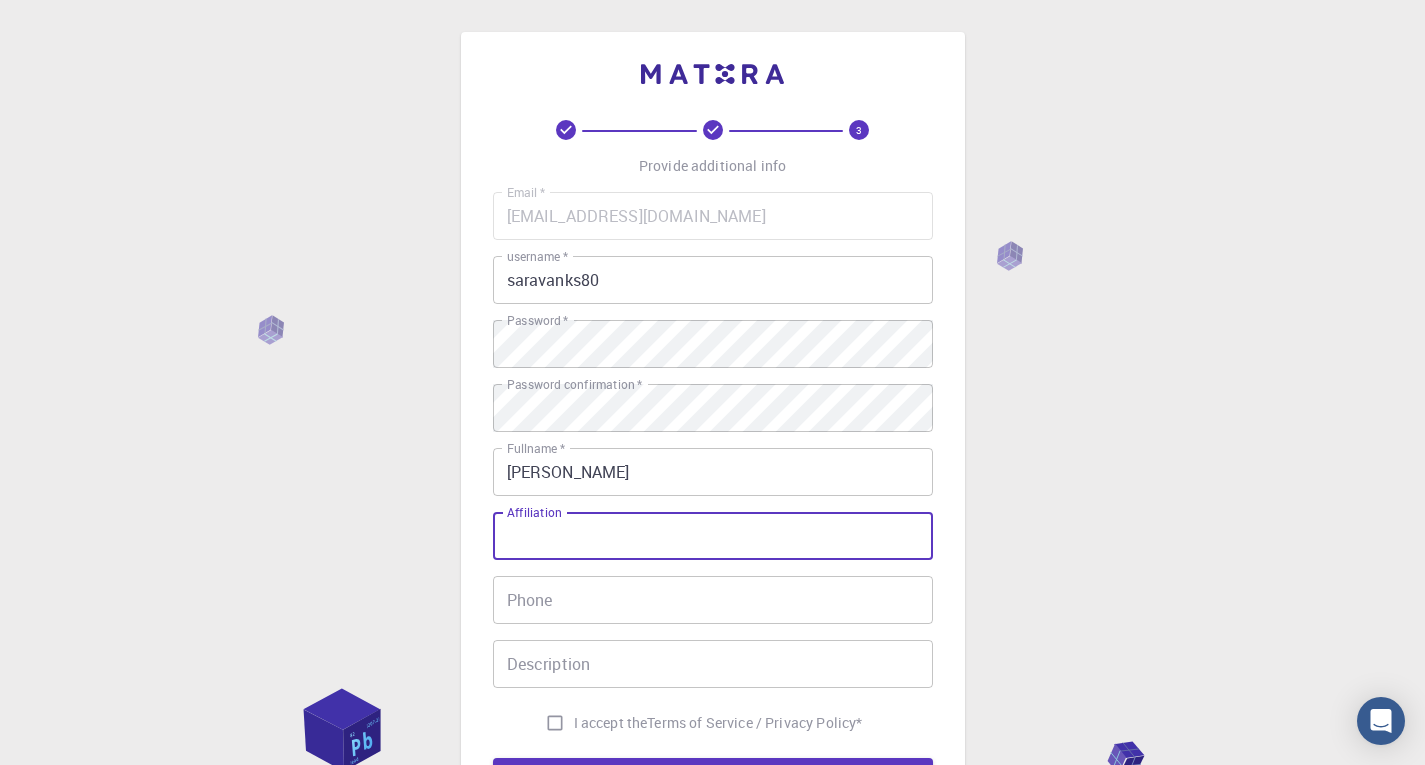 click on "Affiliation" at bounding box center [713, 536] 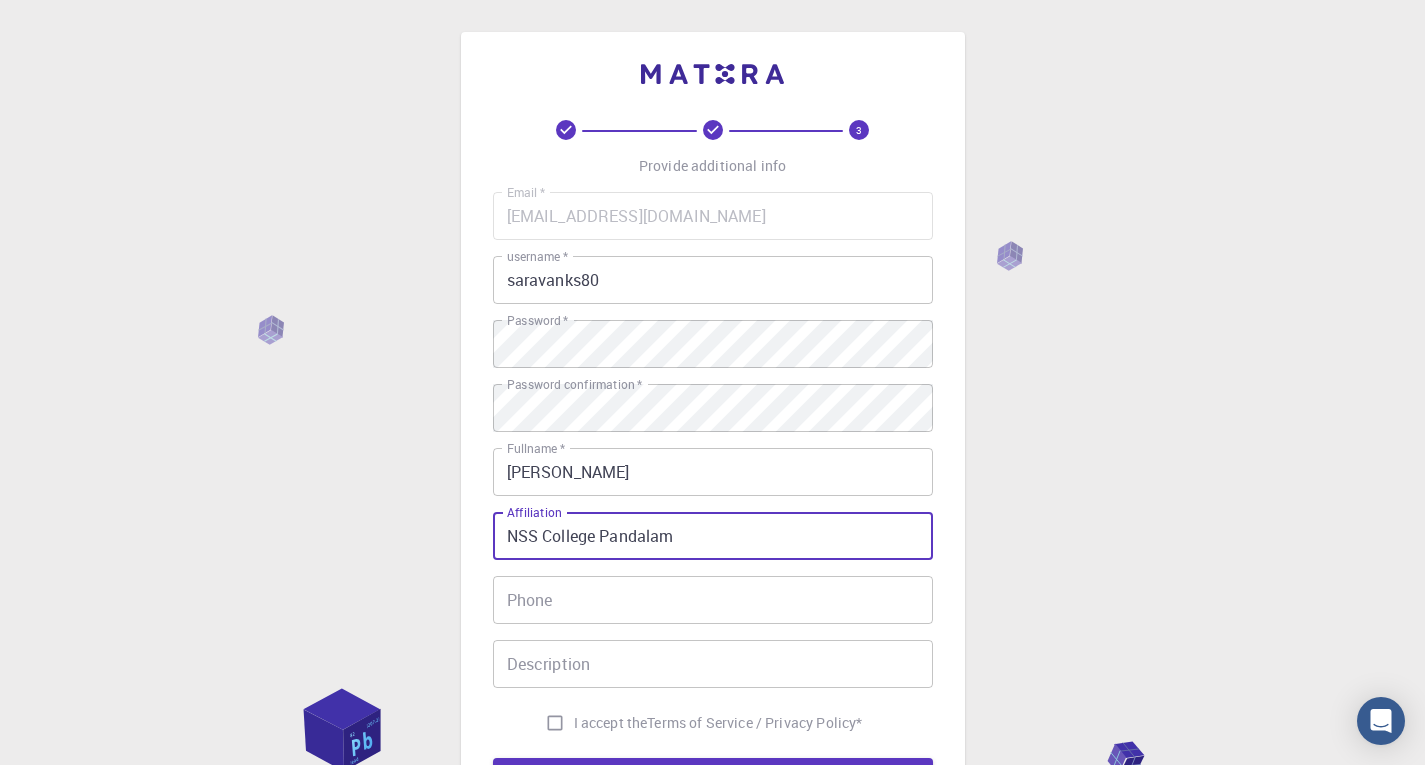 type on "NSS College Pandalam" 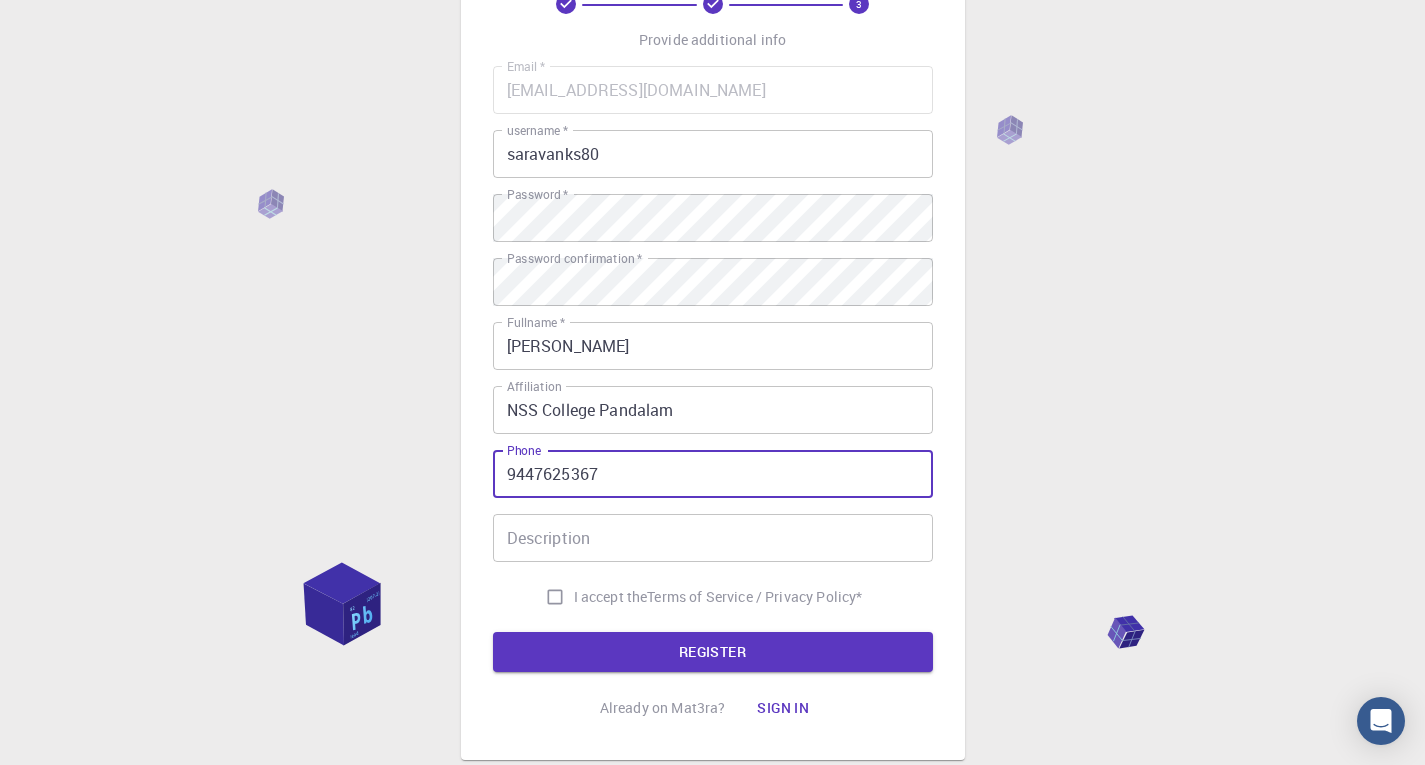 scroll, scrollTop: 135, scrollLeft: 0, axis: vertical 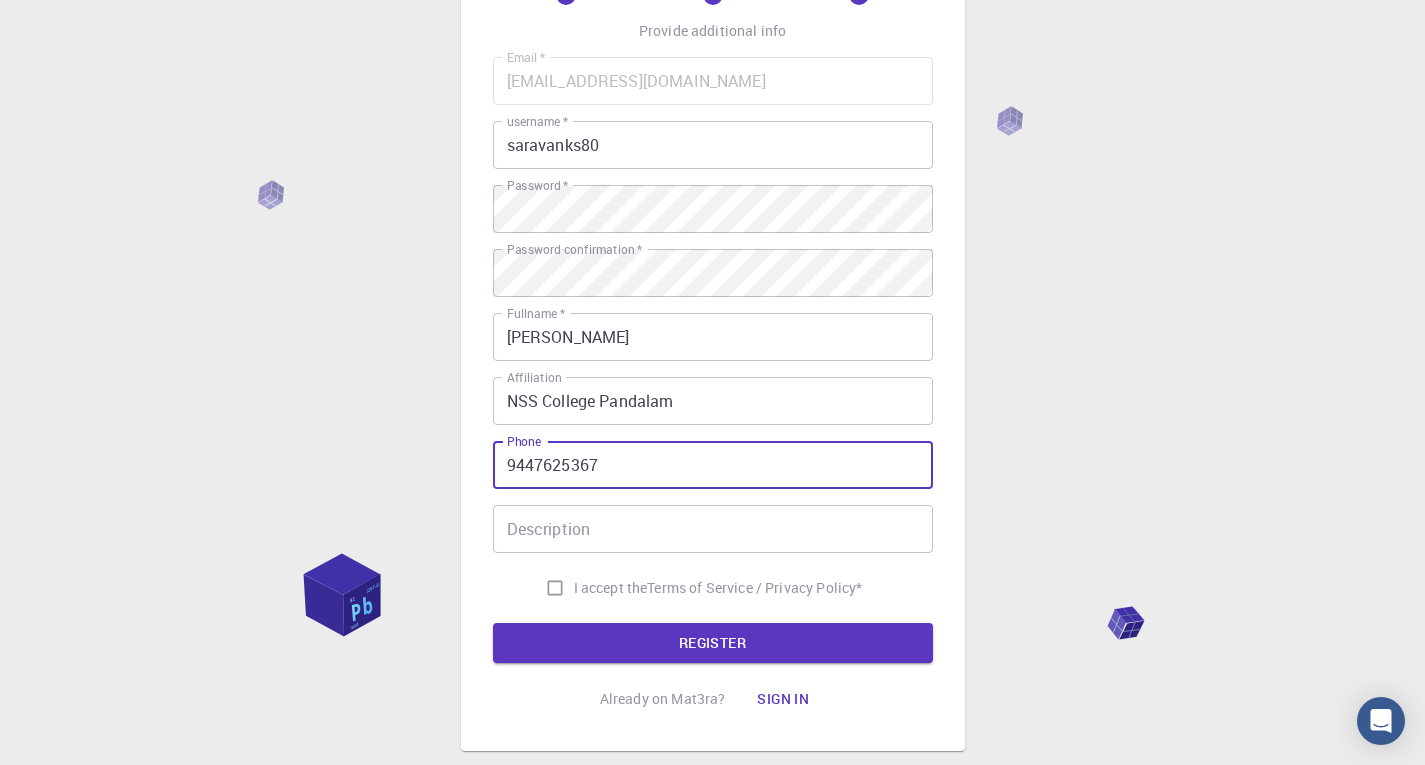 type on "9447625367" 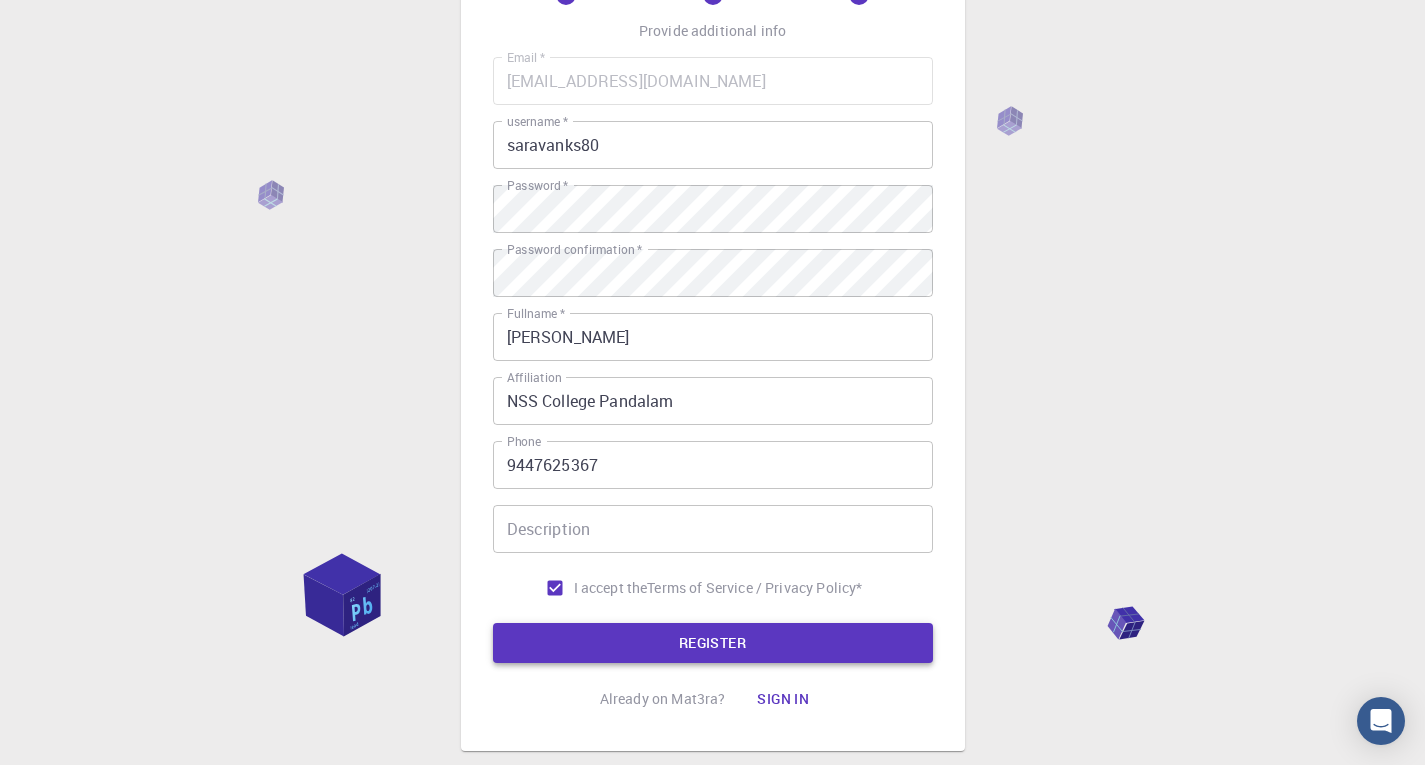 click on "REGISTER" at bounding box center [713, 643] 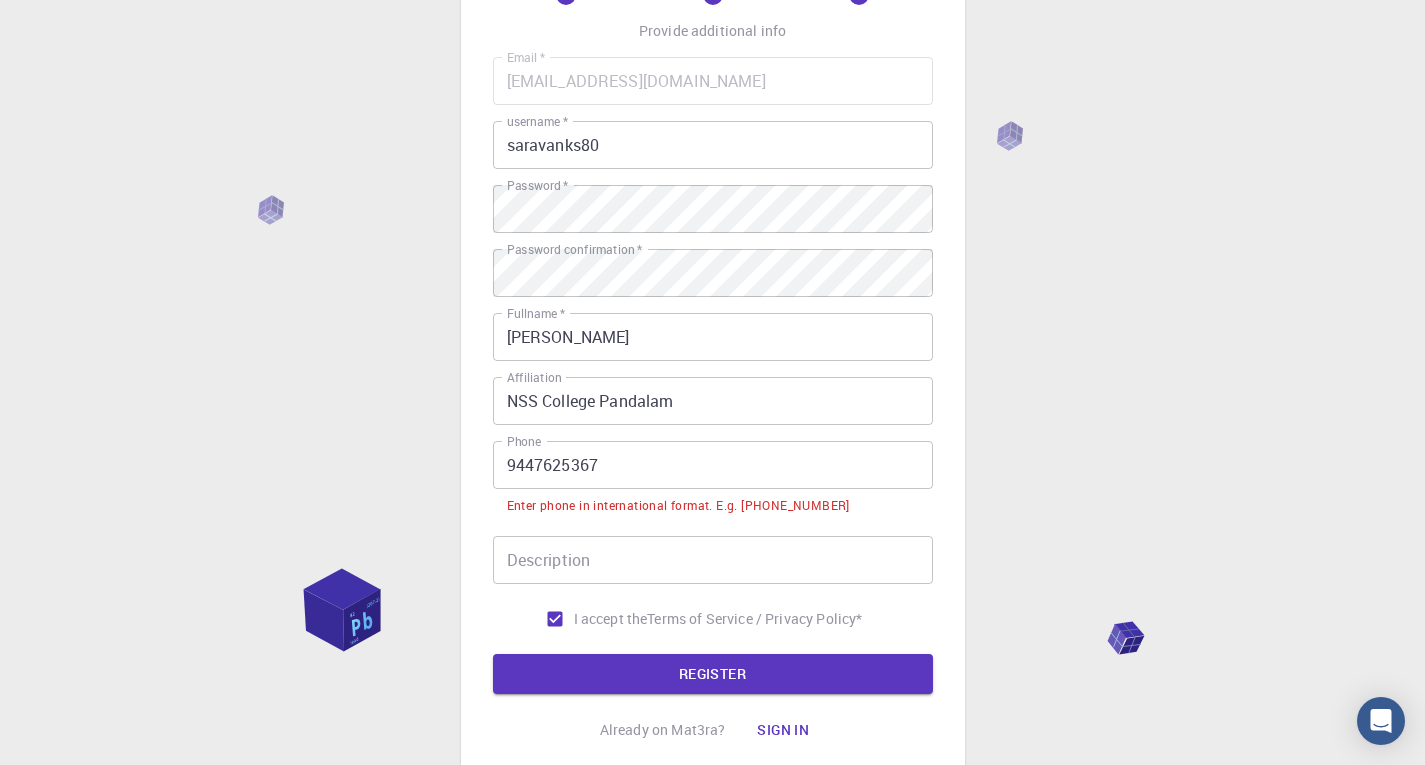 click on "9447625367" at bounding box center (713, 465) 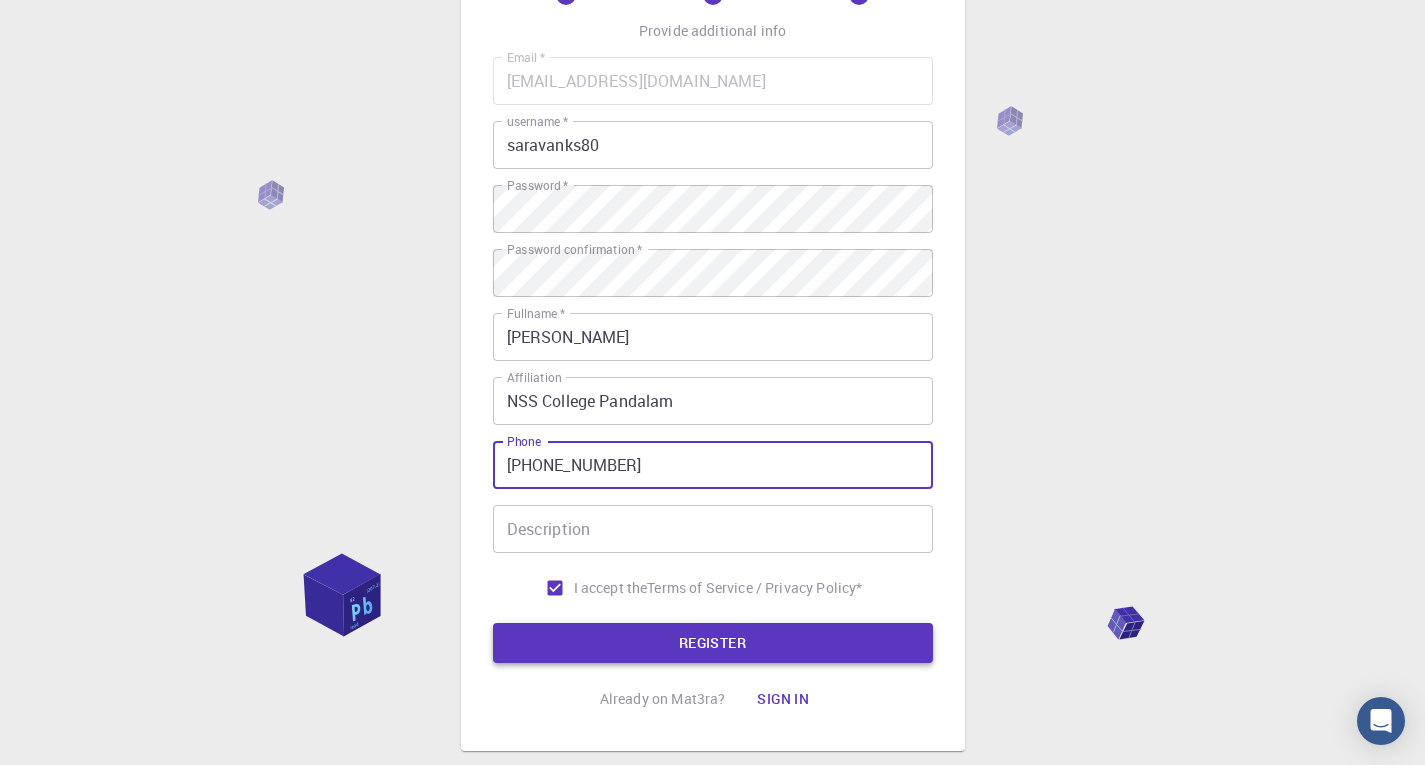 type on "+919447625367" 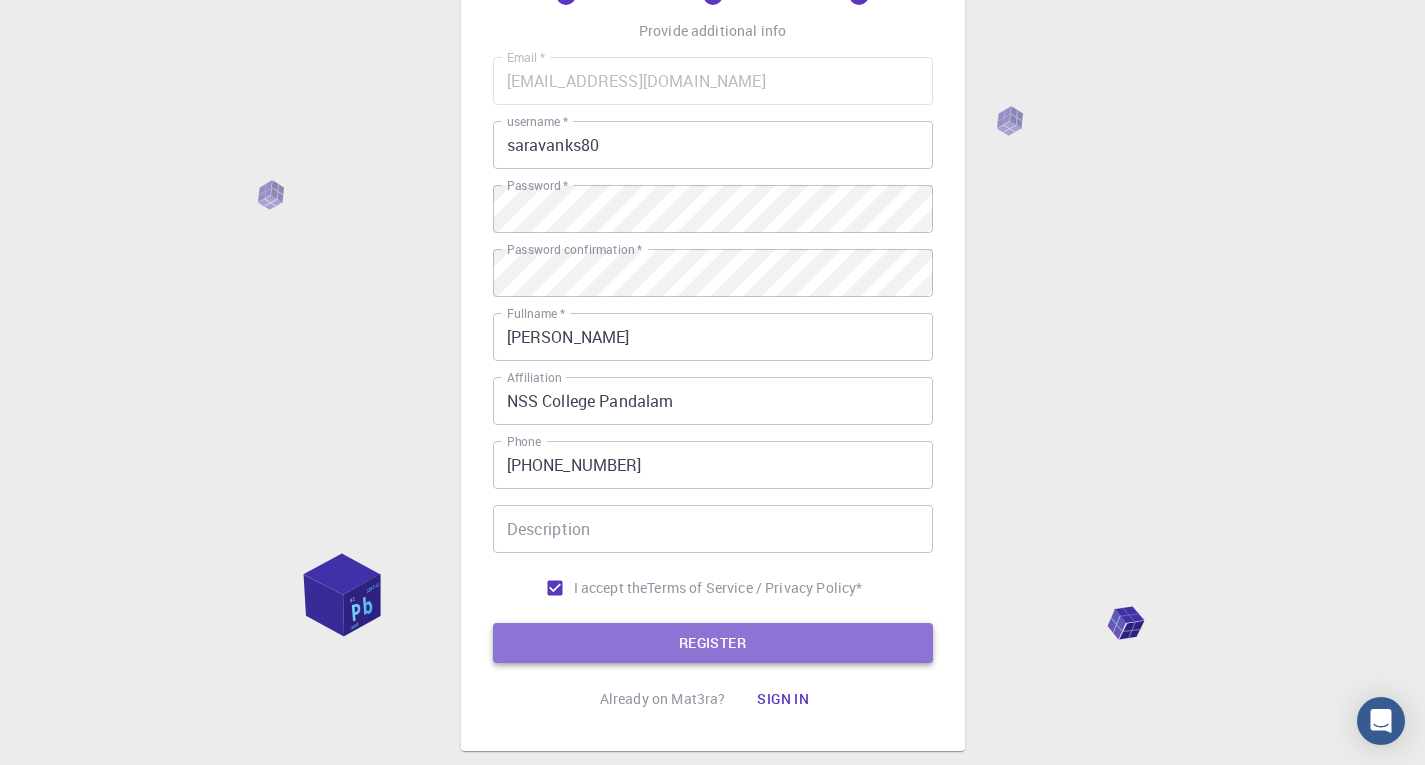 click on "REGISTER" at bounding box center [713, 643] 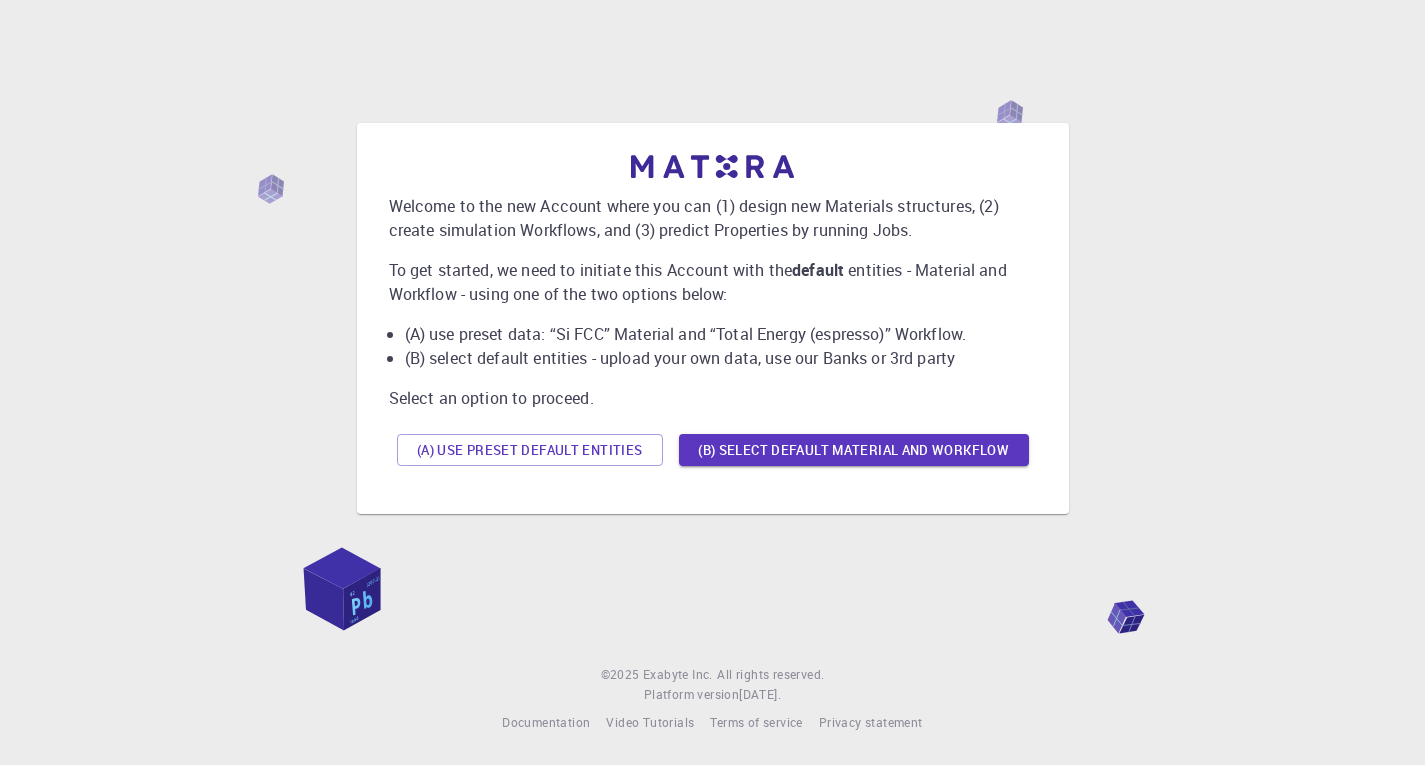 scroll, scrollTop: 0, scrollLeft: 0, axis: both 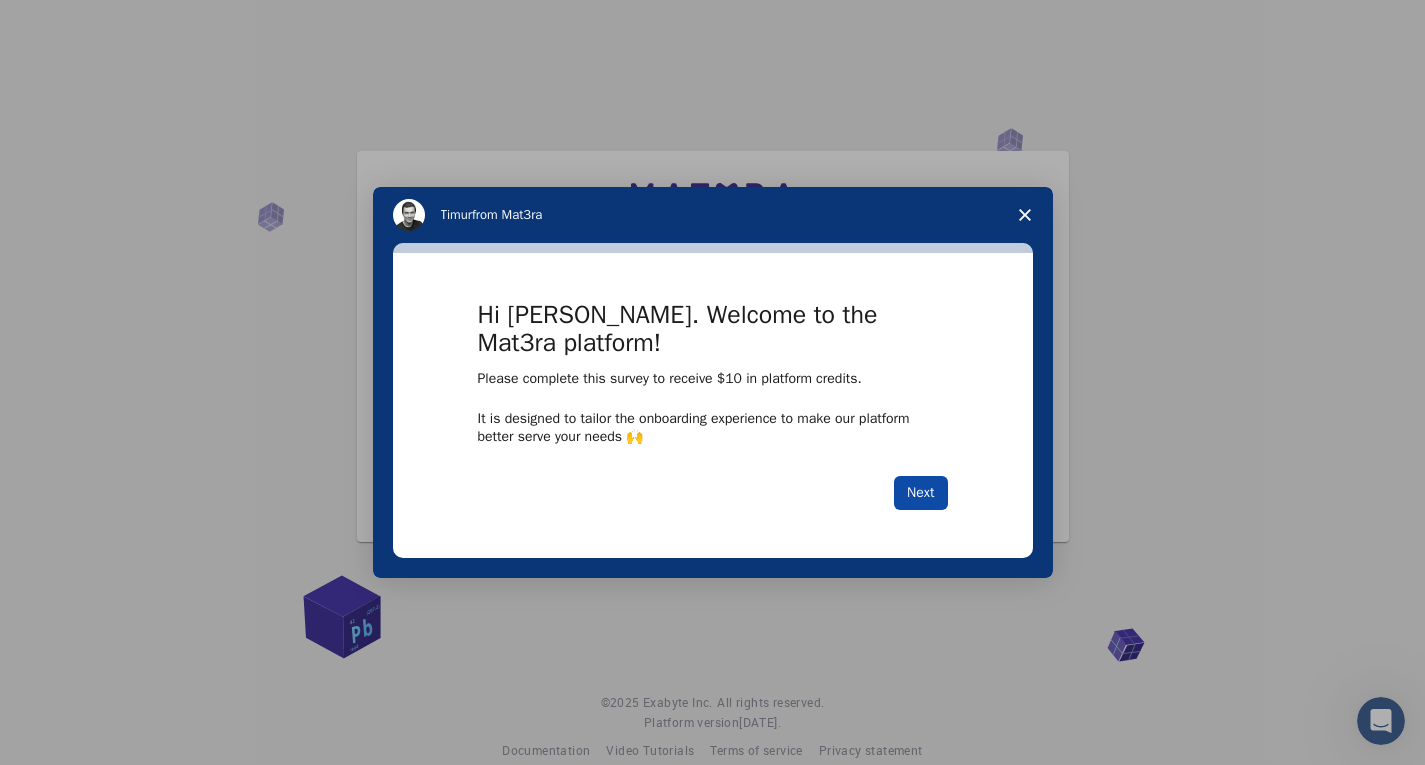 click on "Next" at bounding box center [920, 493] 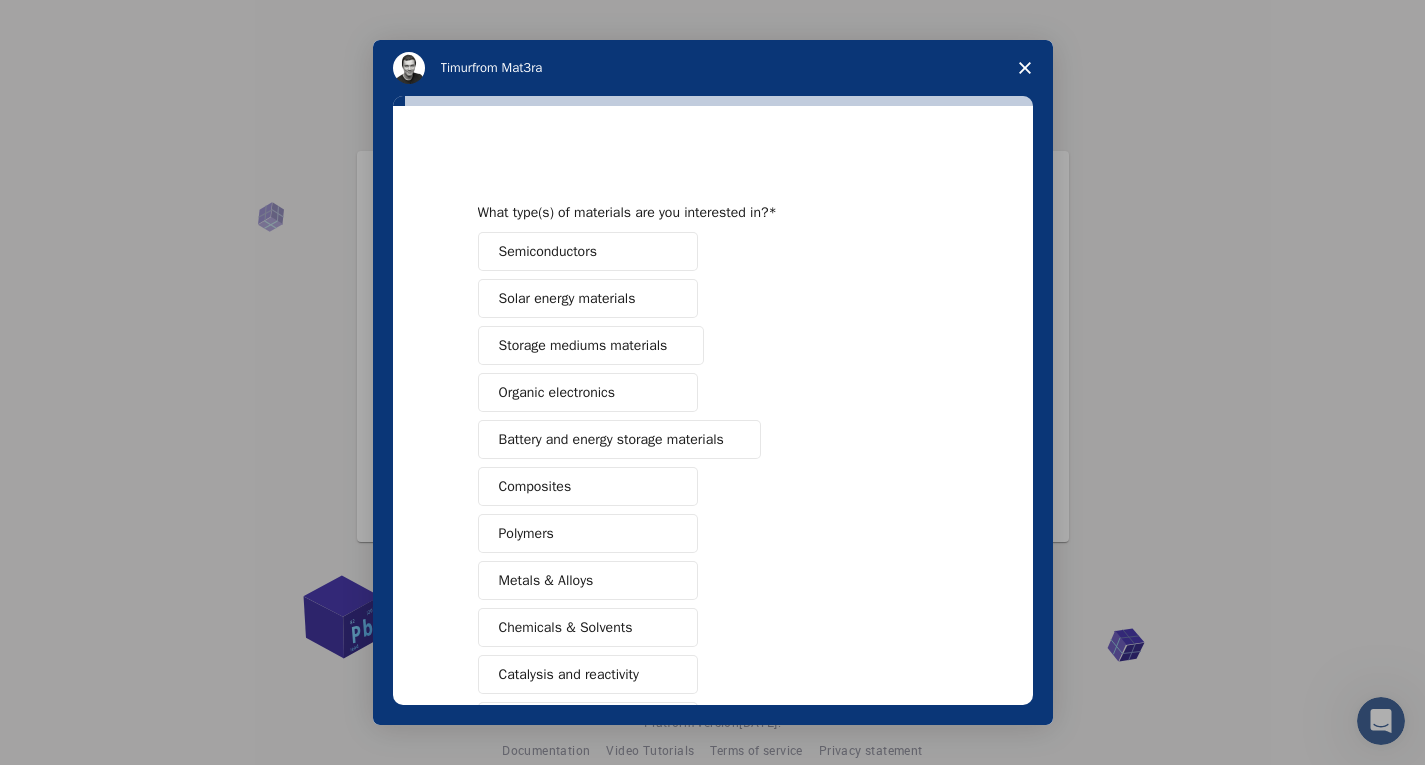 click on "Solar energy materials" at bounding box center [567, 298] 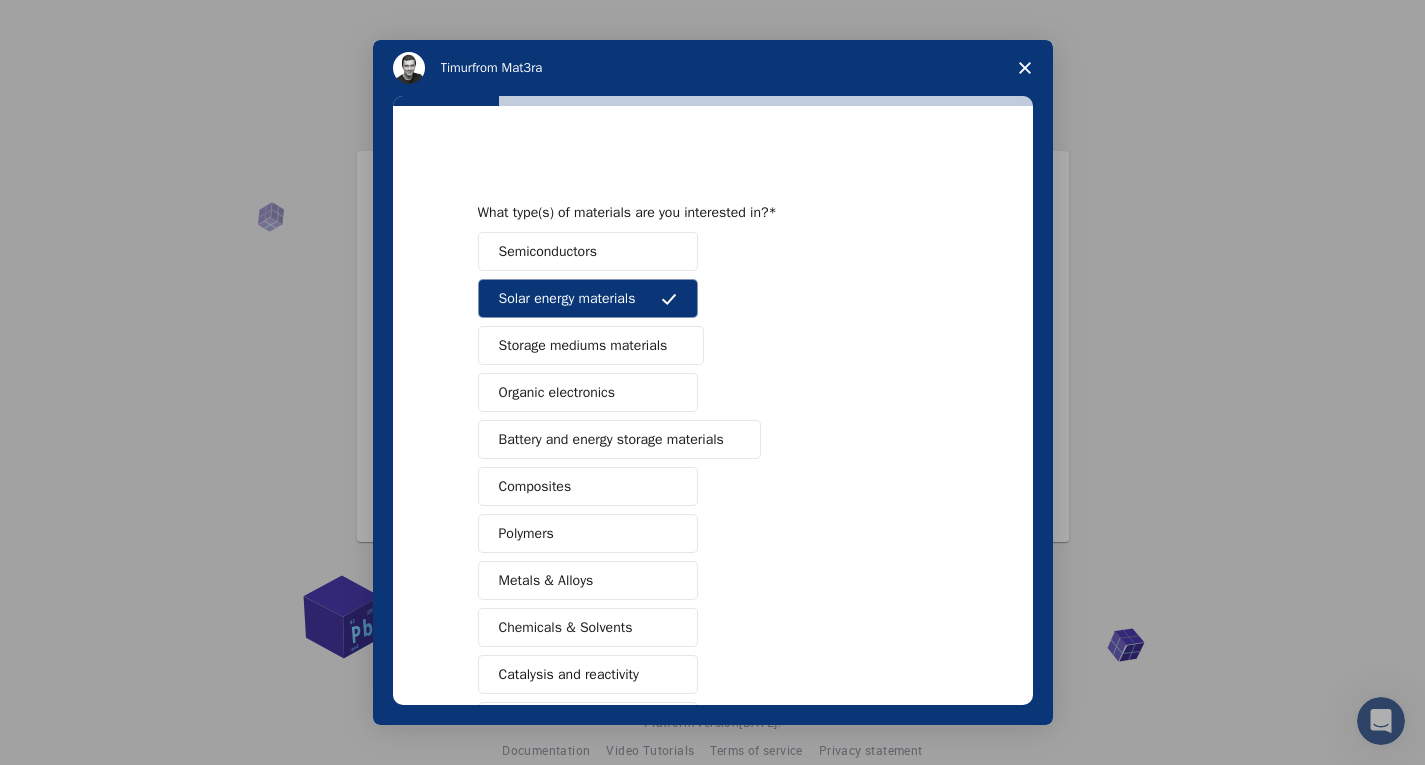 click on "Organic electronics" at bounding box center (557, 392) 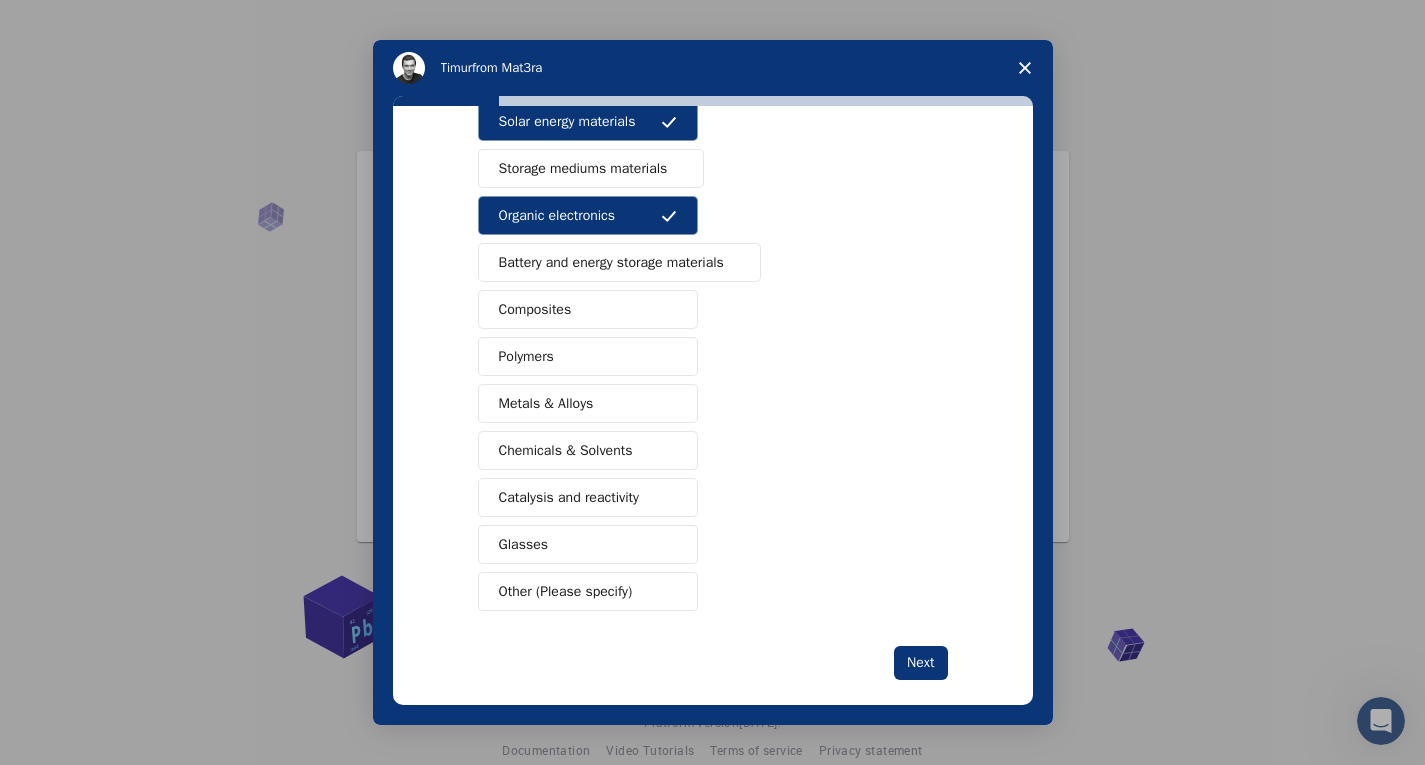 scroll, scrollTop: 180, scrollLeft: 0, axis: vertical 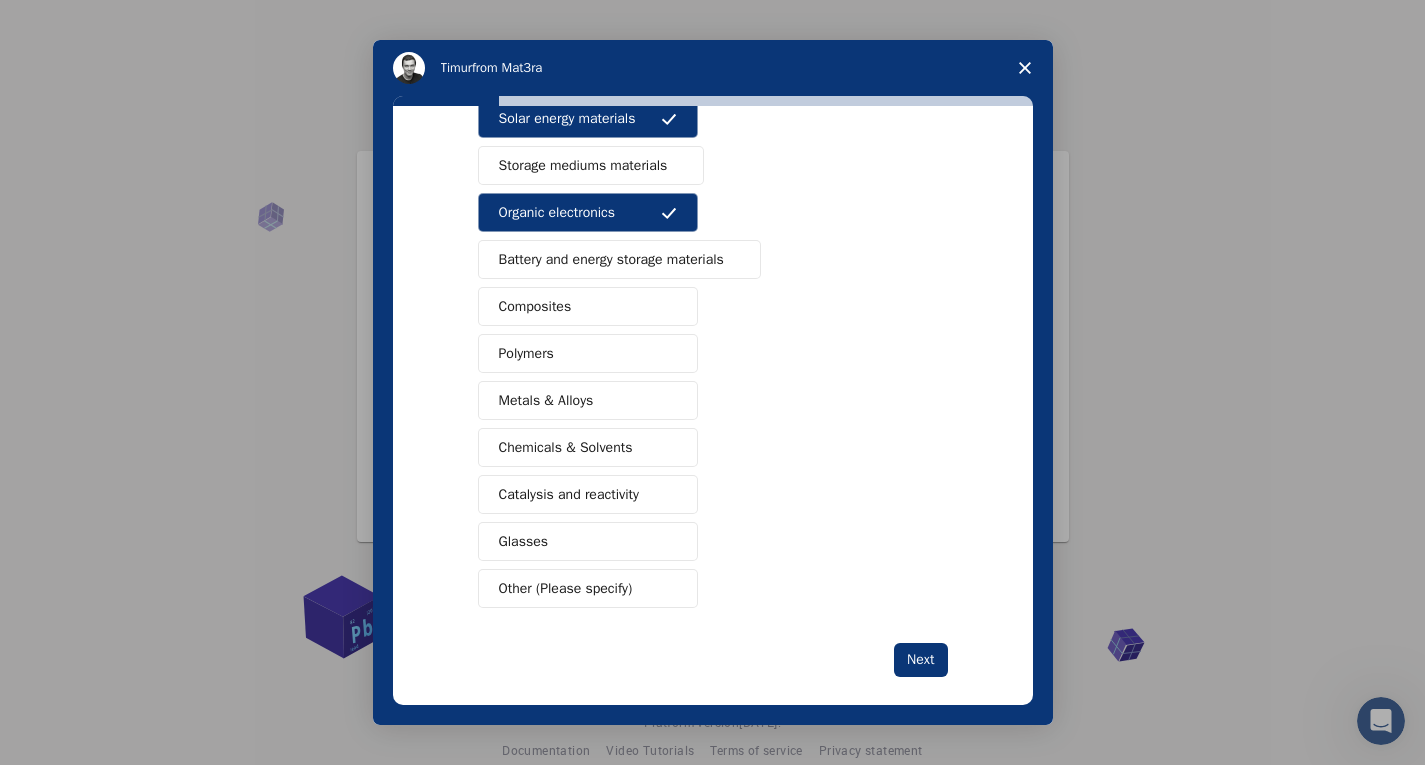 click on "Catalysis and reactivity" at bounding box center (569, 494) 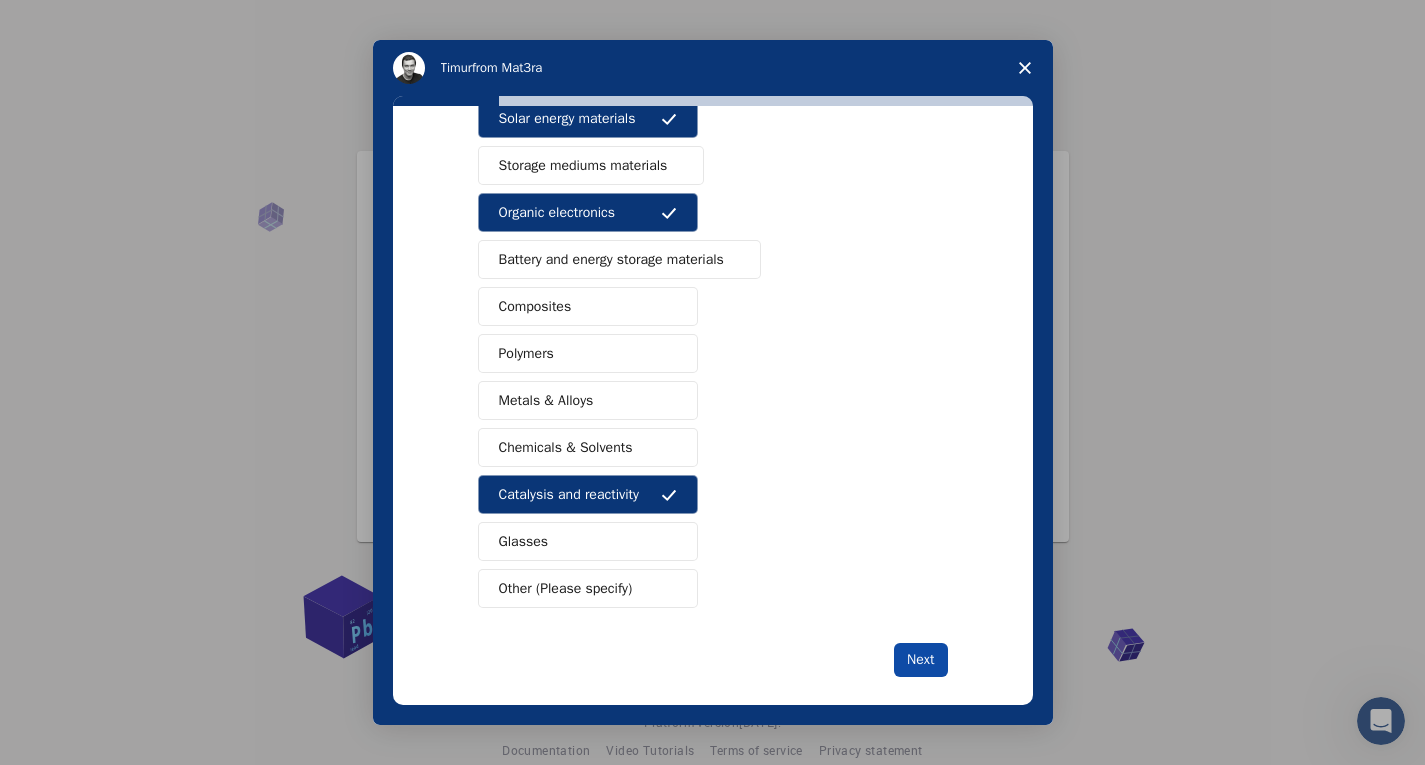 click on "Next" at bounding box center [920, 660] 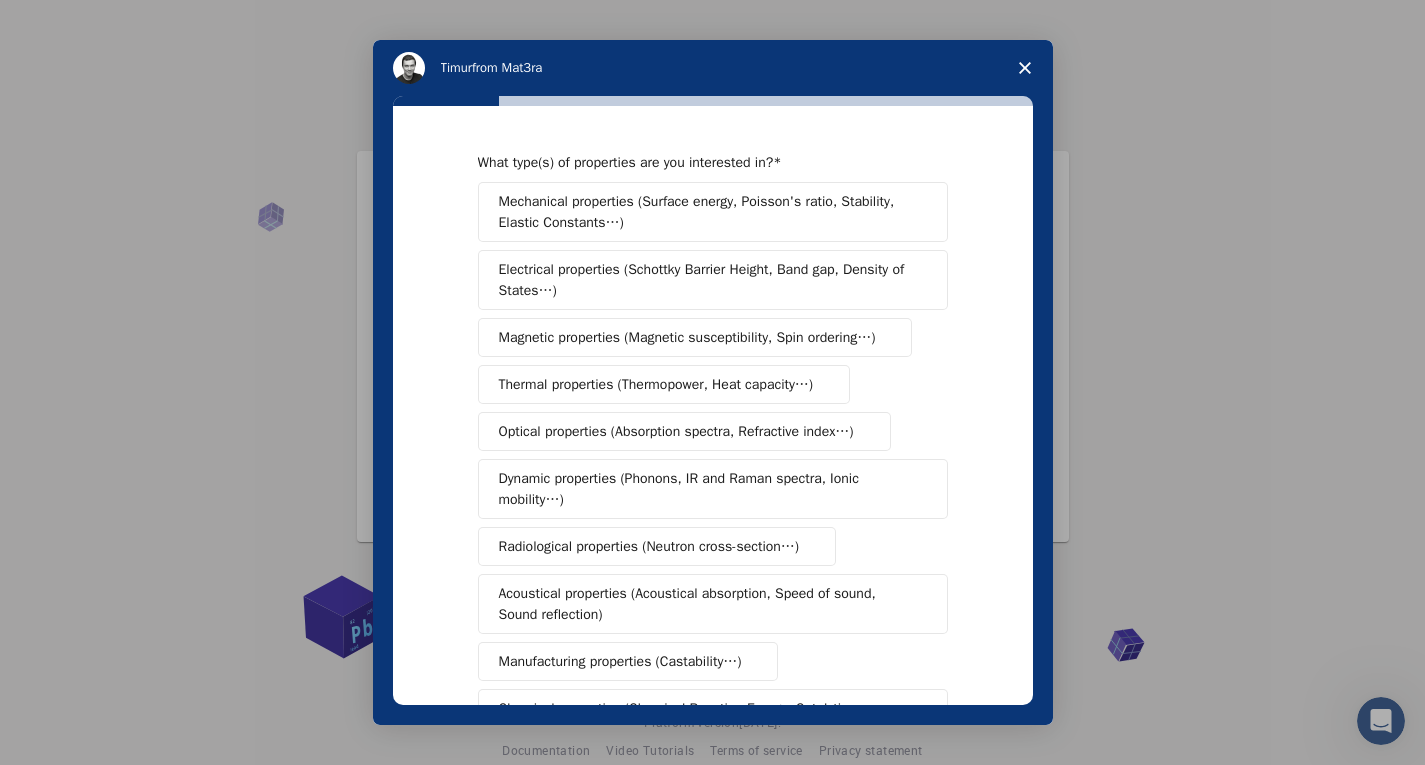 click on "Electrical properties (Schottky Barrier Height, Band gap, Density of States…)" at bounding box center (706, 280) 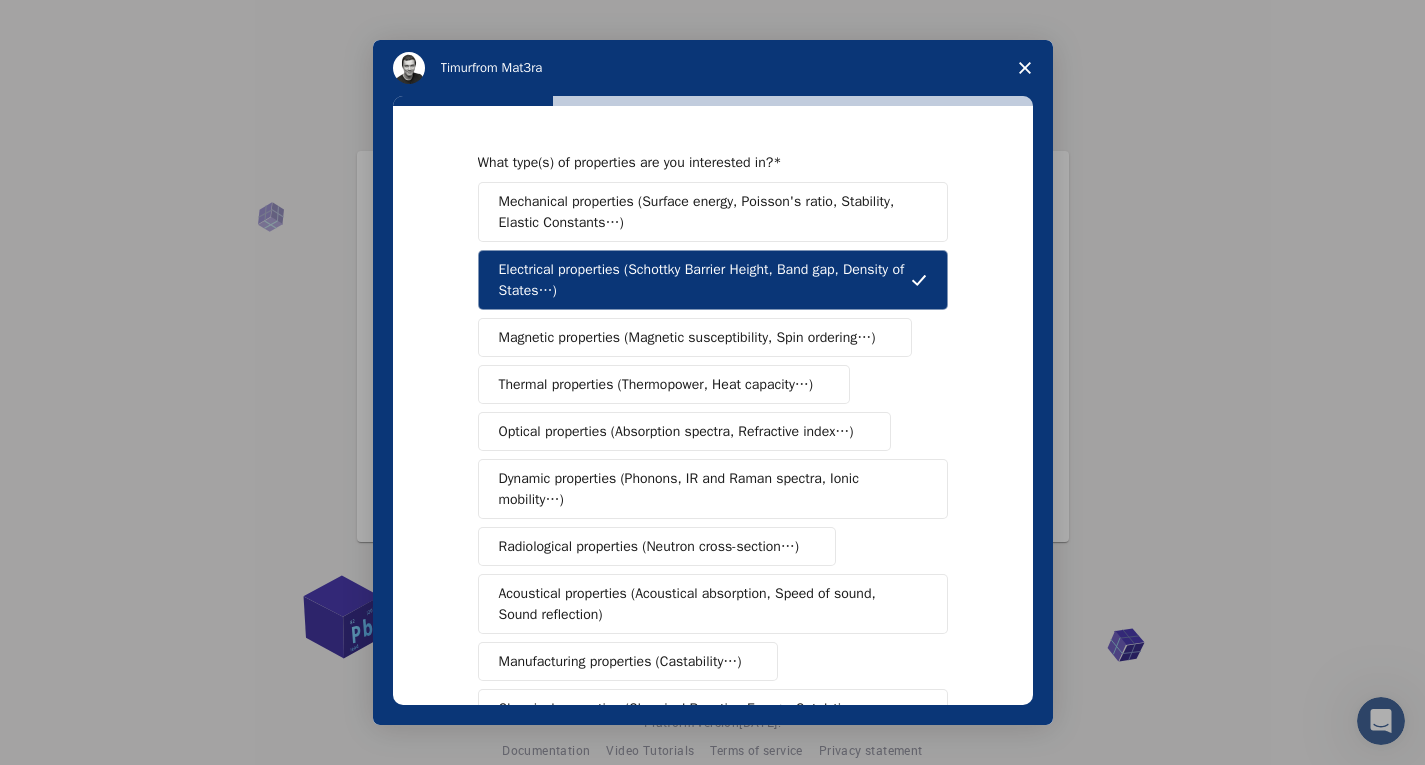 click on "Optical properties (Absorption spectra, Refractive index…)" at bounding box center (676, 431) 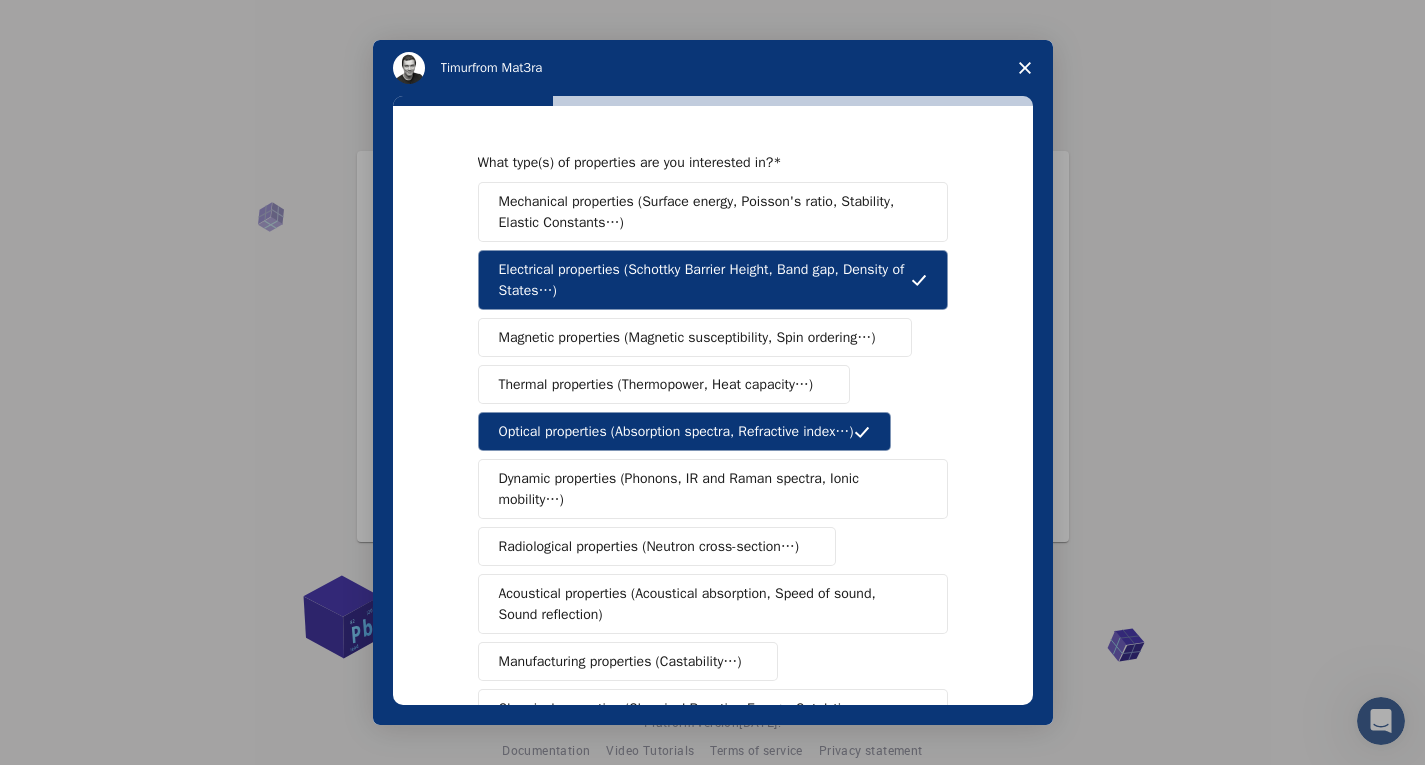 click on "Dynamic properties (Phonons, IR and Raman spectra, Ionic mobility…)" at bounding box center (705, 489) 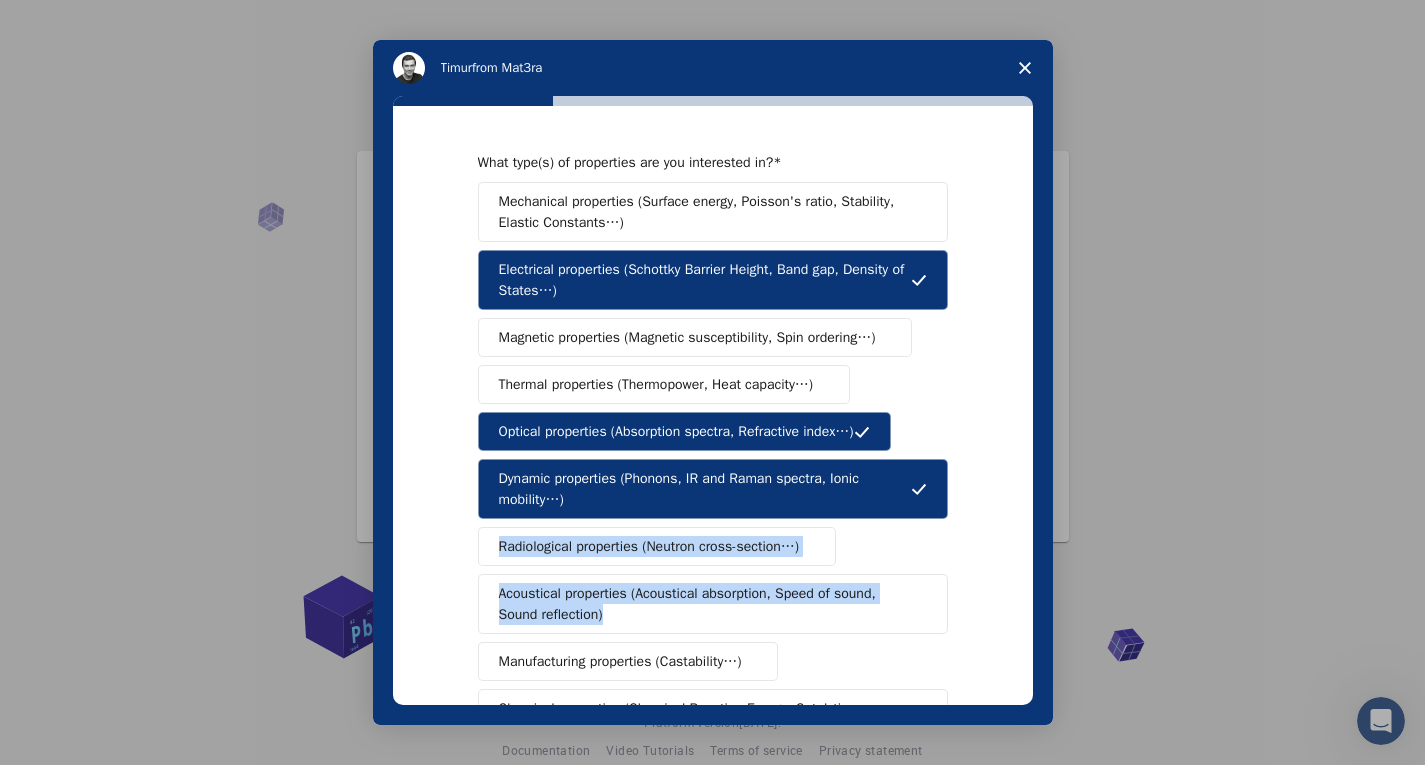 drag, startPoint x: 1020, startPoint y: 480, endPoint x: 1037, endPoint y: 553, distance: 74.953316 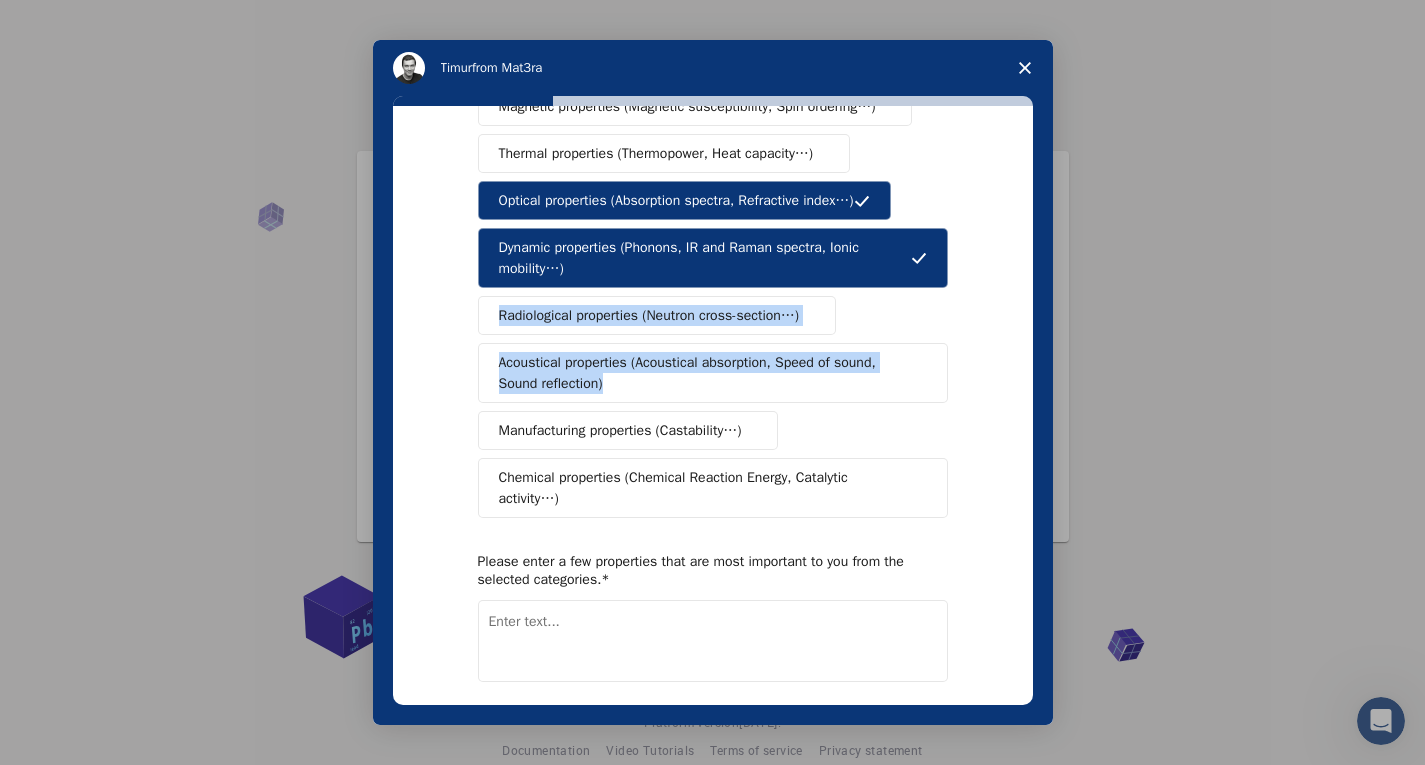 scroll, scrollTop: 237, scrollLeft: 0, axis: vertical 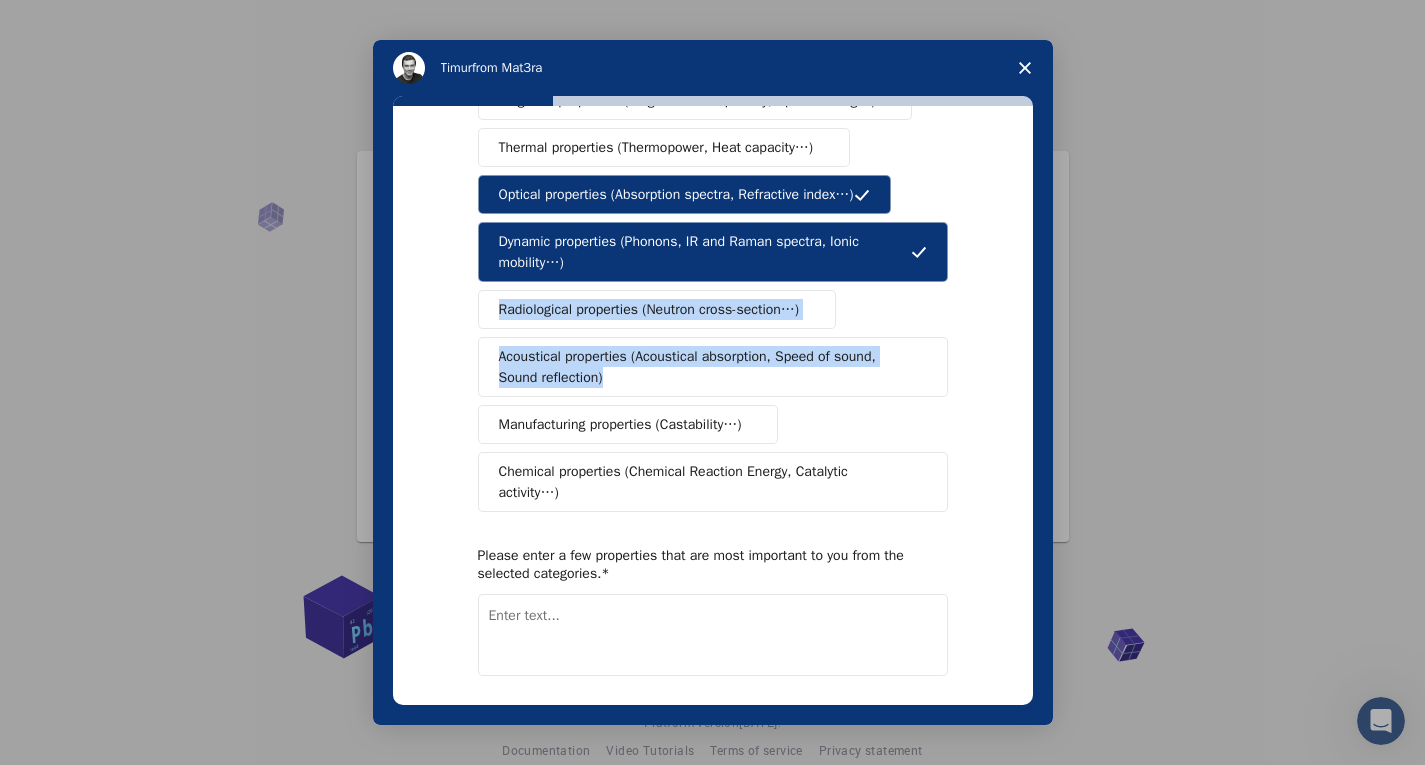 click on "Chemical properties (Chemical Reaction Energy, Catalytic activity…)" at bounding box center (713, 482) 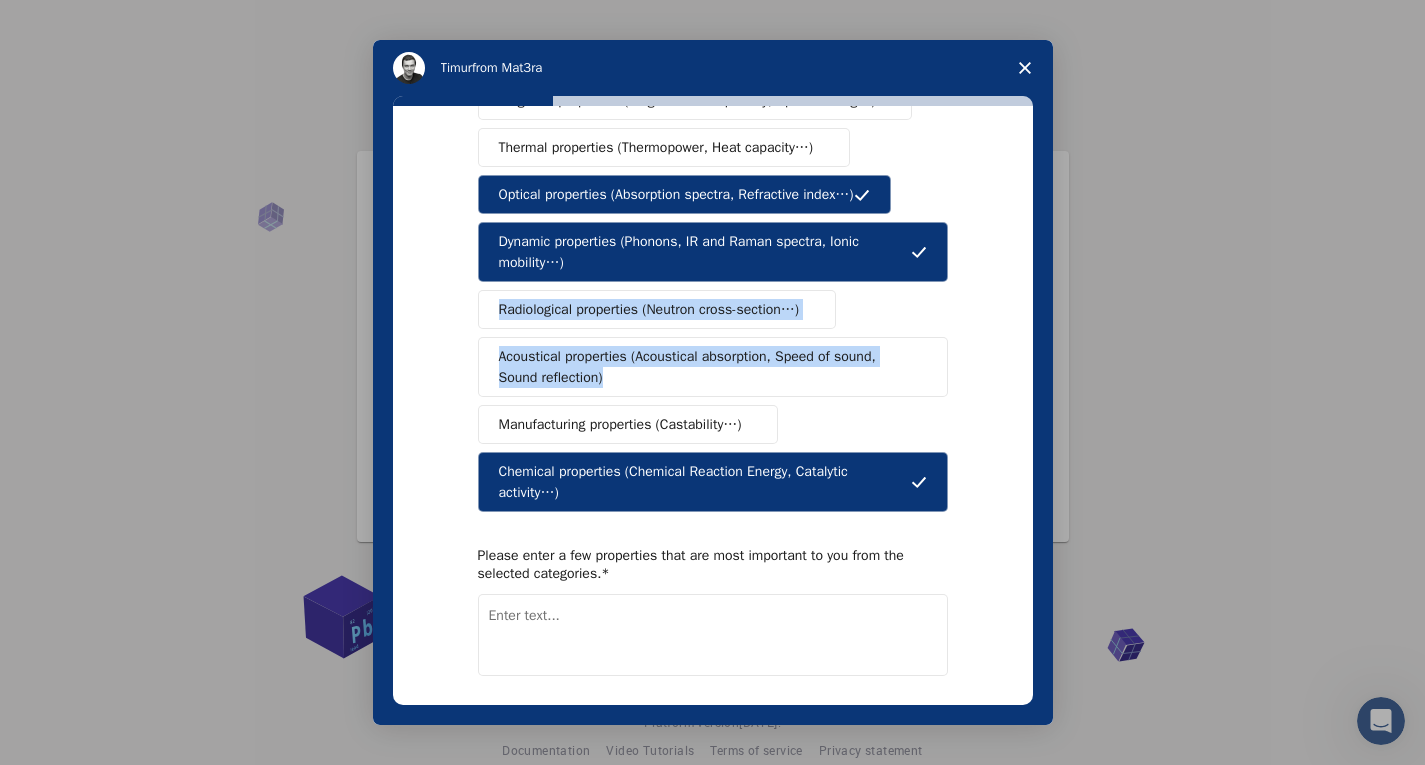 click on "Next" at bounding box center (920, 728) 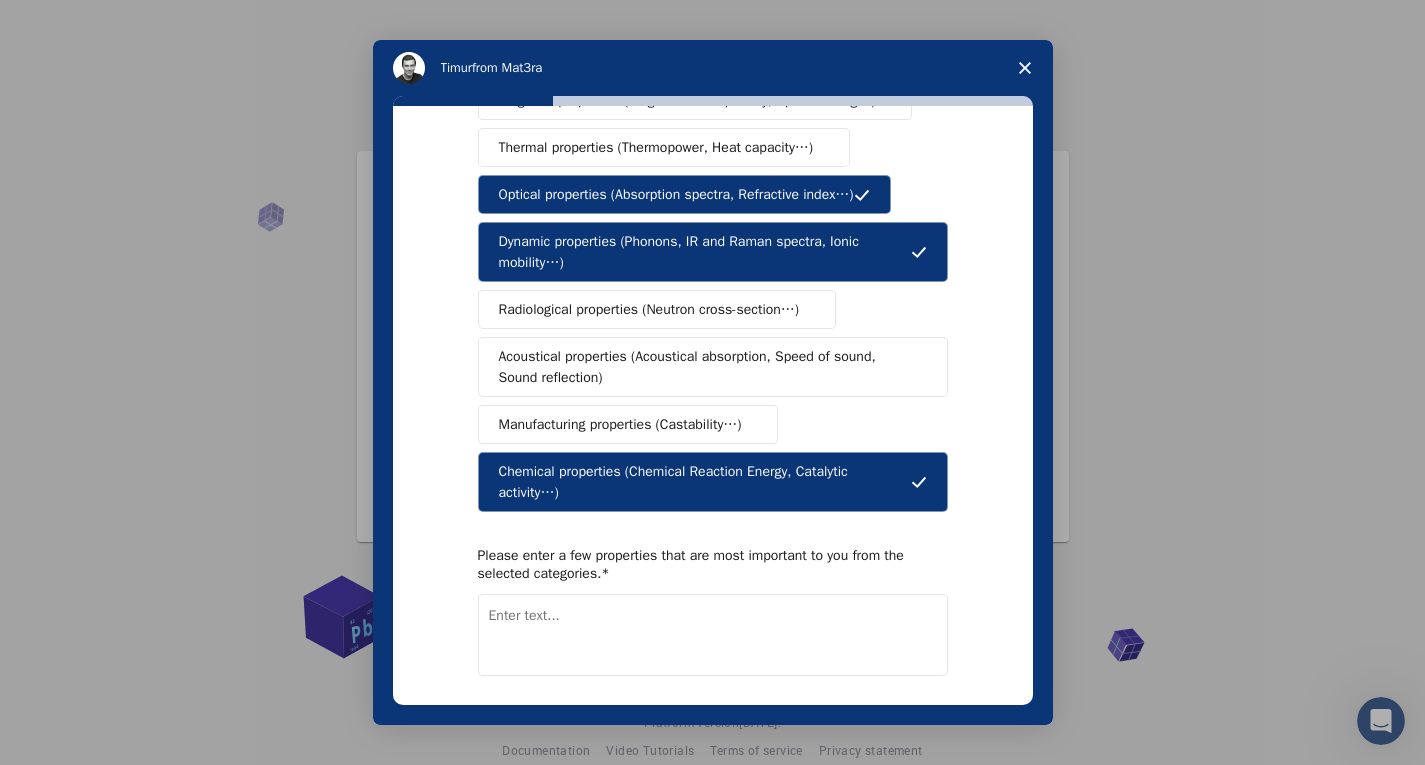 click at bounding box center (713, 635) 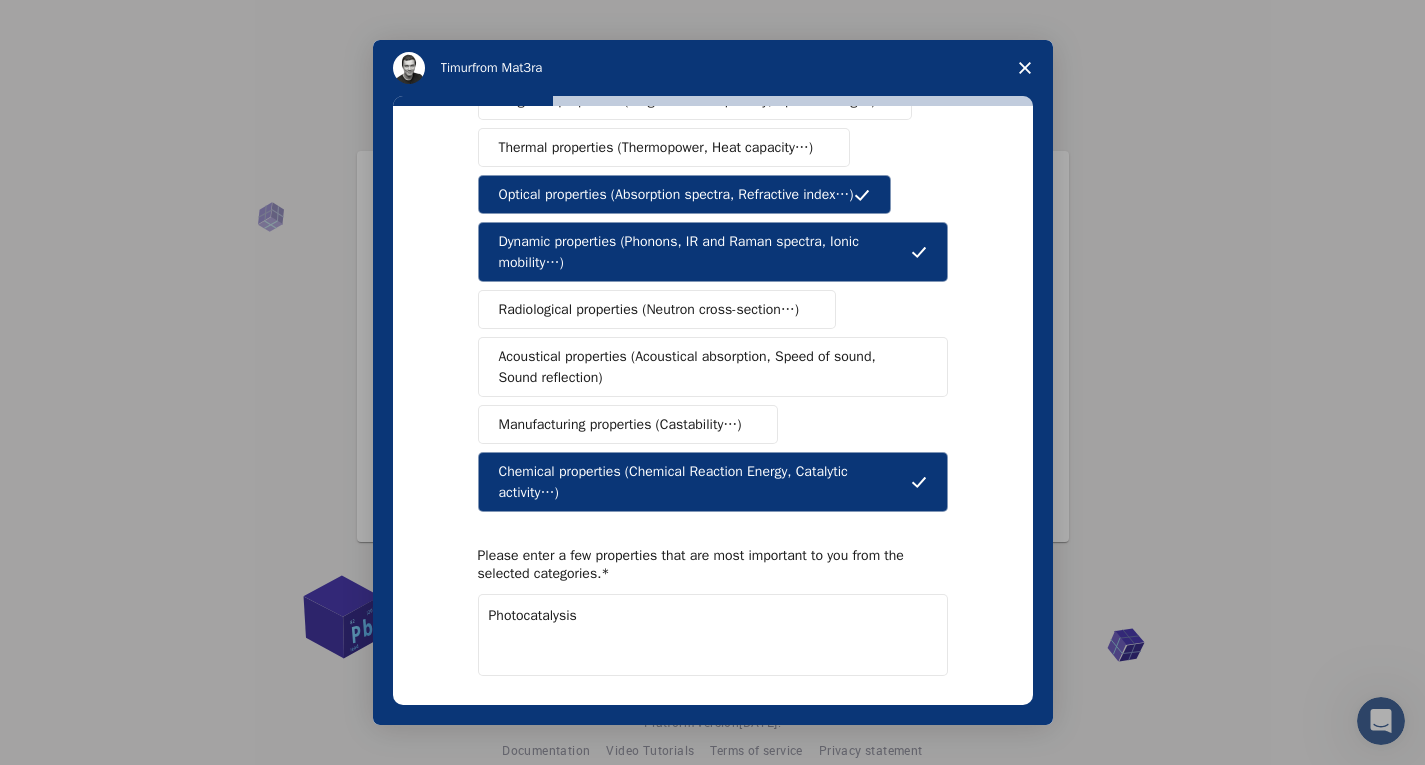 type on "Photocatalysis" 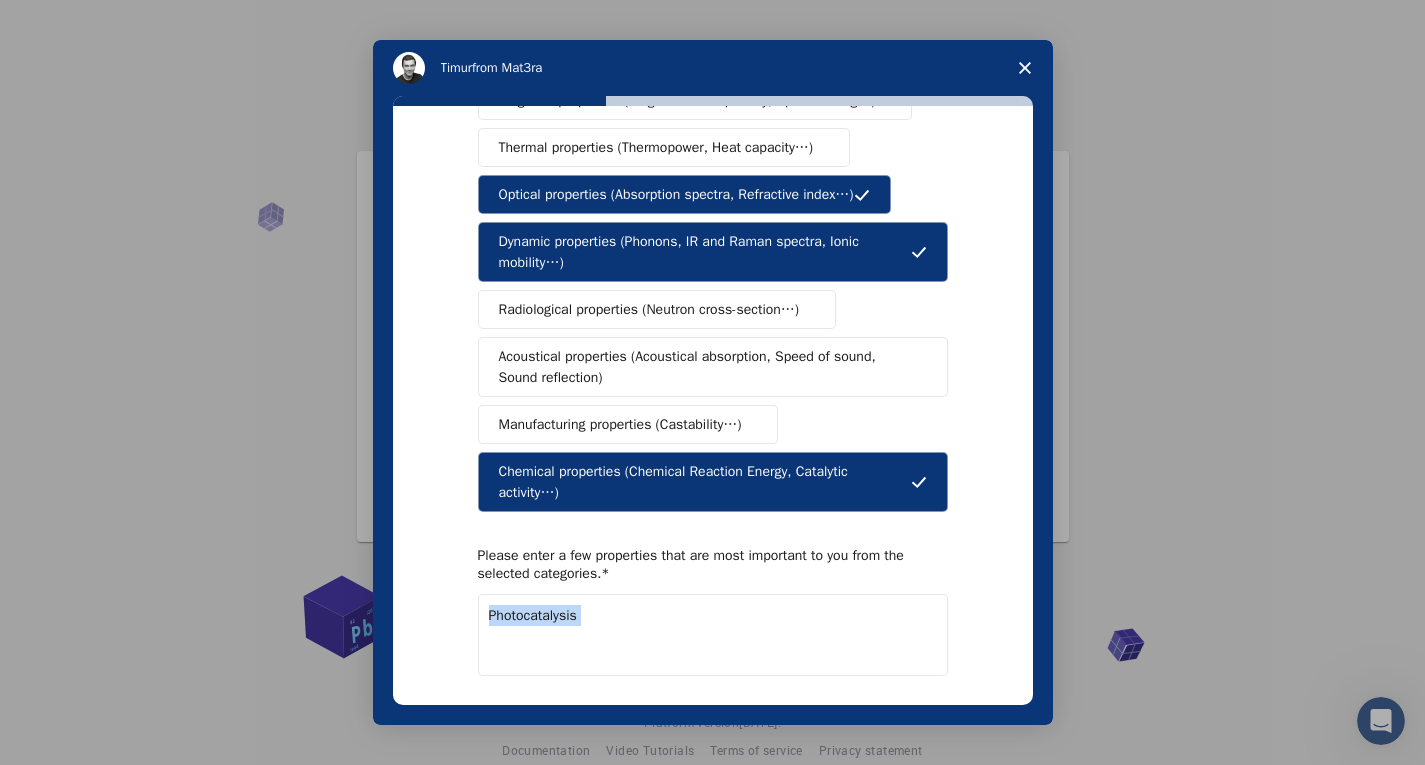 drag, startPoint x: 1033, startPoint y: 562, endPoint x: 1031, endPoint y: 645, distance: 83.02409 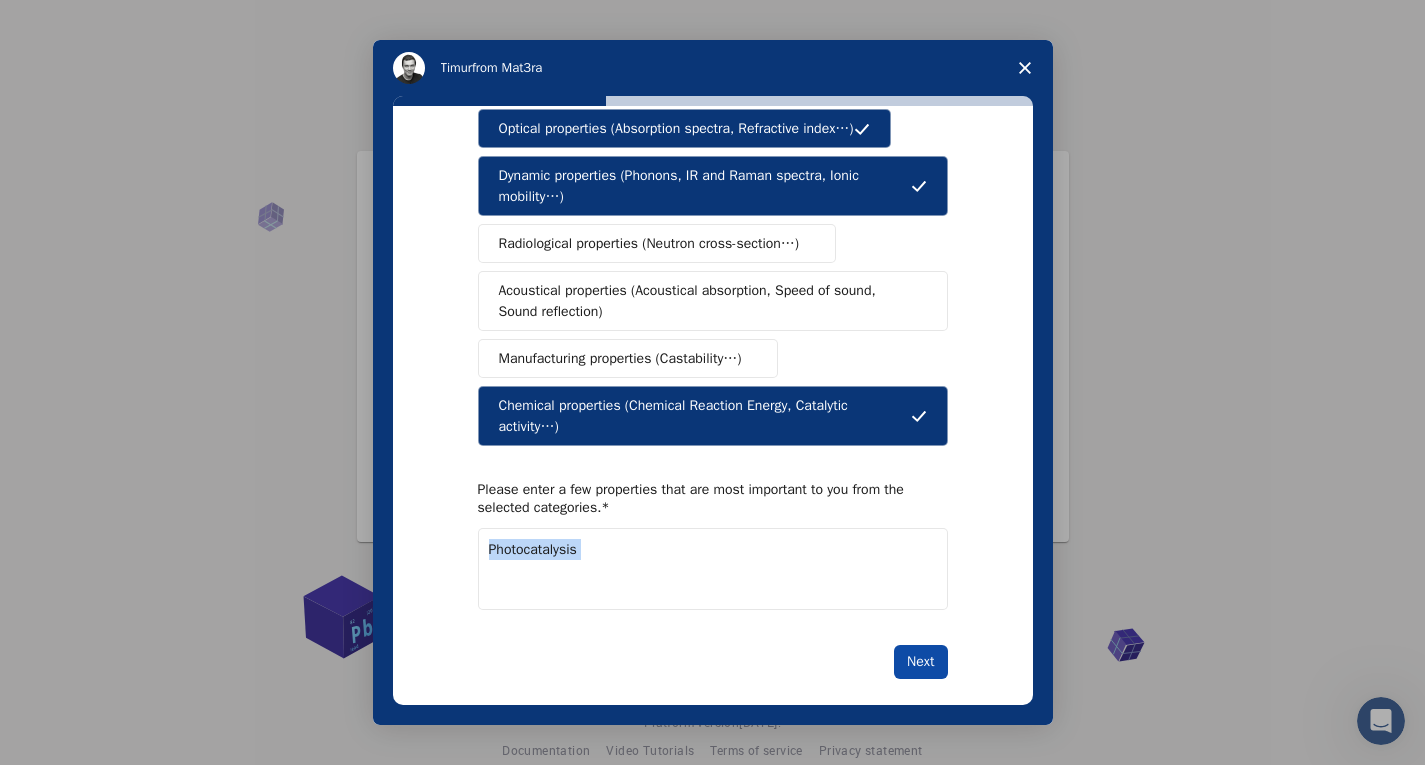 click on "Next" at bounding box center (920, 662) 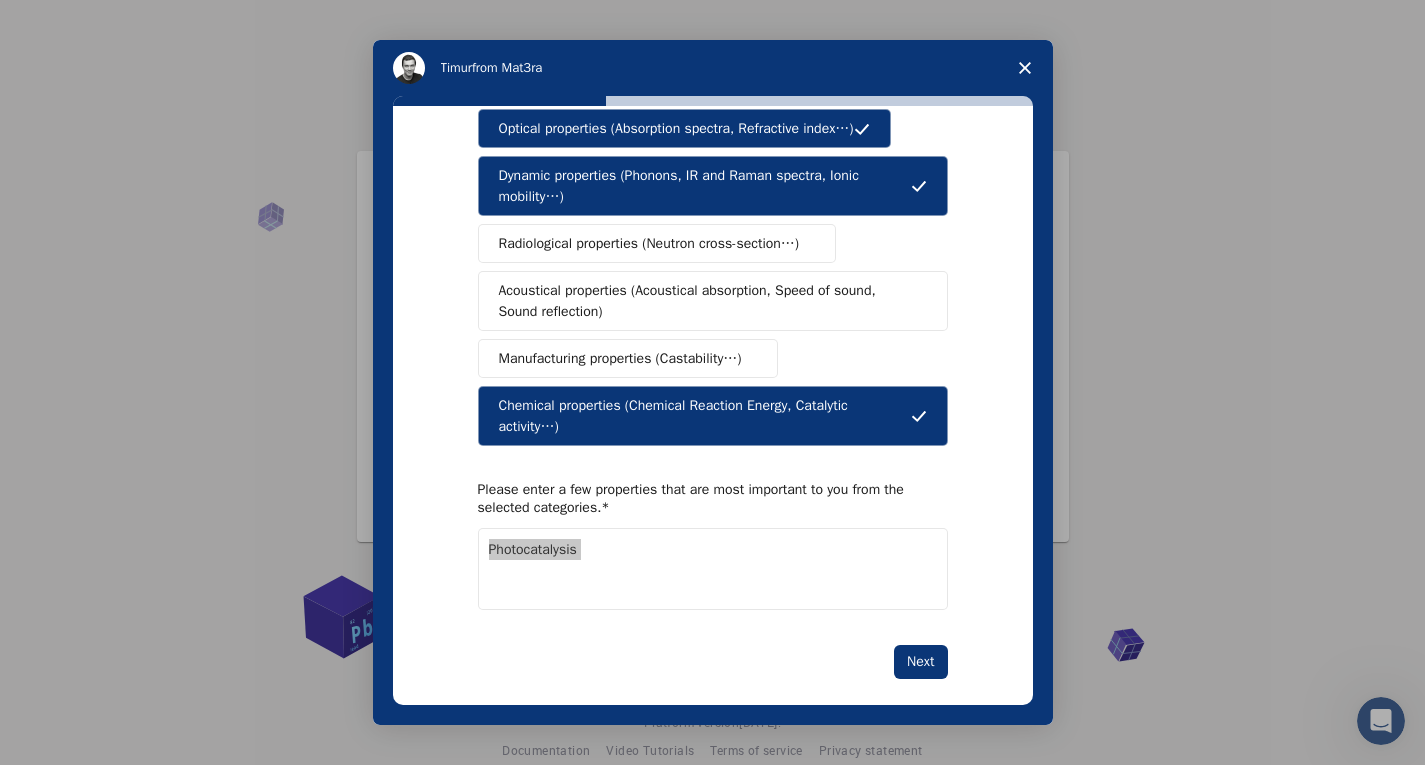 scroll, scrollTop: 0, scrollLeft: 0, axis: both 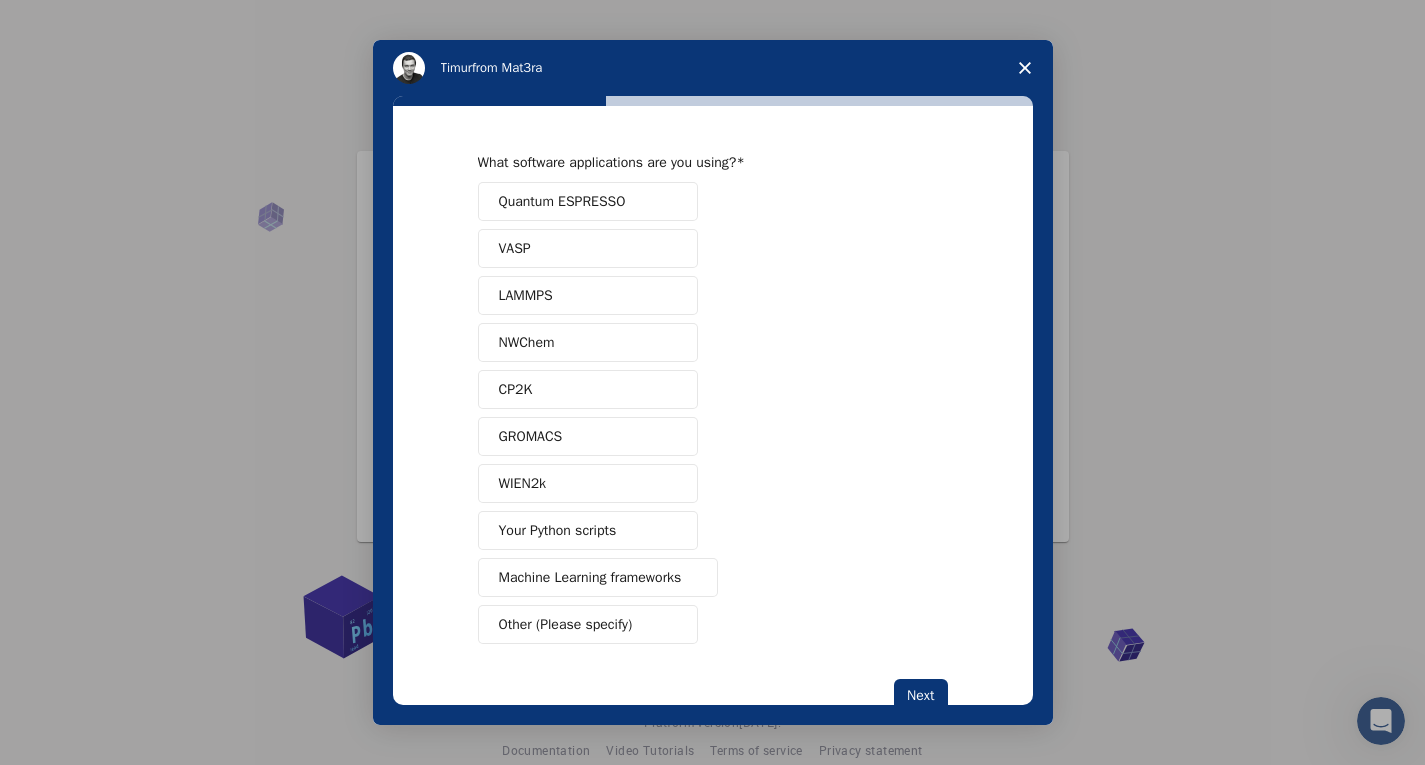 click on "Quantum ESPRESSO" at bounding box center (562, 201) 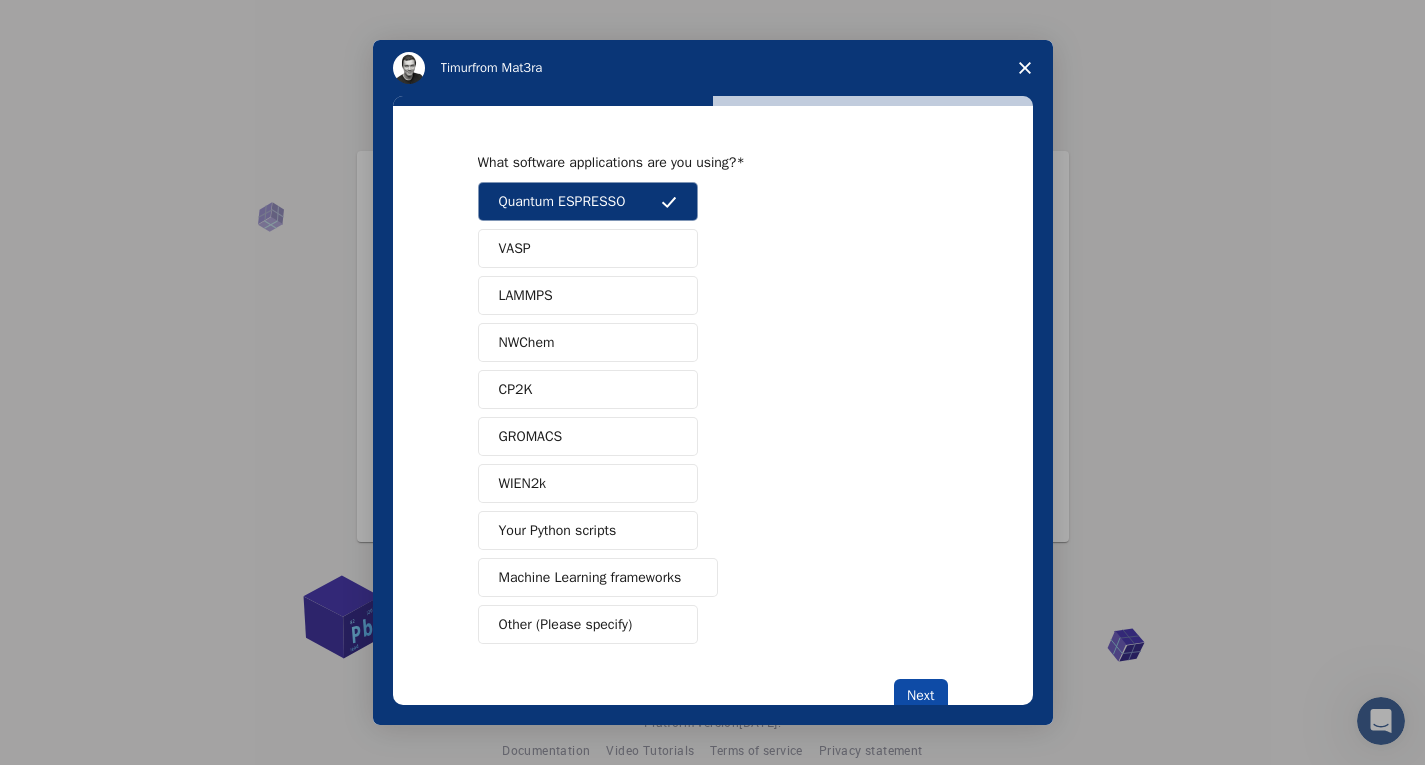 click on "Next" at bounding box center [920, 696] 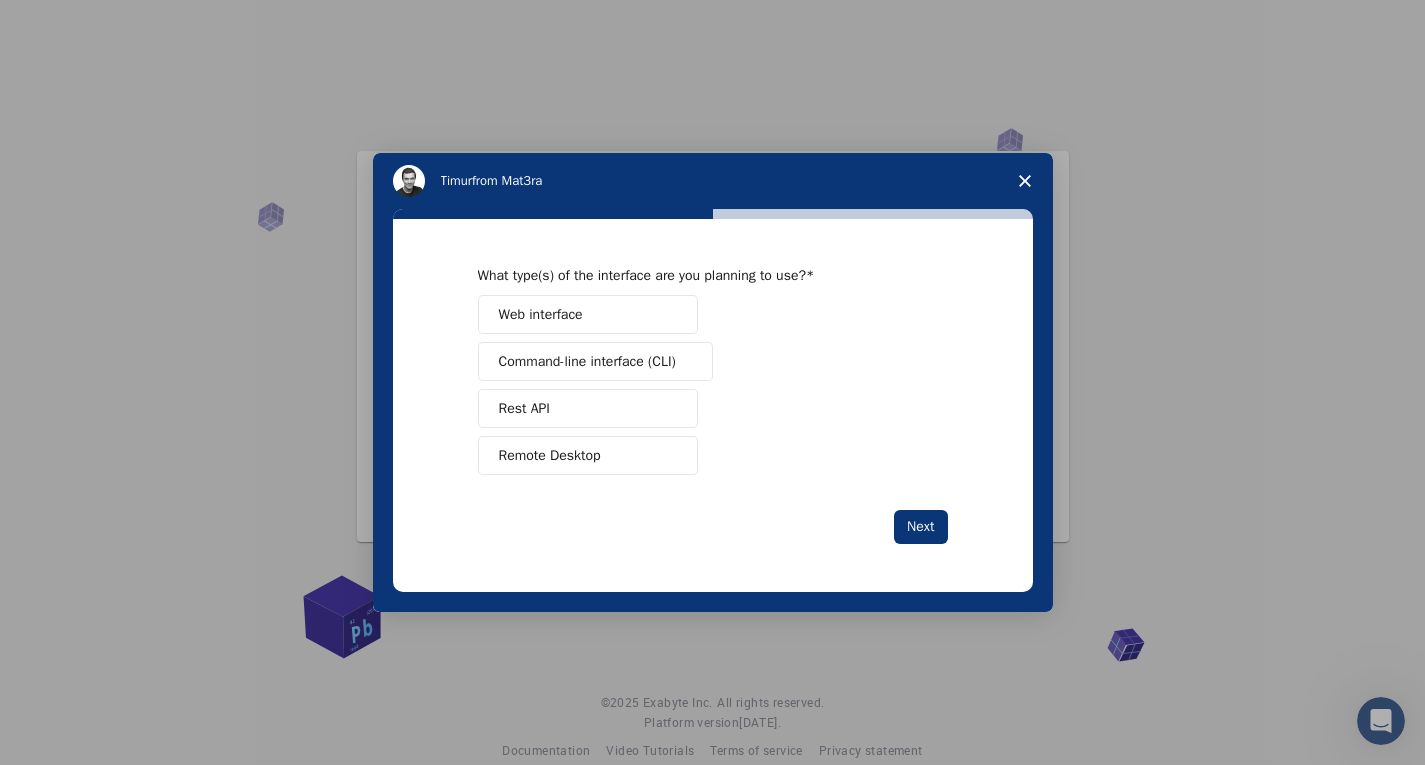 click on "Web interface" at bounding box center (541, 314) 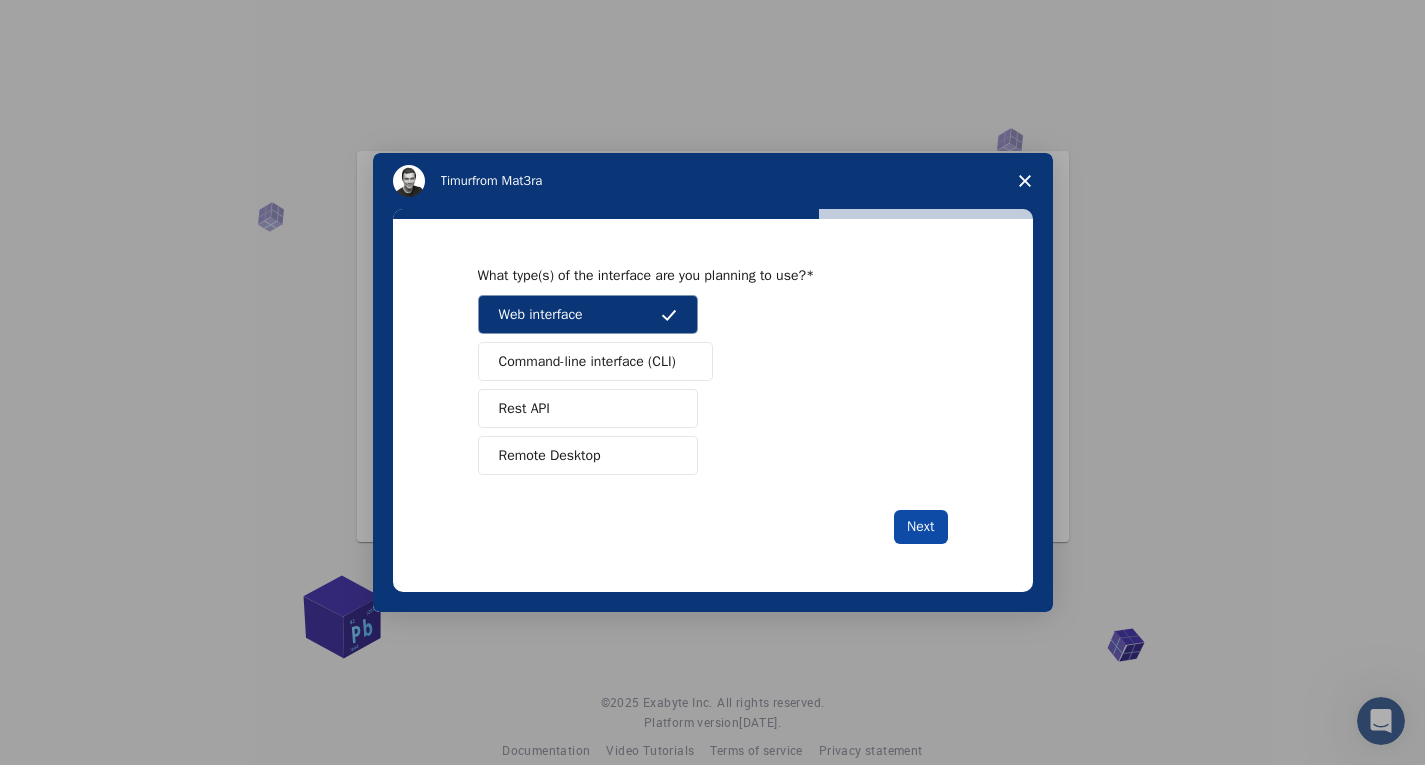 click on "Next" at bounding box center (920, 527) 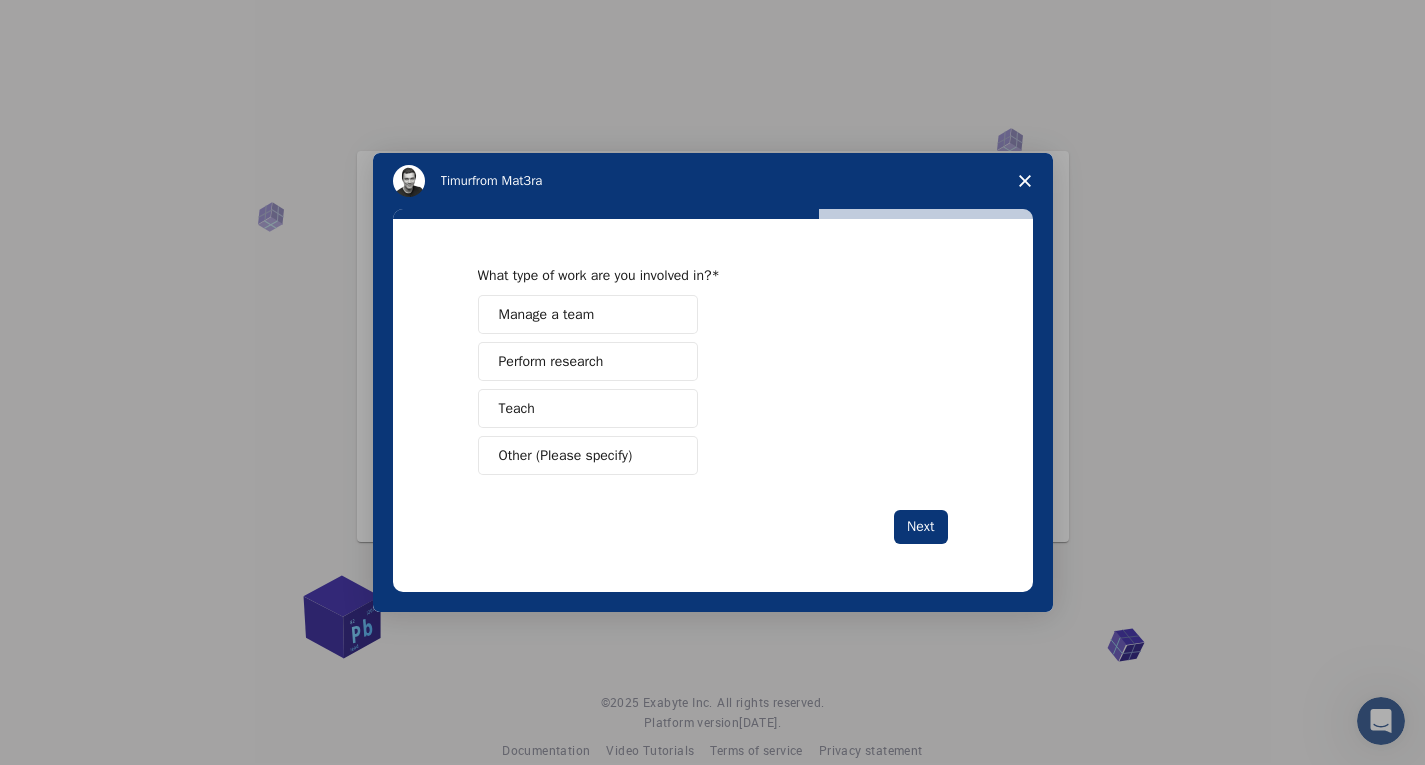click on "Perform research" at bounding box center (551, 361) 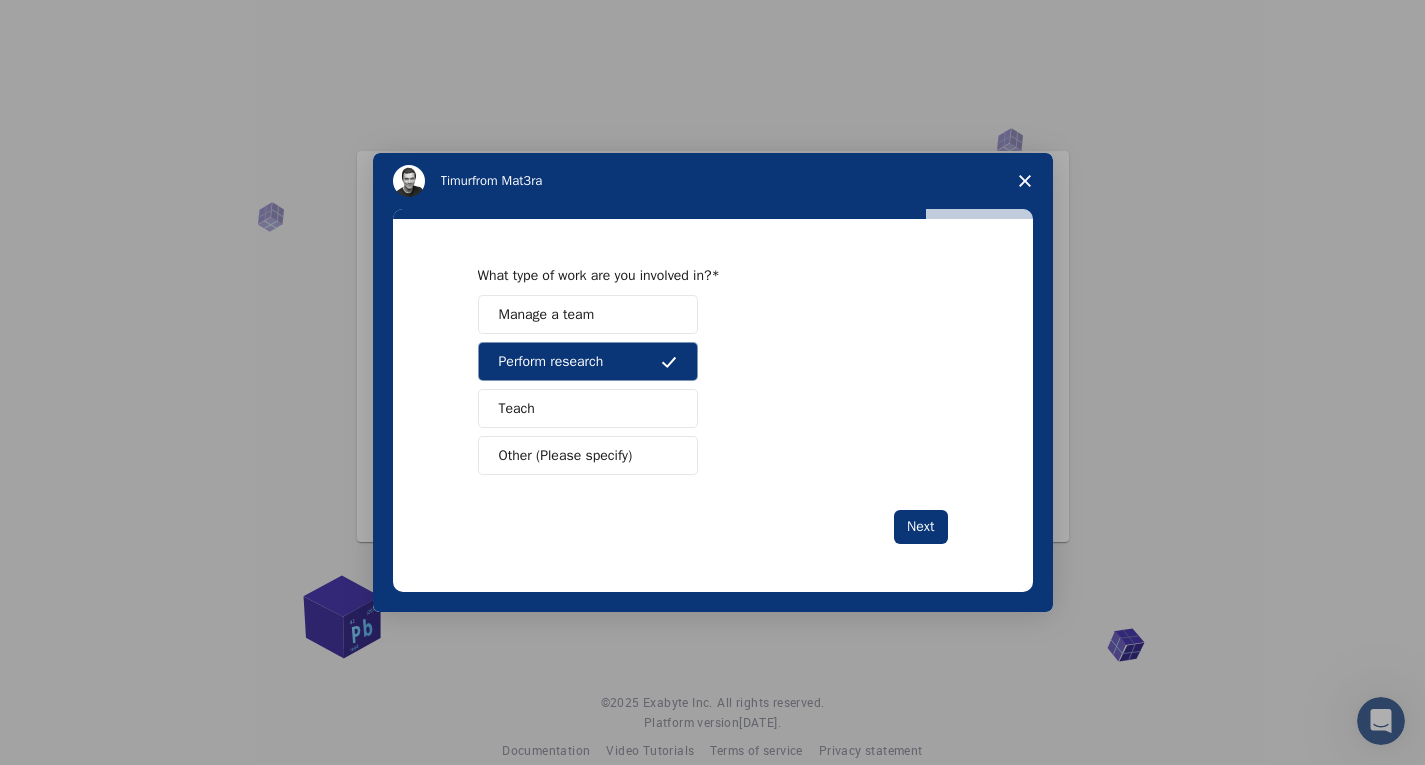 click on "Teach" at bounding box center (588, 408) 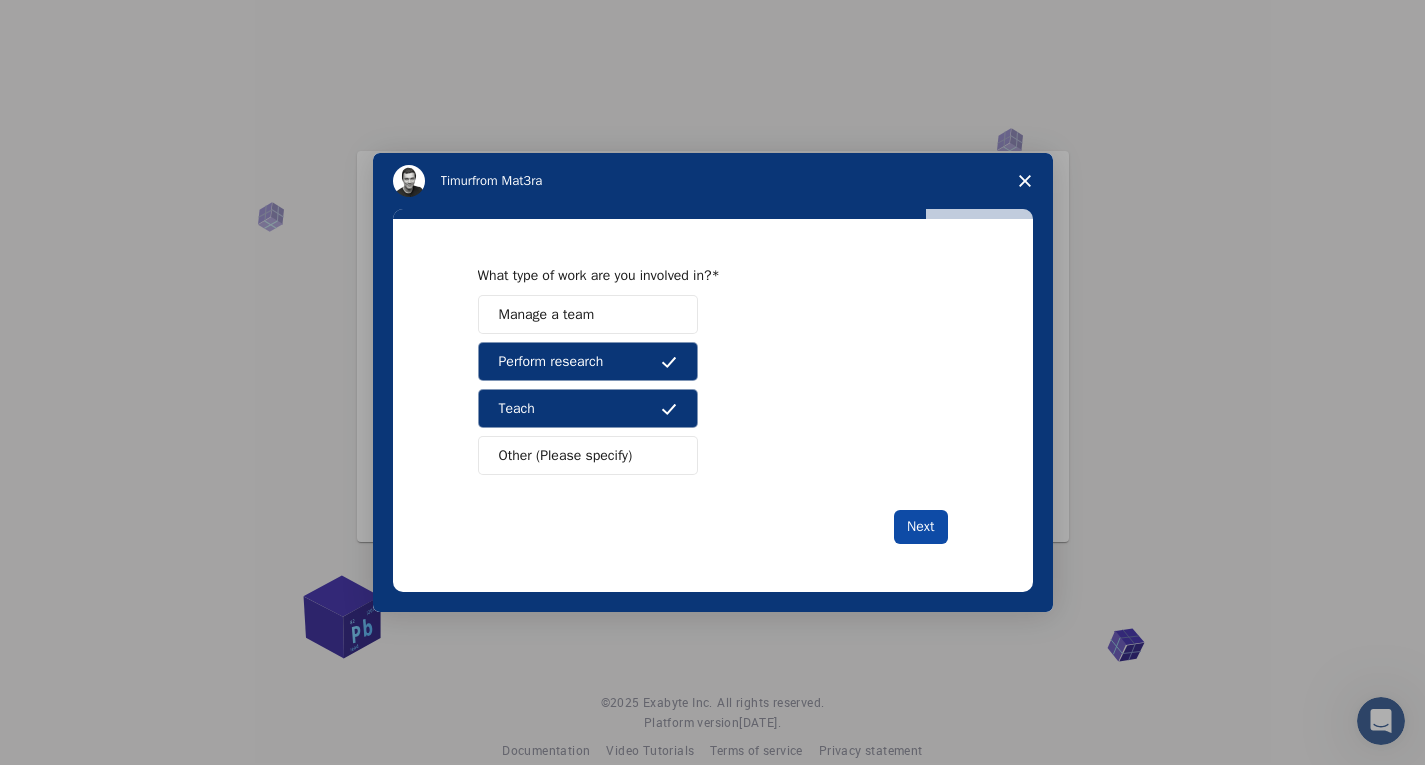 click on "Next" at bounding box center (920, 527) 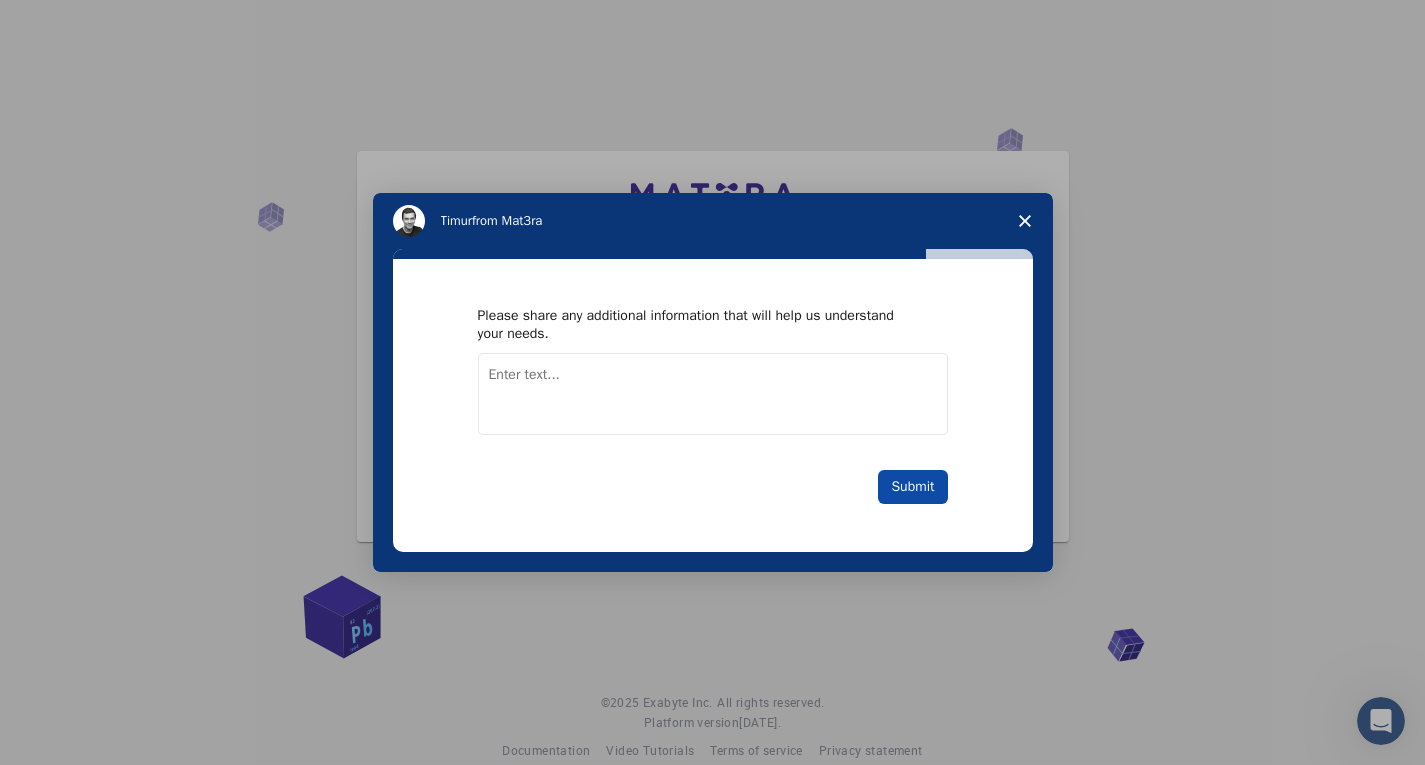 click on "Submit" at bounding box center (912, 487) 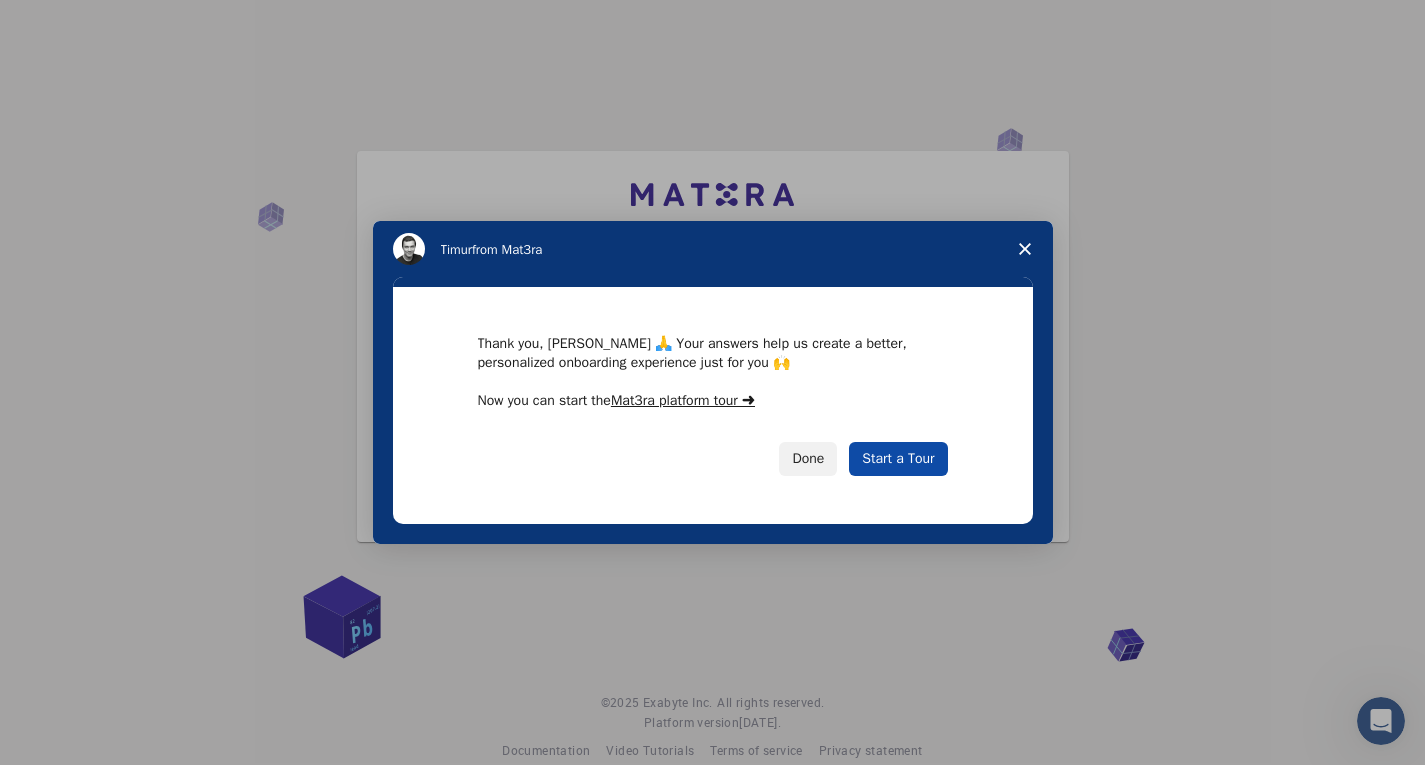 click on "Start a Tour" at bounding box center [898, 459] 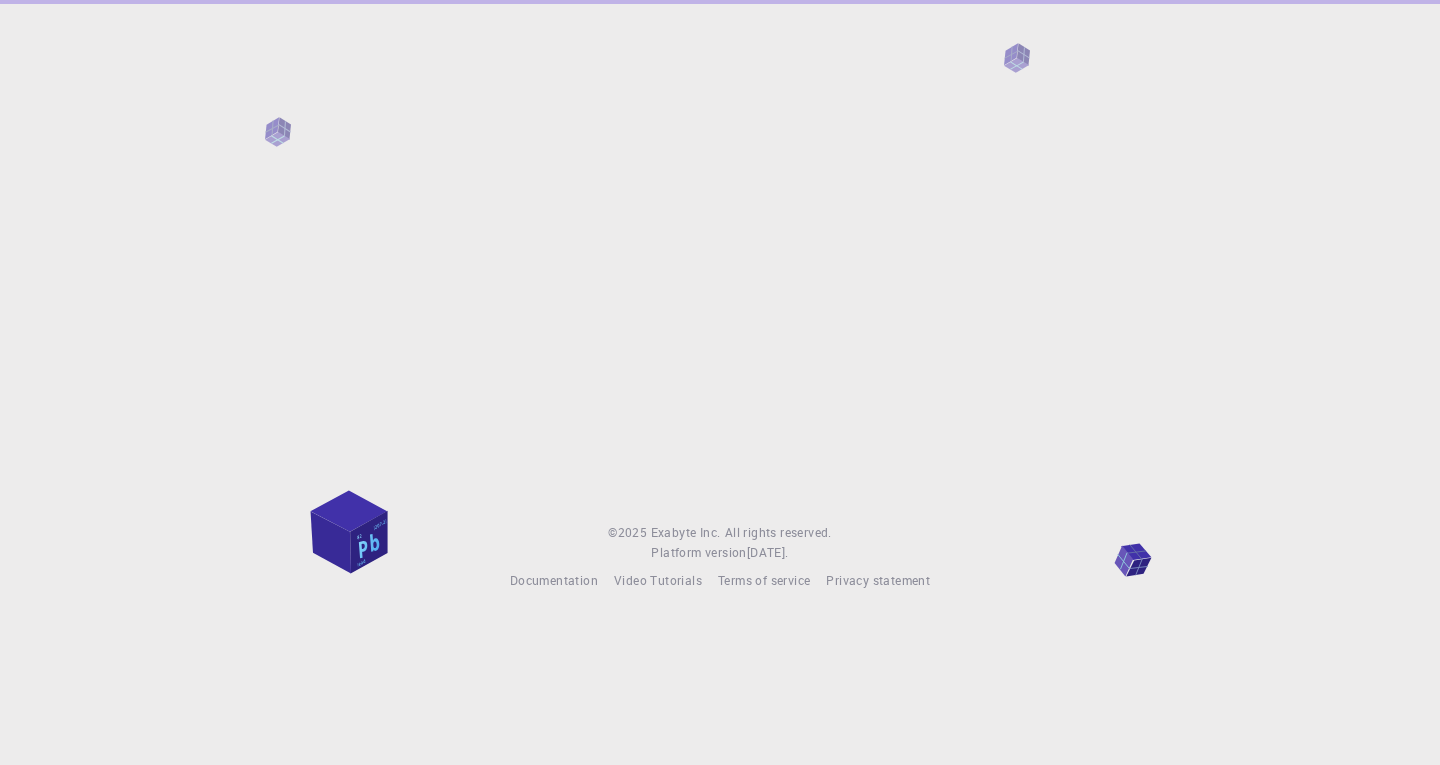 scroll, scrollTop: 0, scrollLeft: 0, axis: both 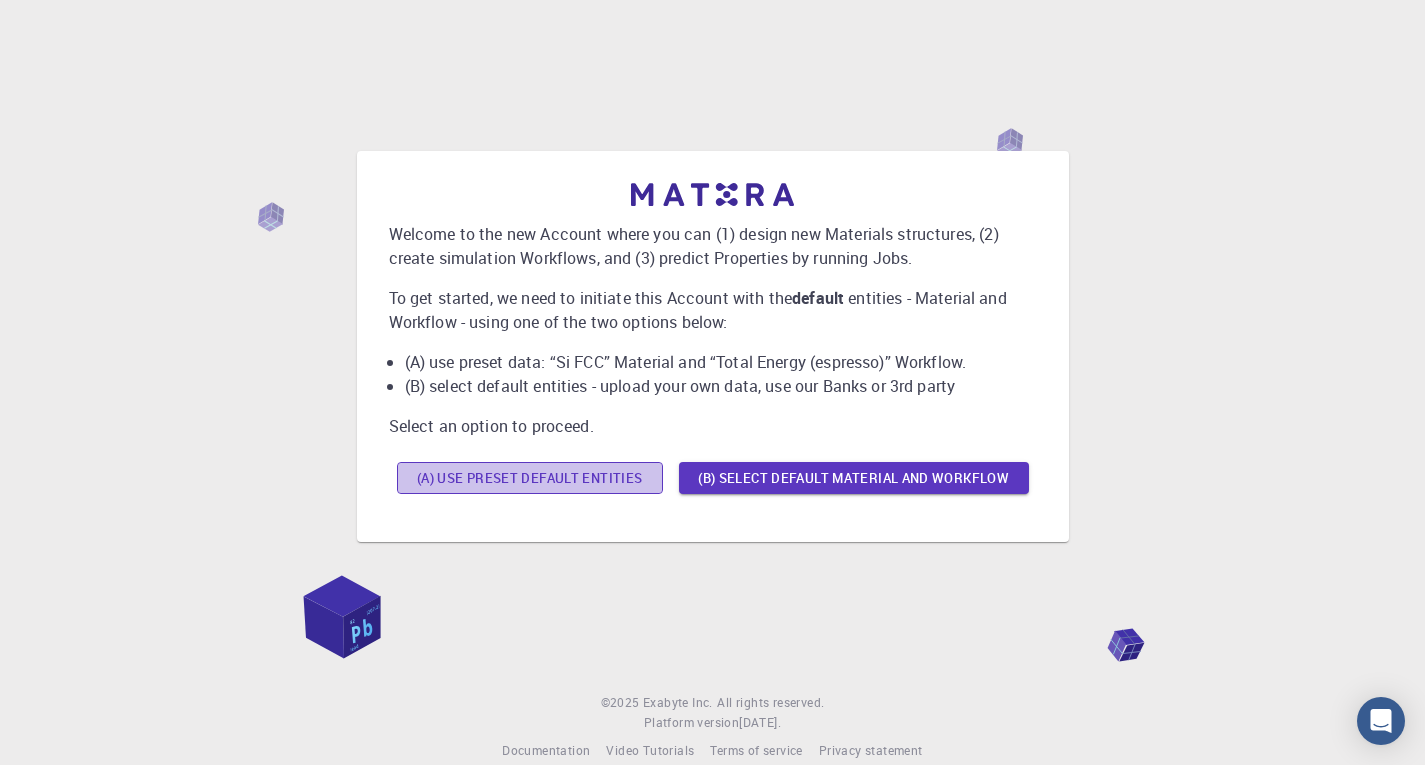 click on "(A) Use preset default entities" at bounding box center [530, 478] 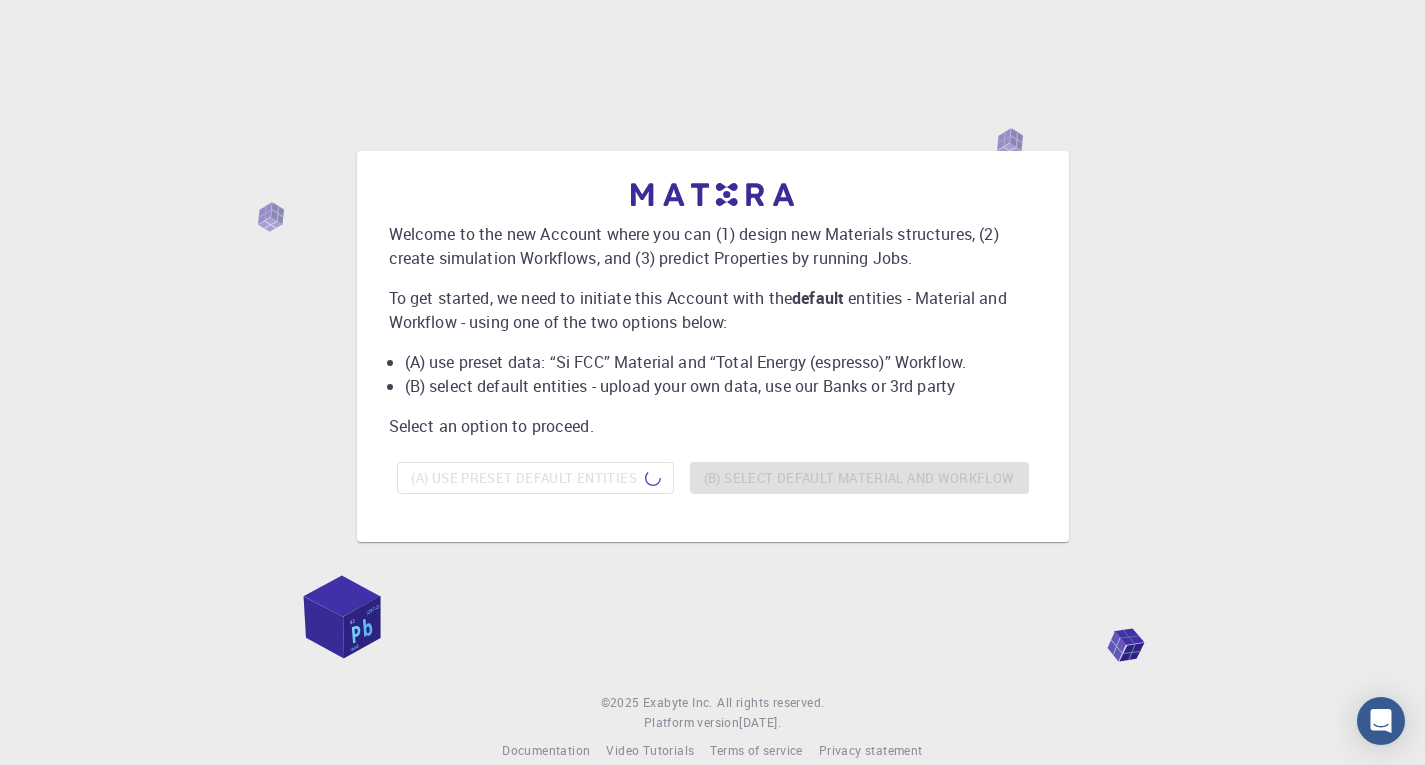 click on "Welcome to the new Account where you can (1) design new Materials structures, (2) create simulation Workflows, and (3) predict Properties by running Jobs. To get started, we need to initiate this Account with the  default   entities - Material and Workflow - using one of the two options below: (A) use preset data: “Si FCC” Material and “Total Energy (espresso)” Workflow. (B) select default entities - upload your own data, use our Banks or 3rd party Select an option to proceed. (A) Use preset default entities (B) Select default material and workflow" at bounding box center (712, 346) 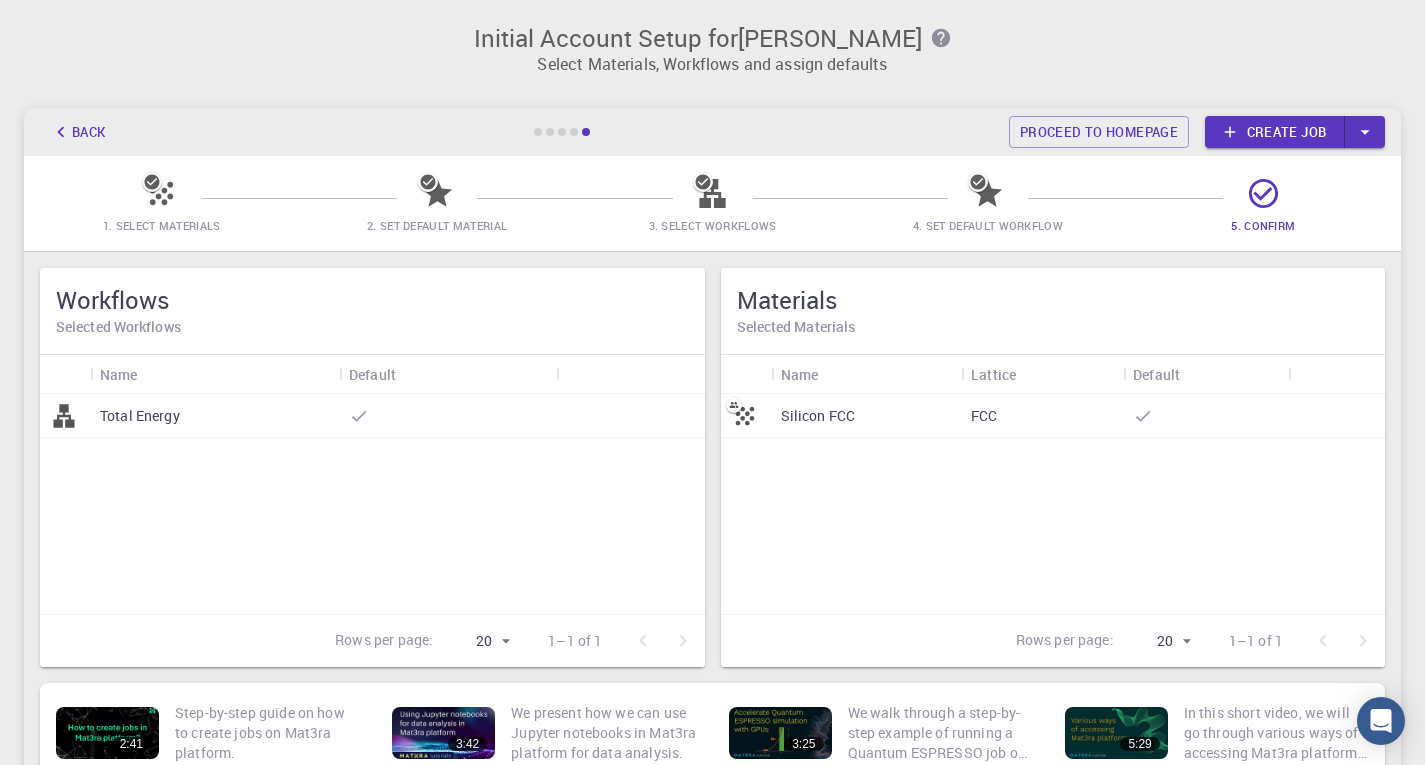click on "Silicon FCC" at bounding box center (818, 416) 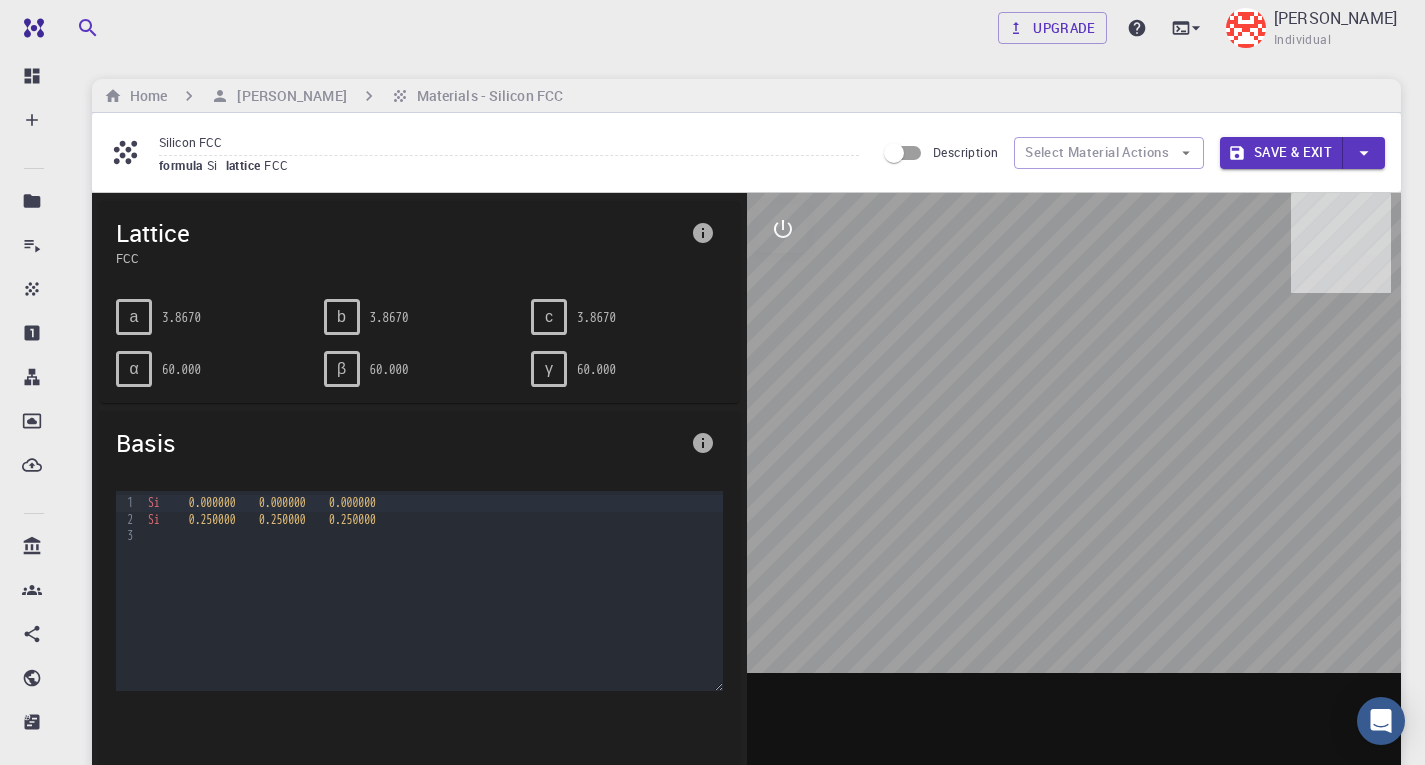 click on "Silicon FCC" at bounding box center (509, 142) 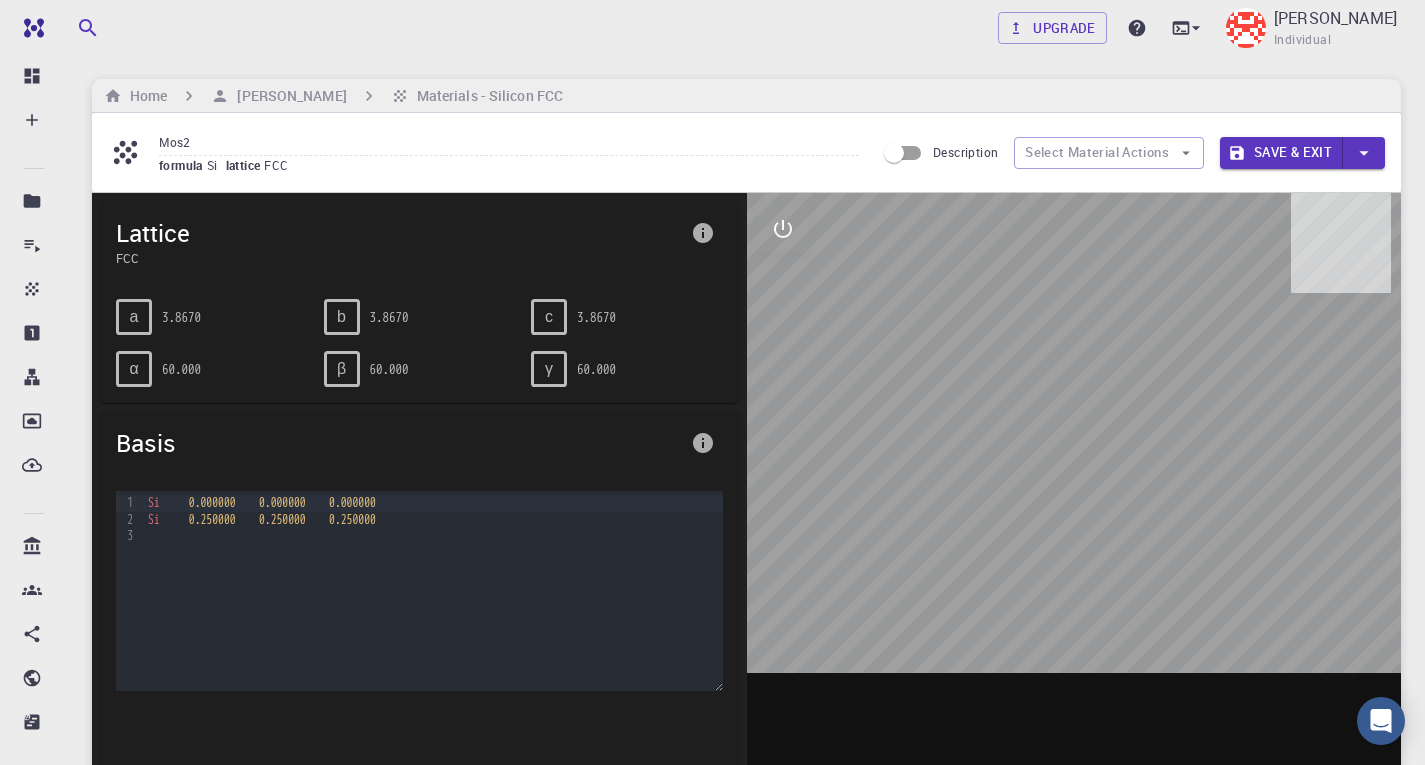 type on "Mos2" 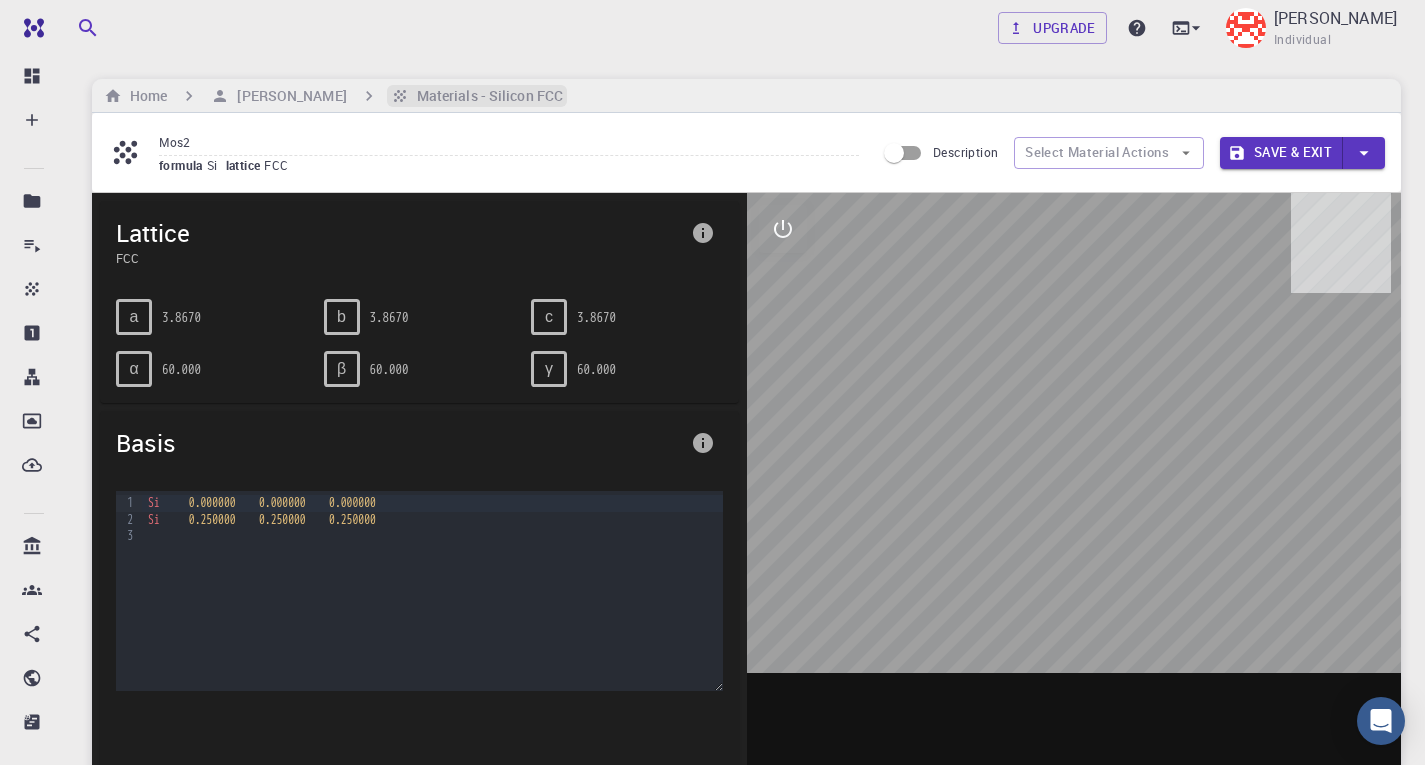 click on "Materials - Silicon FCC" at bounding box center [486, 96] 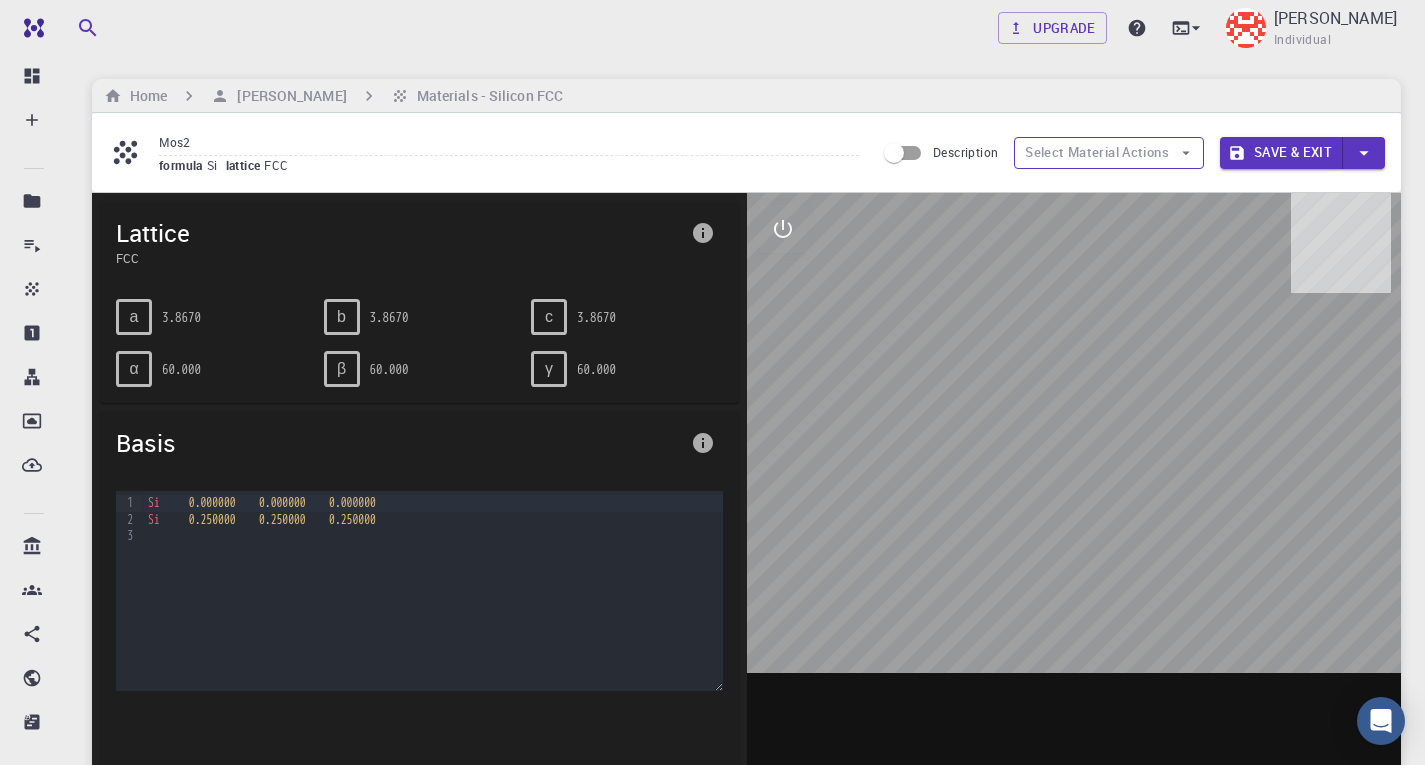 click 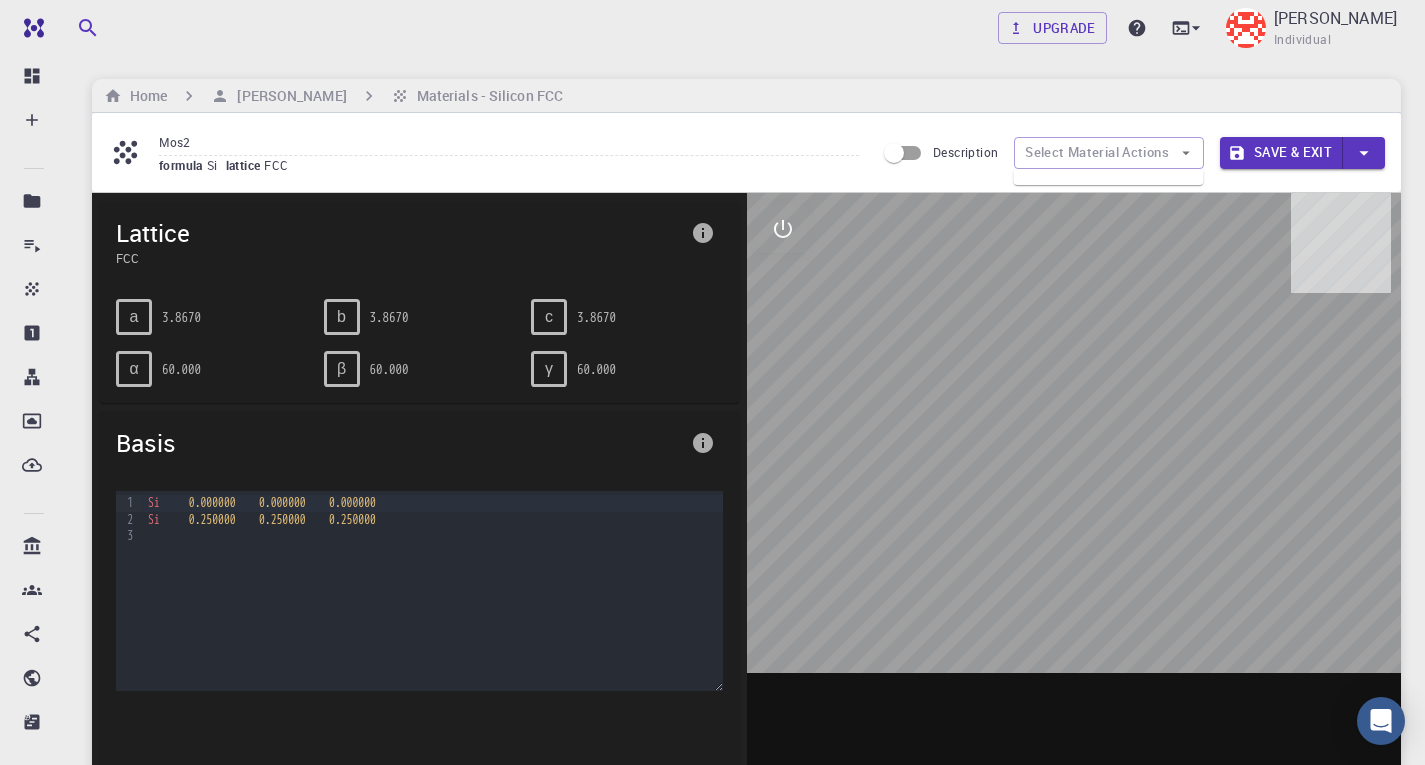 click on "Mos2" at bounding box center (509, 142) 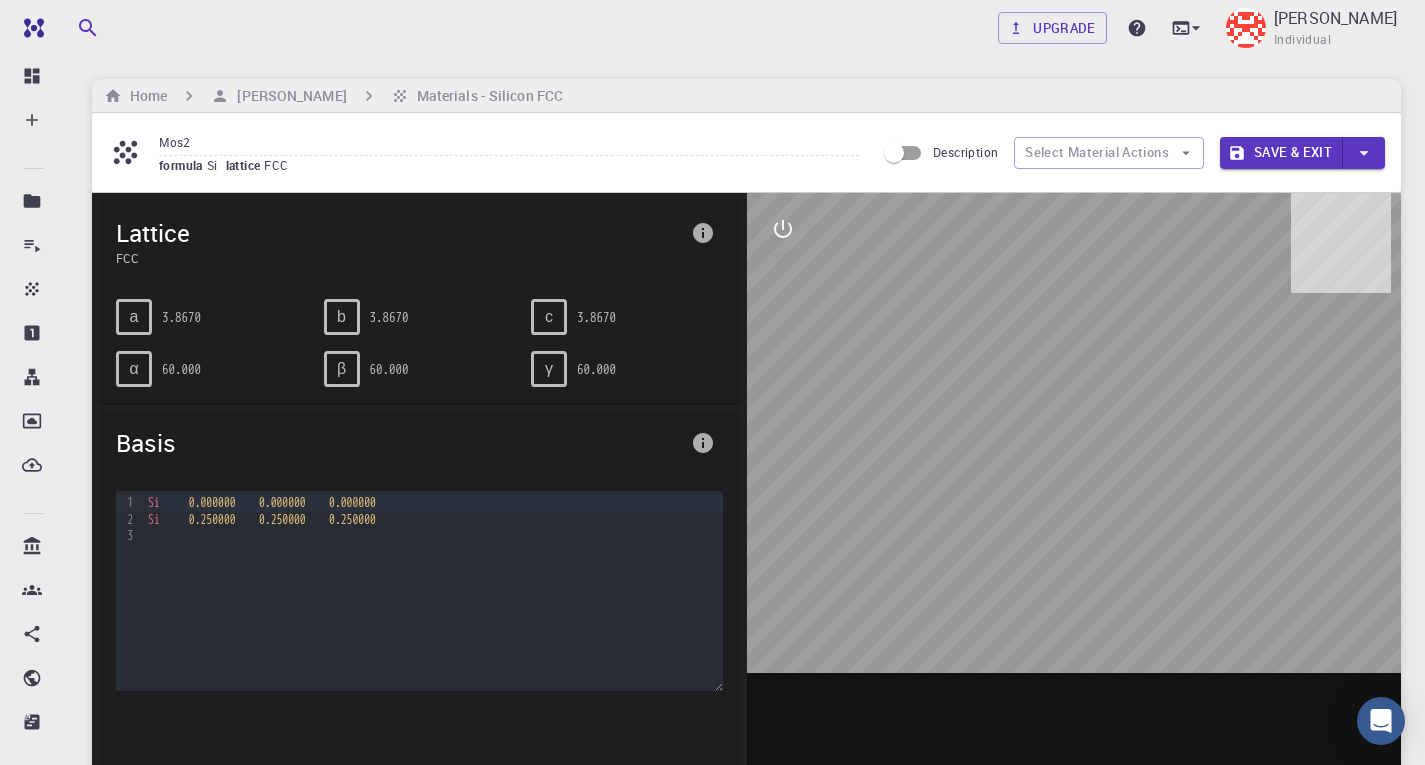 click at bounding box center (1074, 504) 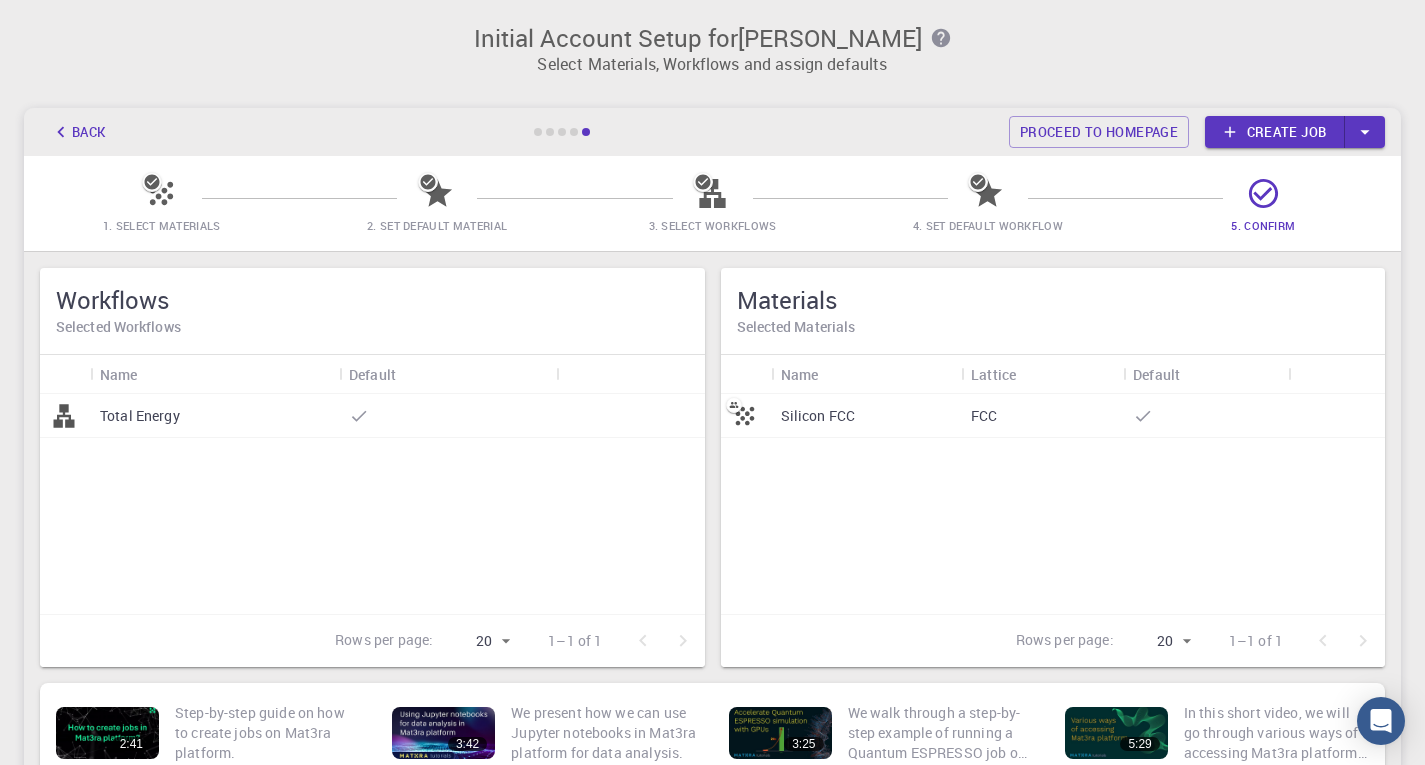 click on "Create job" at bounding box center [1275, 132] 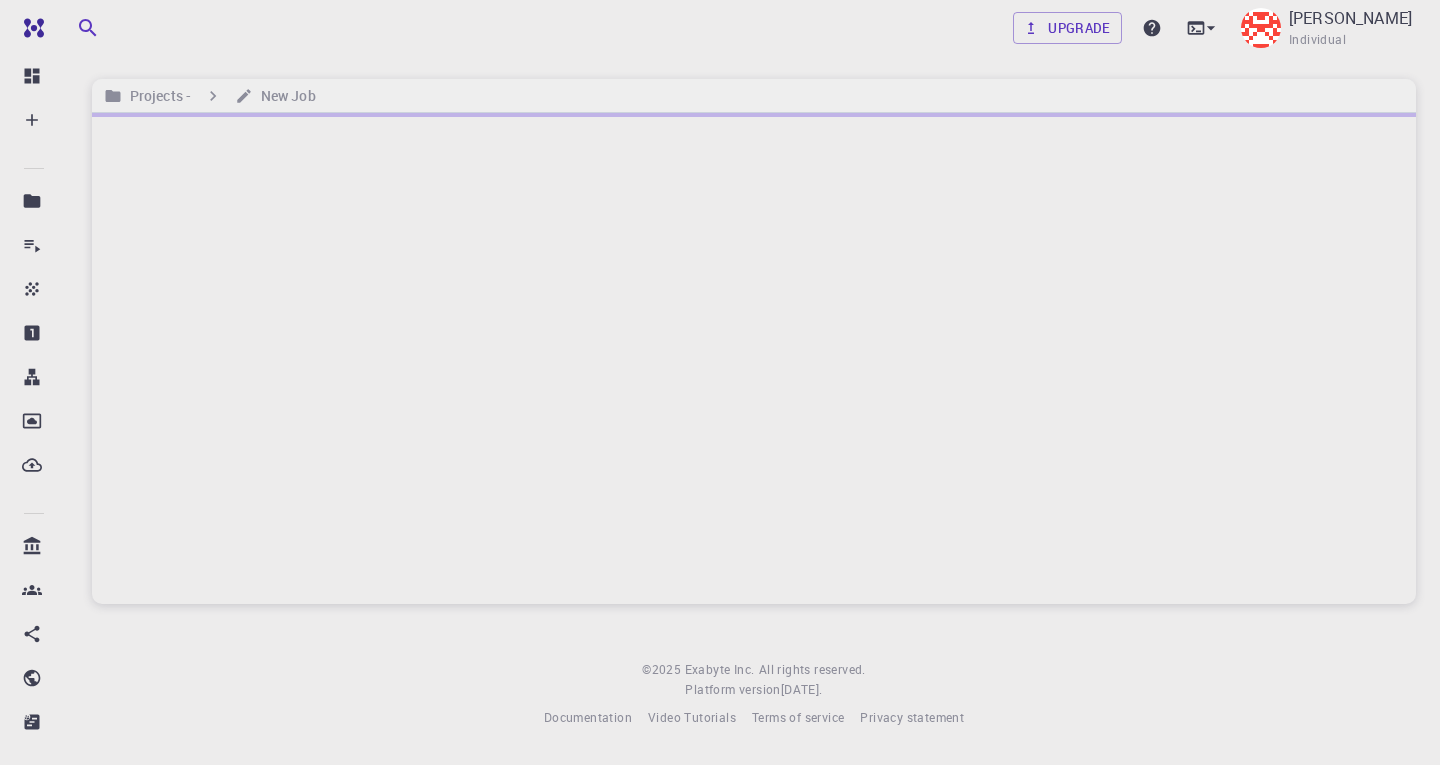 scroll, scrollTop: 0, scrollLeft: 0, axis: both 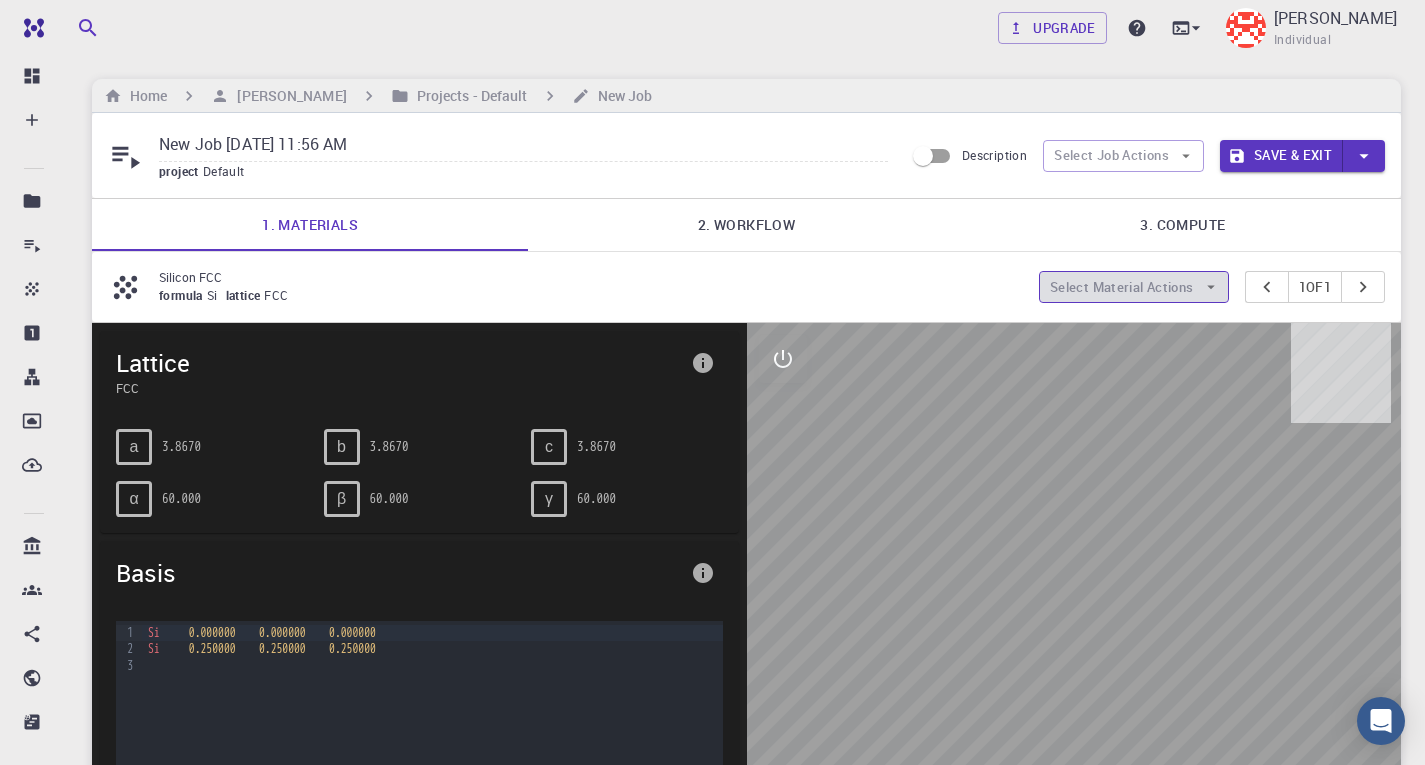 click 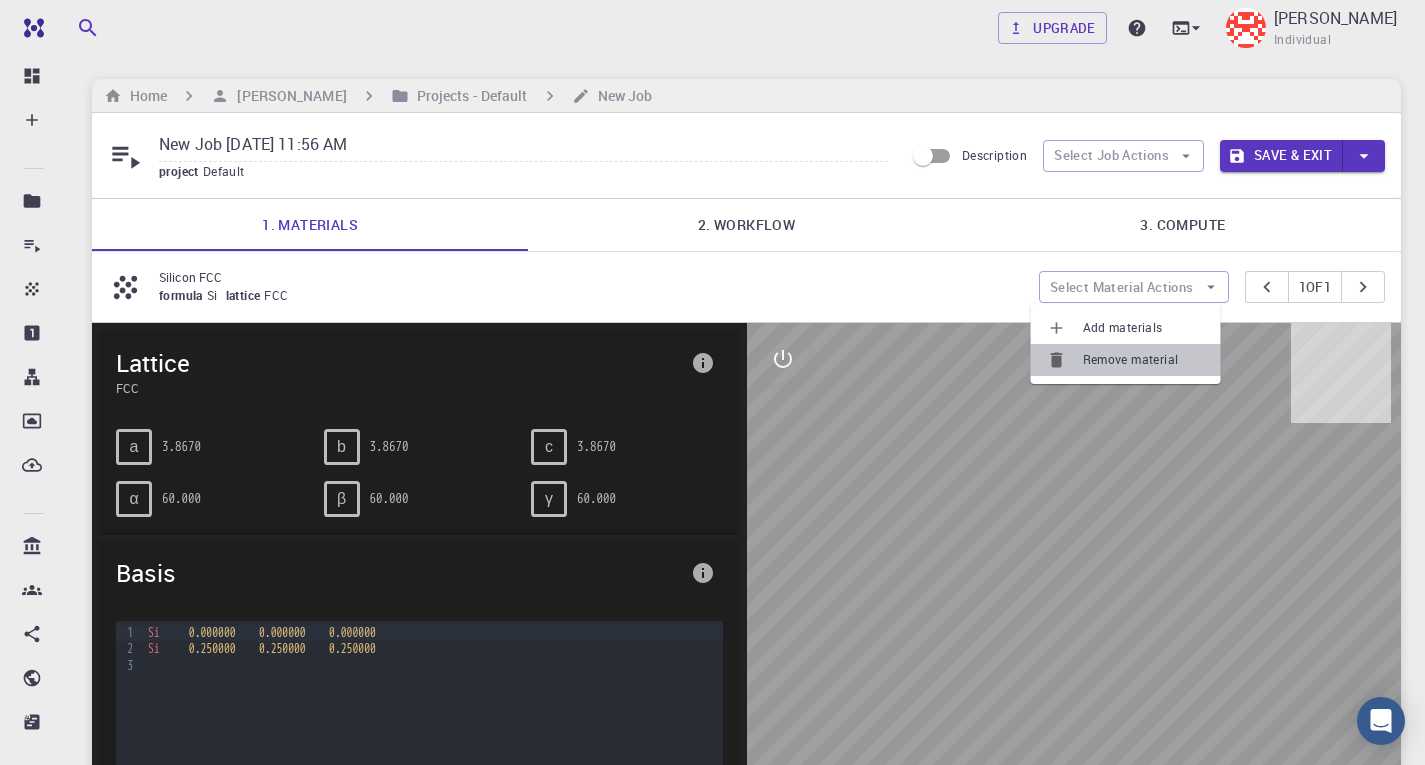 click on "Remove material" at bounding box center [1144, 360] 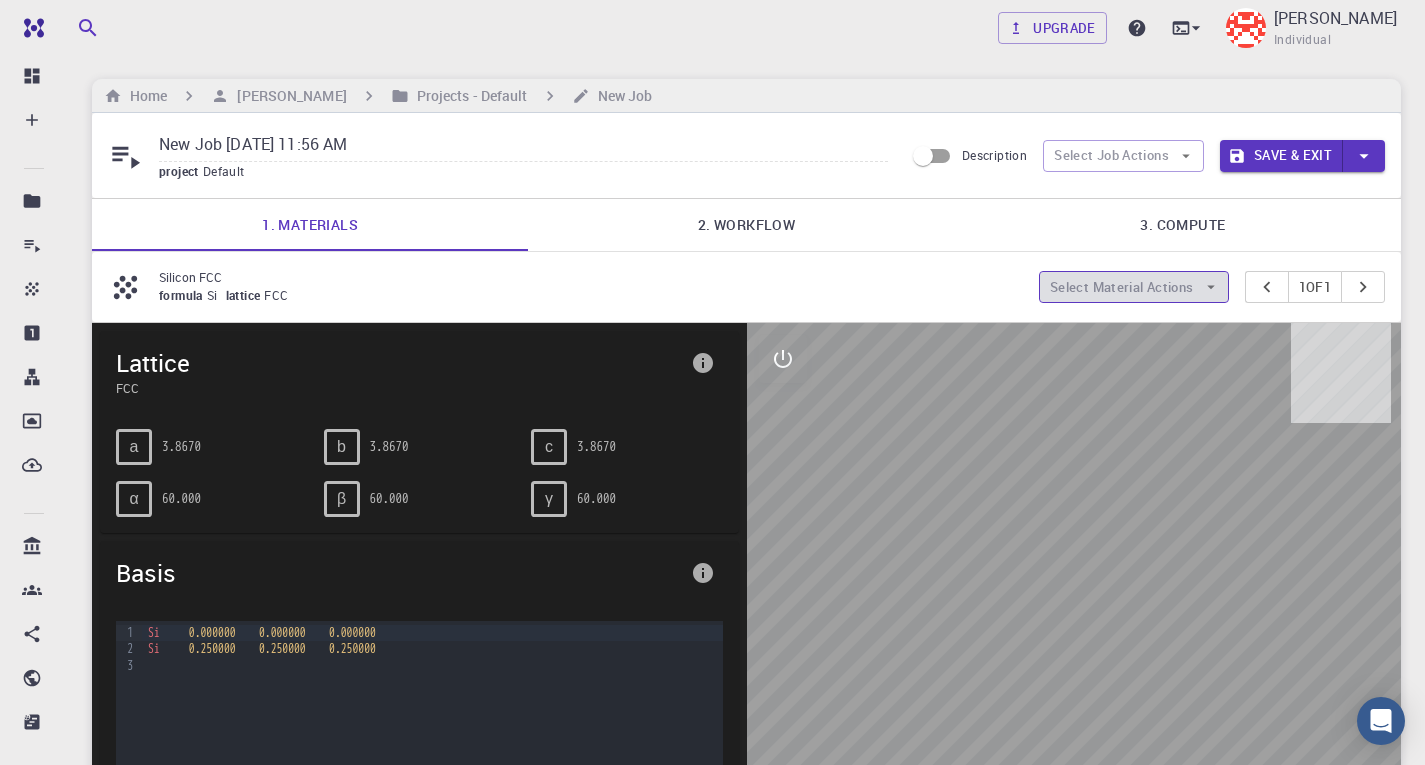 click on "Select Material Actions" at bounding box center [1134, 287] 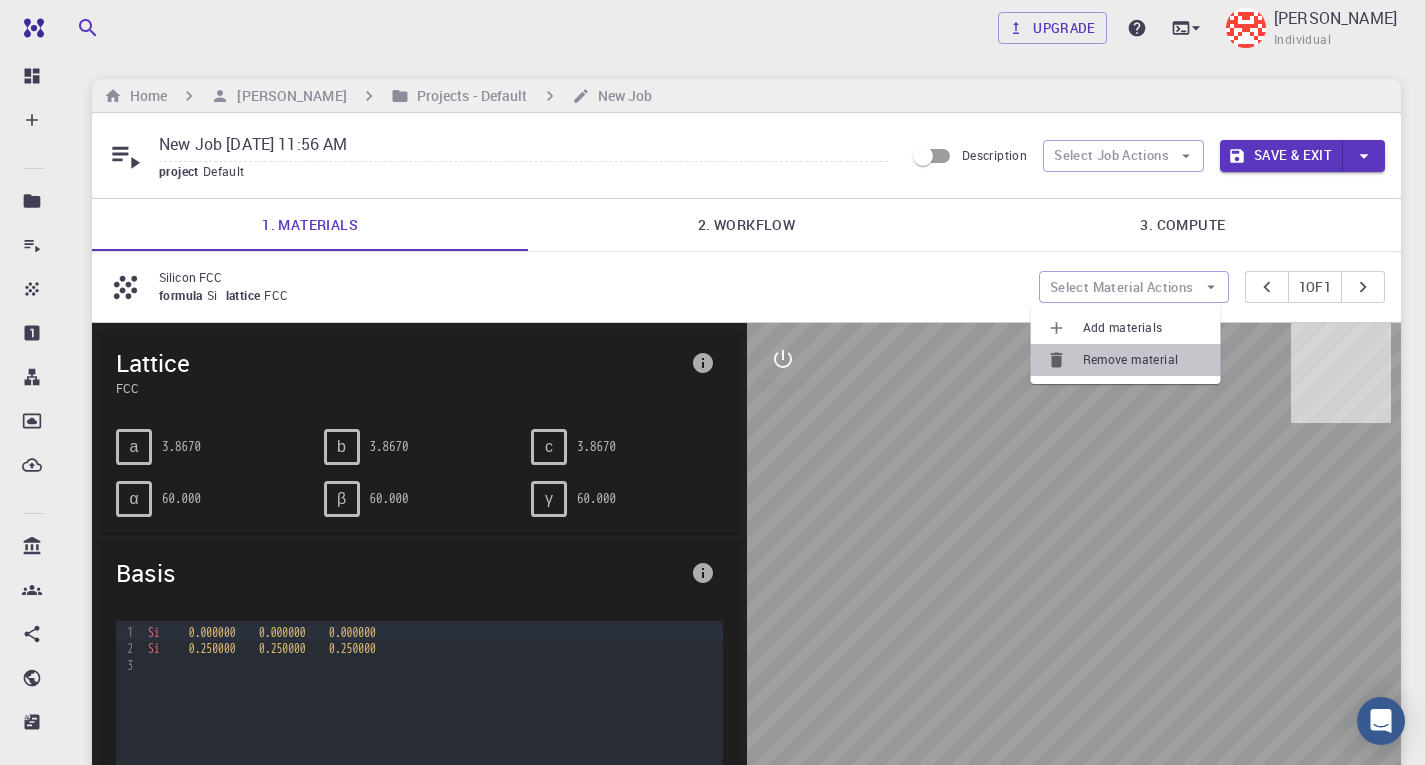 click on "Remove material" at bounding box center (1144, 360) 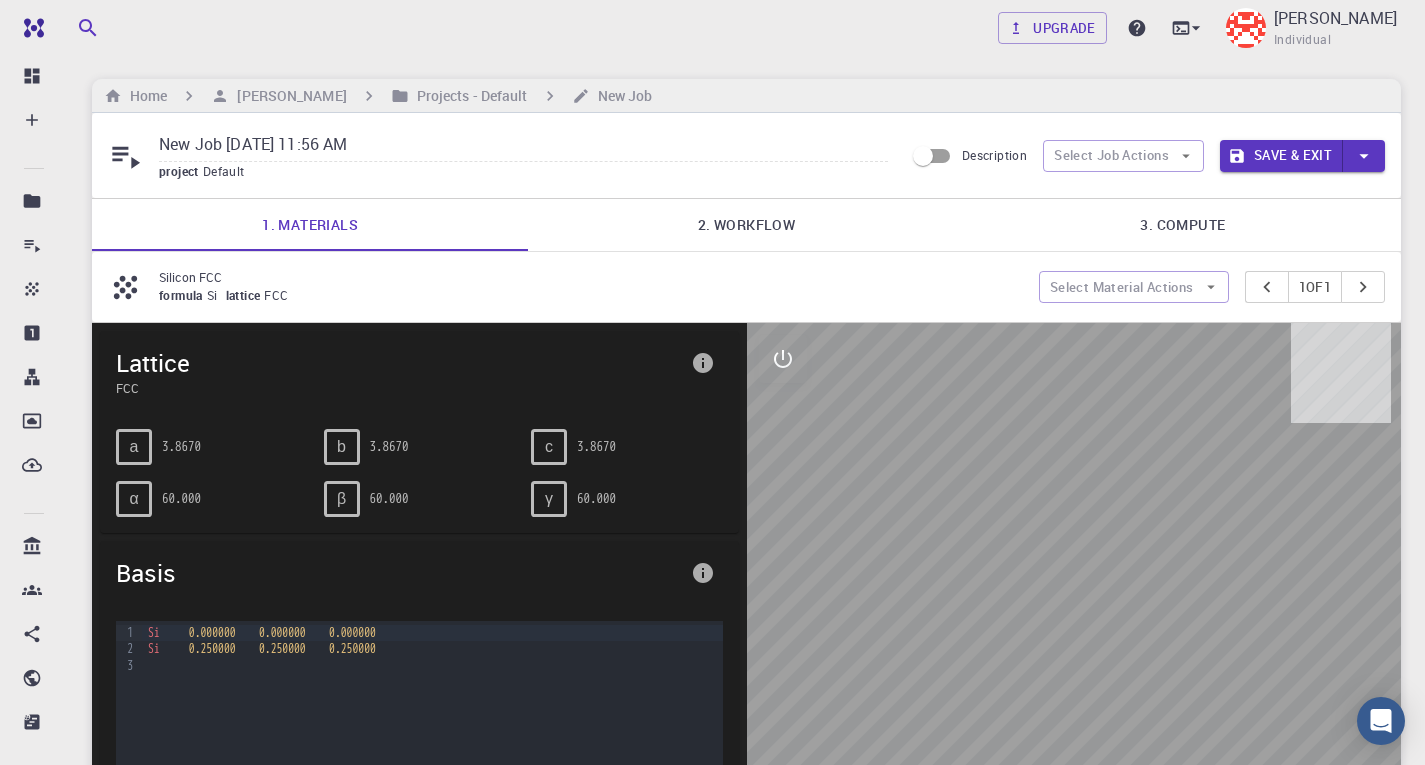 click on "formula" at bounding box center (183, 295) 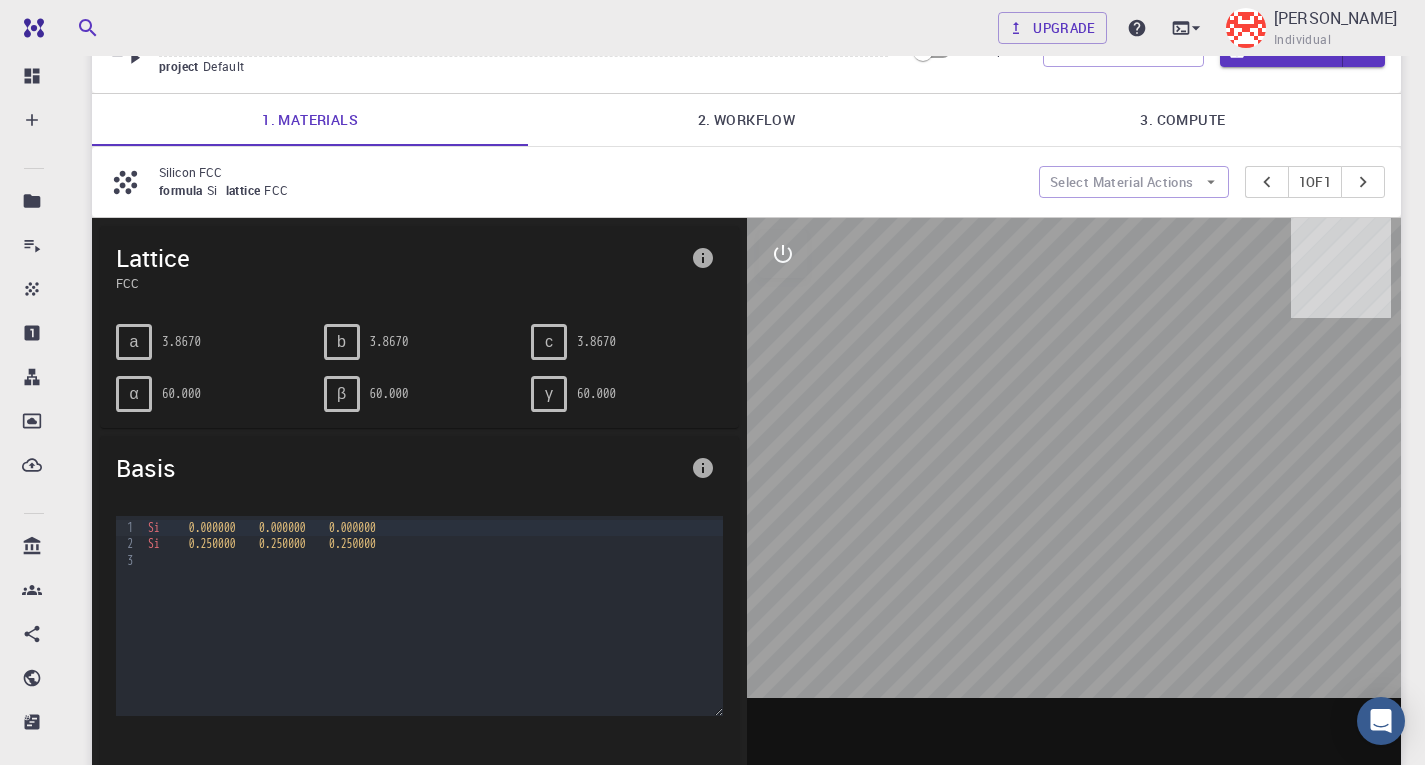 scroll, scrollTop: 0, scrollLeft: 0, axis: both 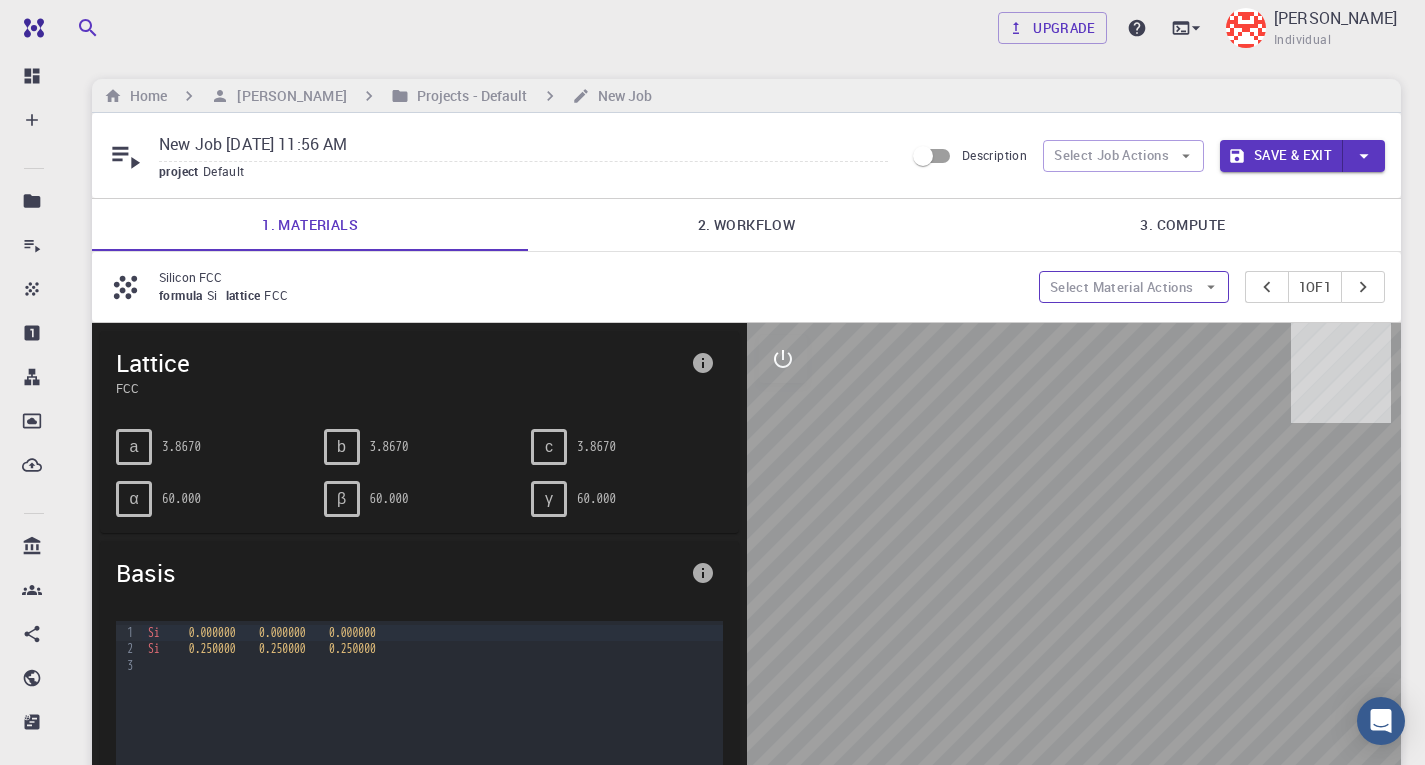 click 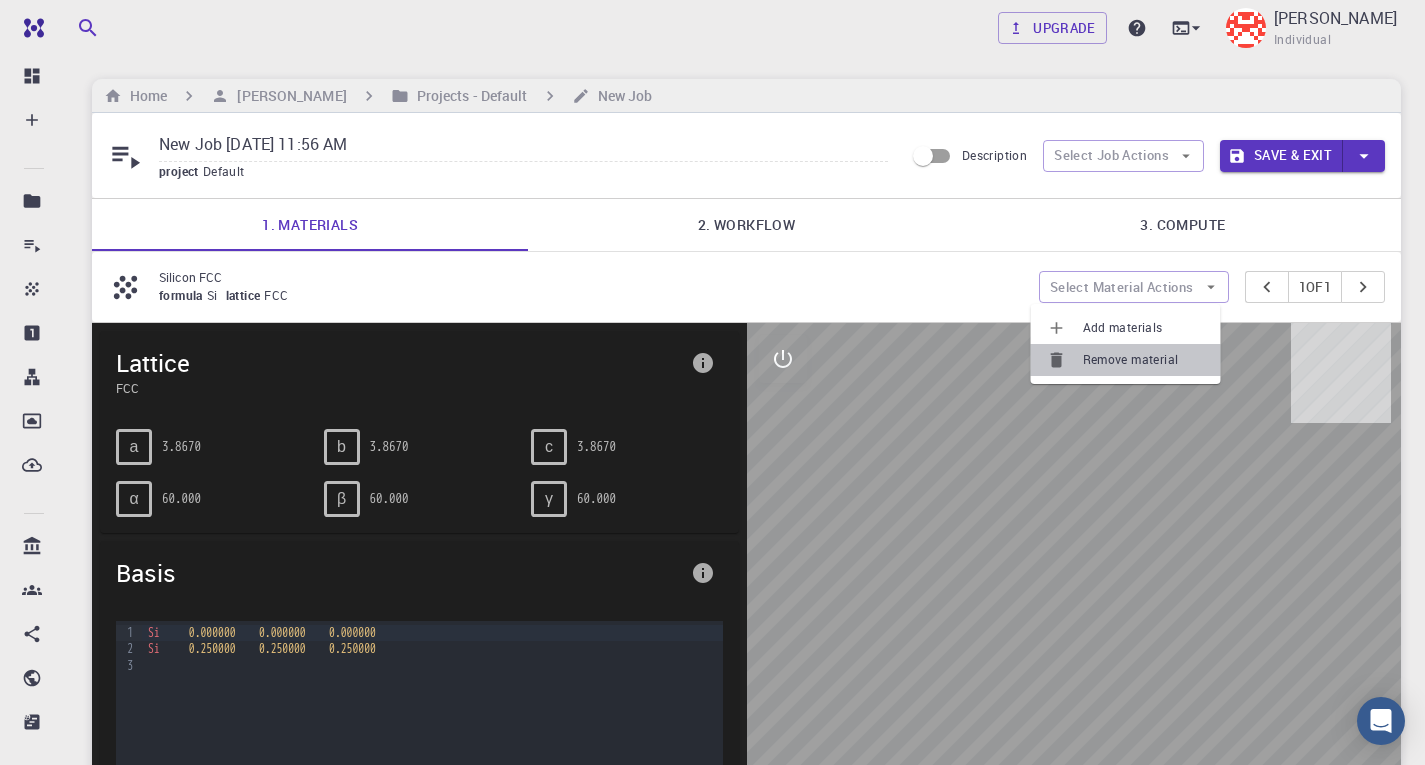 click on "Remove material" at bounding box center [1144, 360] 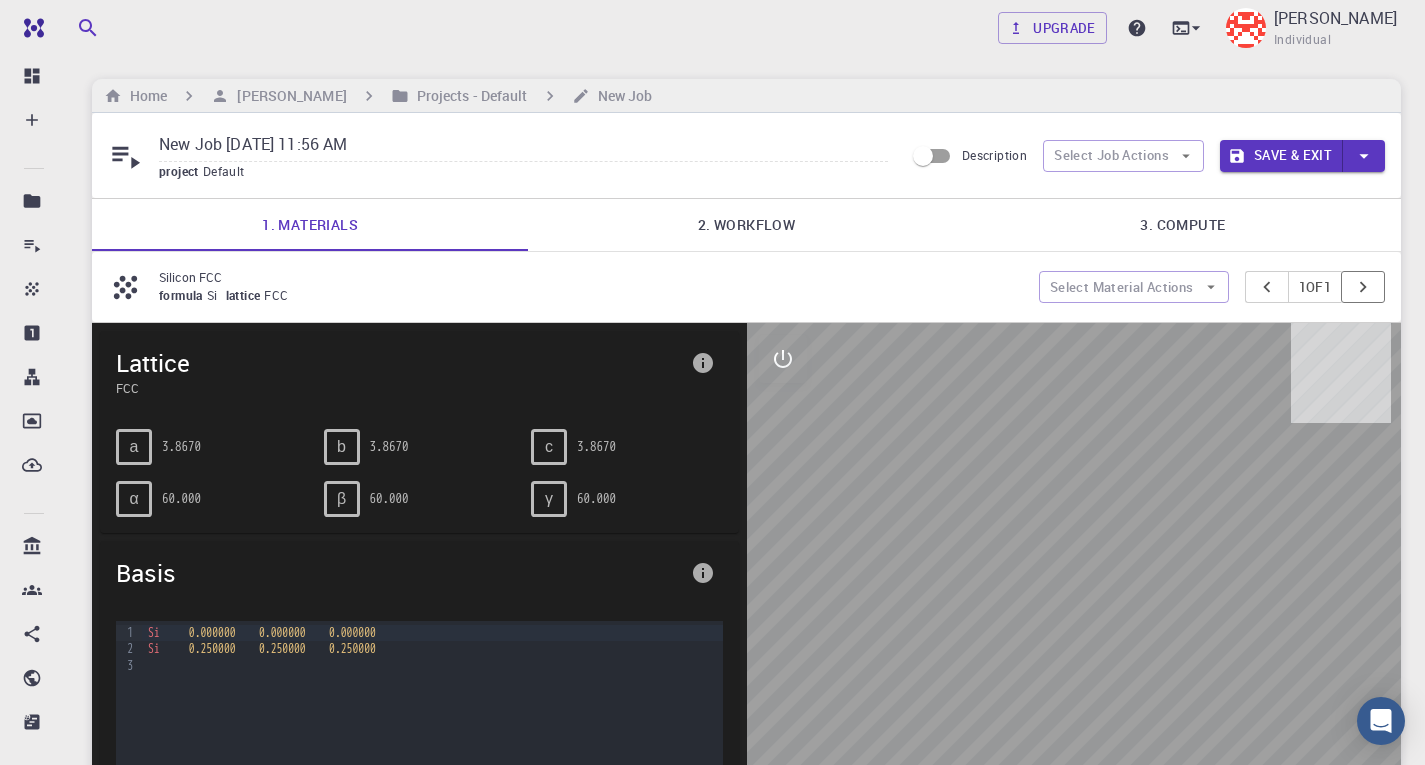click 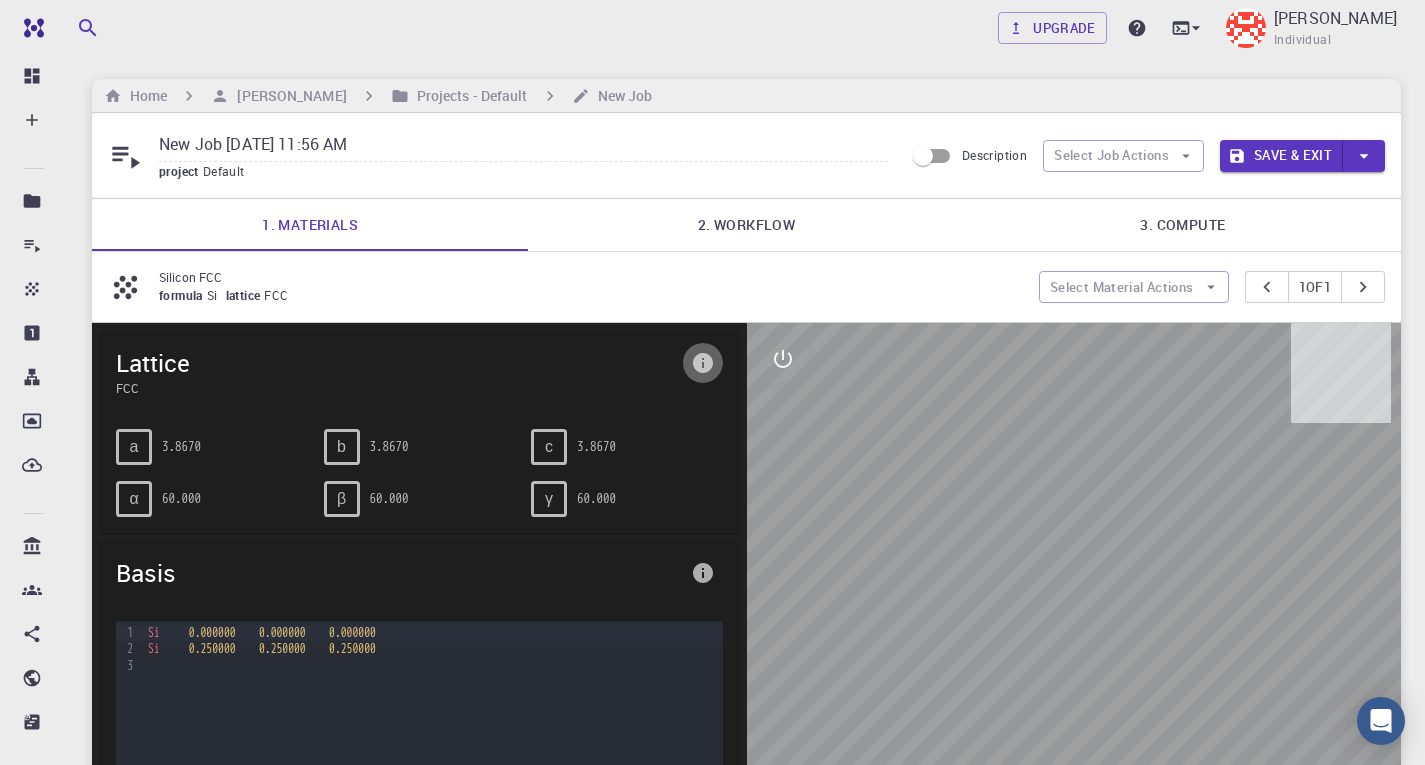click 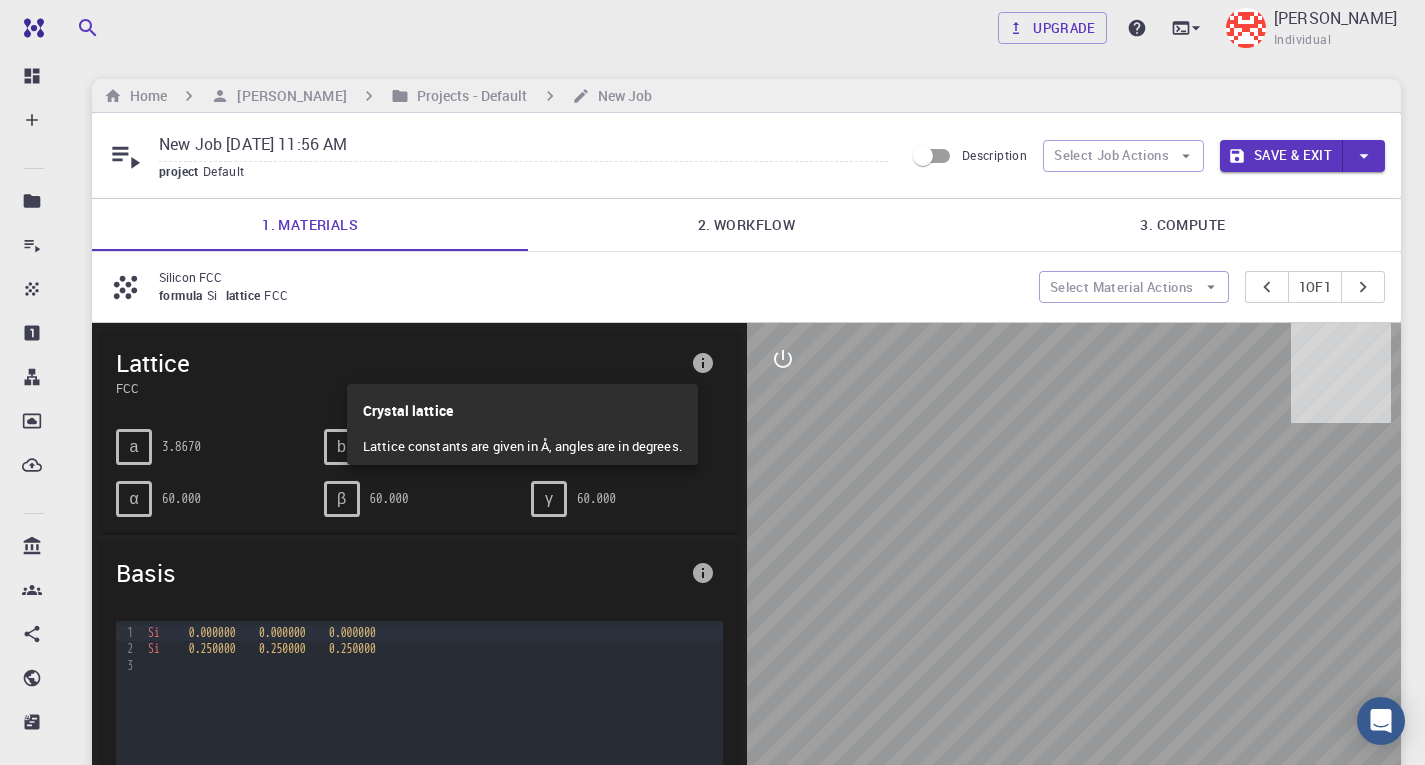 click at bounding box center (712, 382) 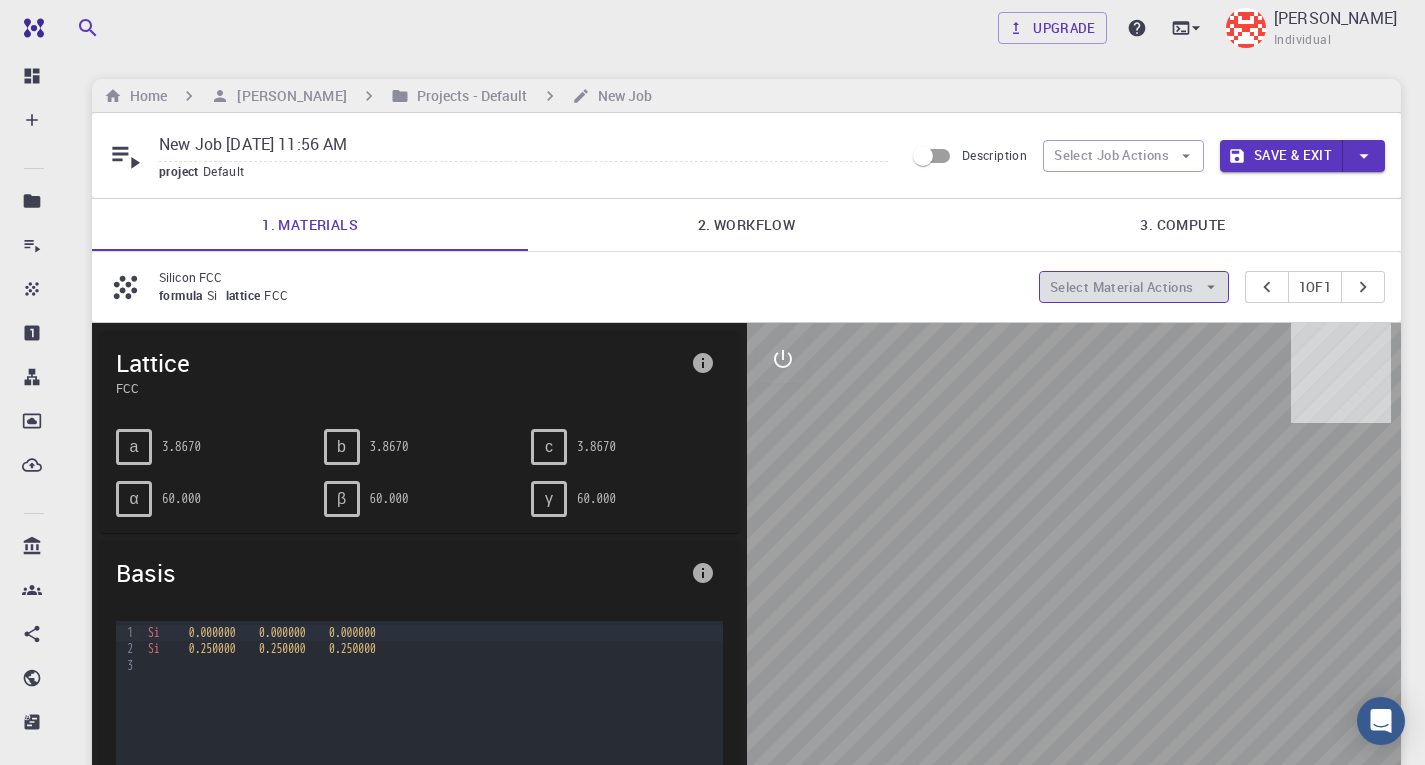click 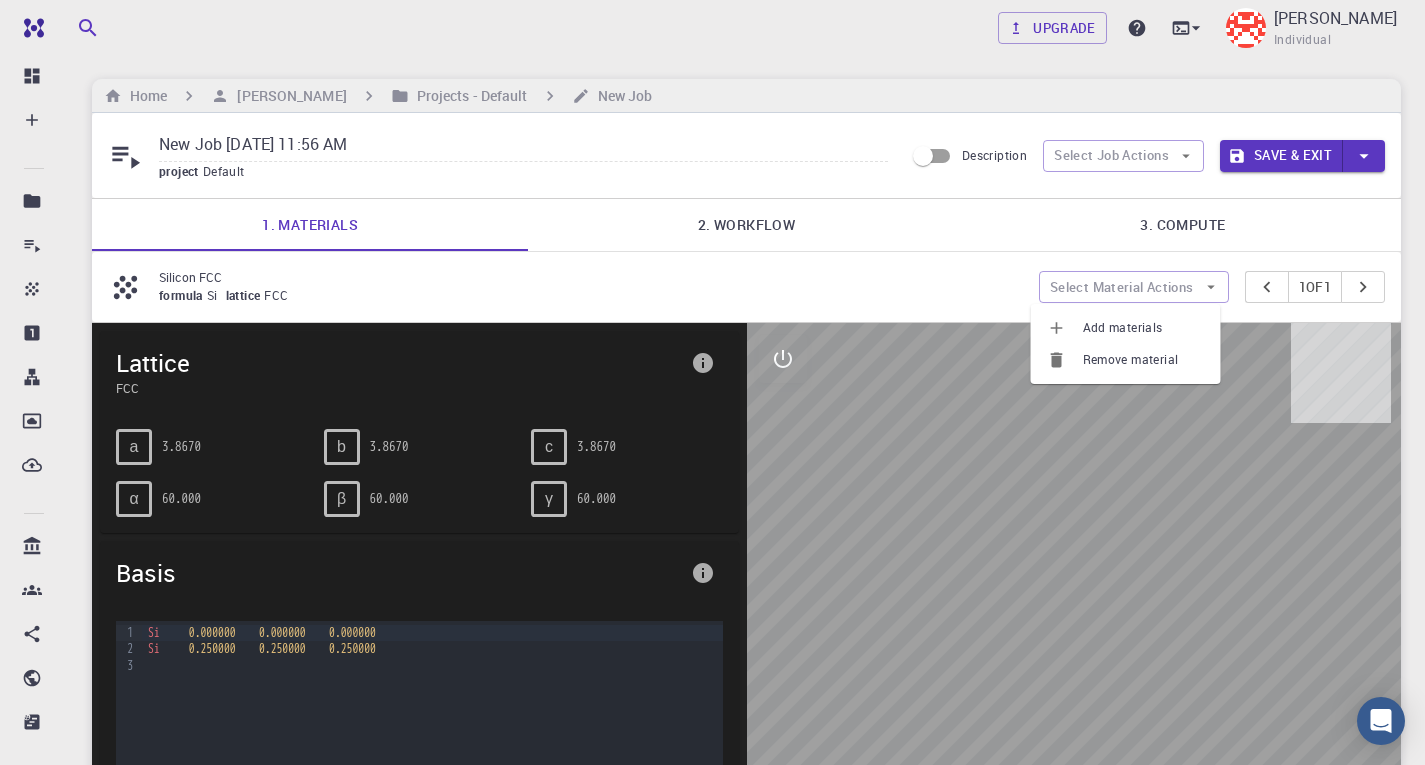 click on "Remove material" at bounding box center [1144, 360] 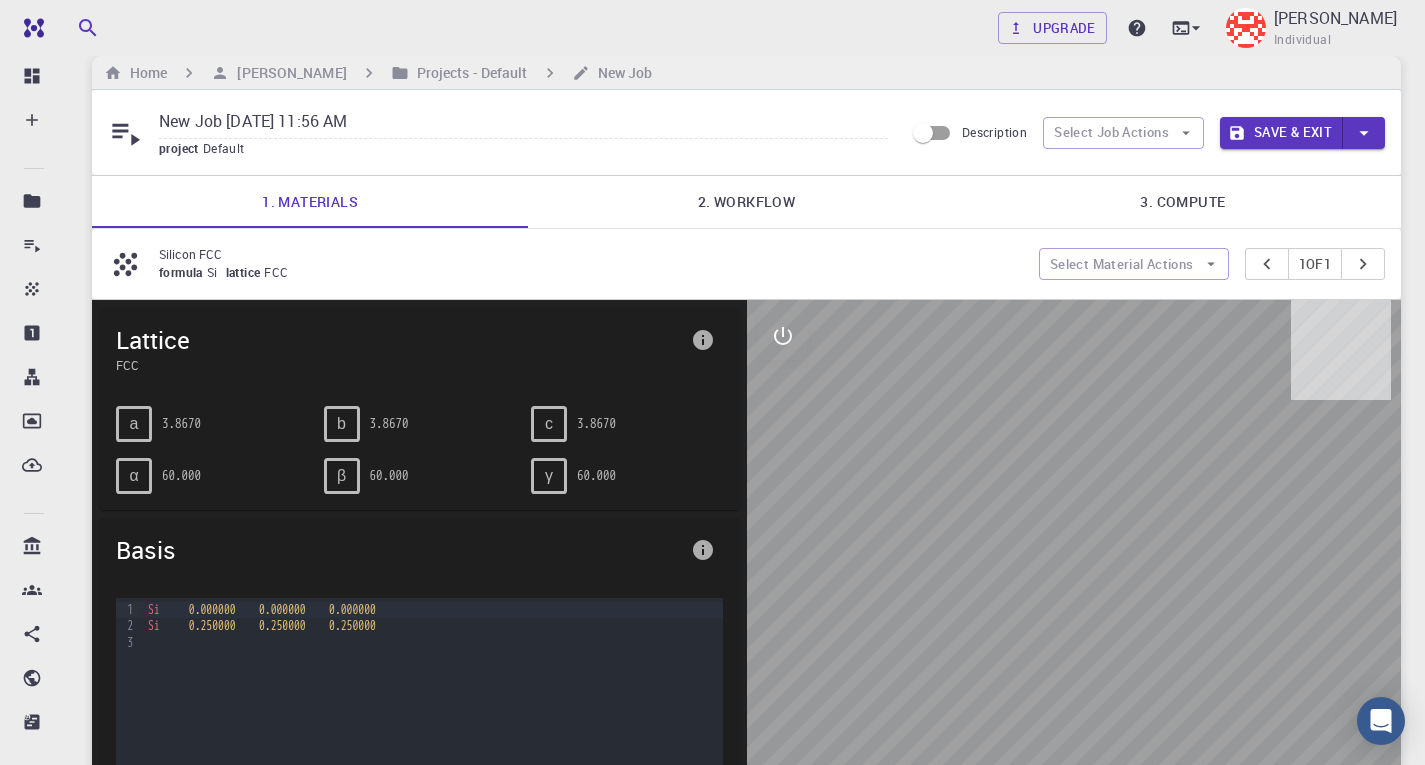 scroll, scrollTop: 24, scrollLeft: 0, axis: vertical 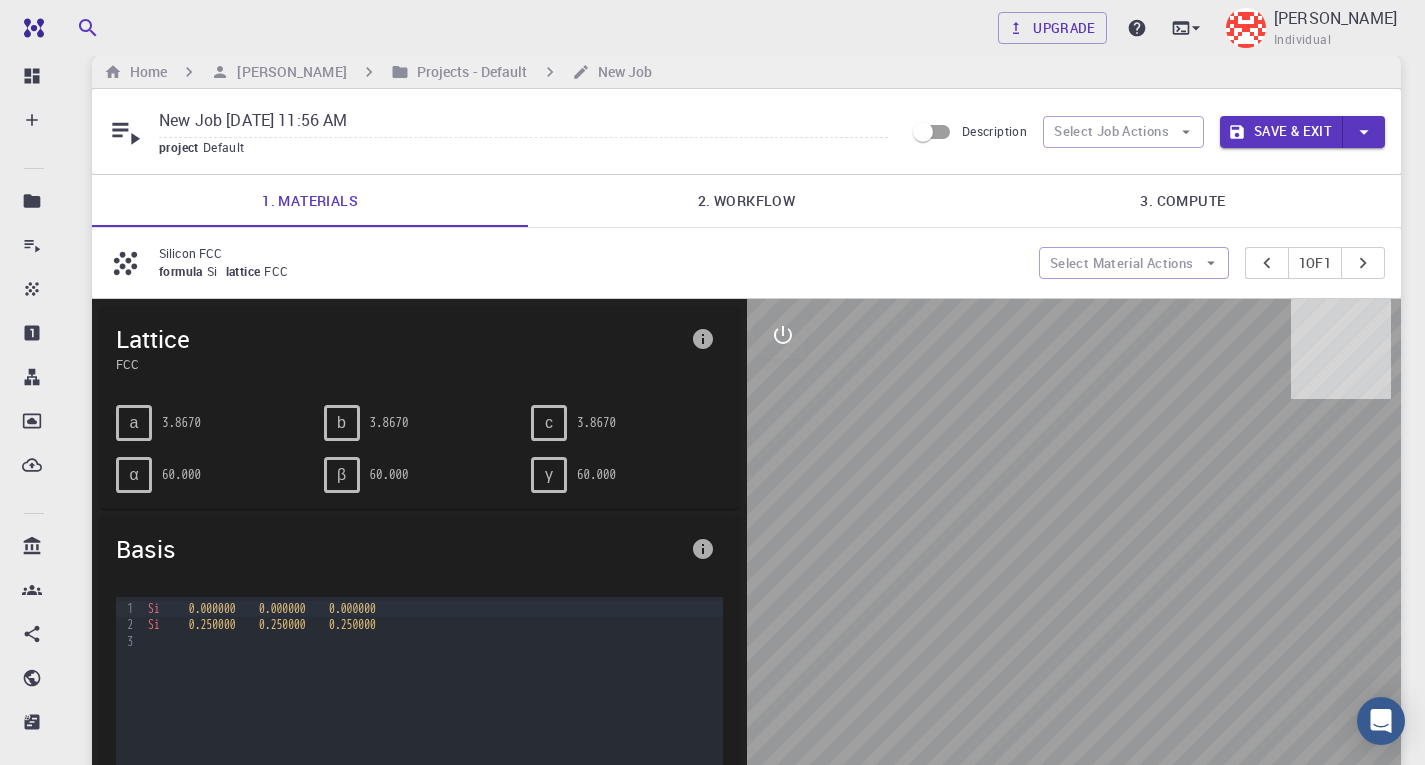 click on "0.250000" at bounding box center [212, 625] 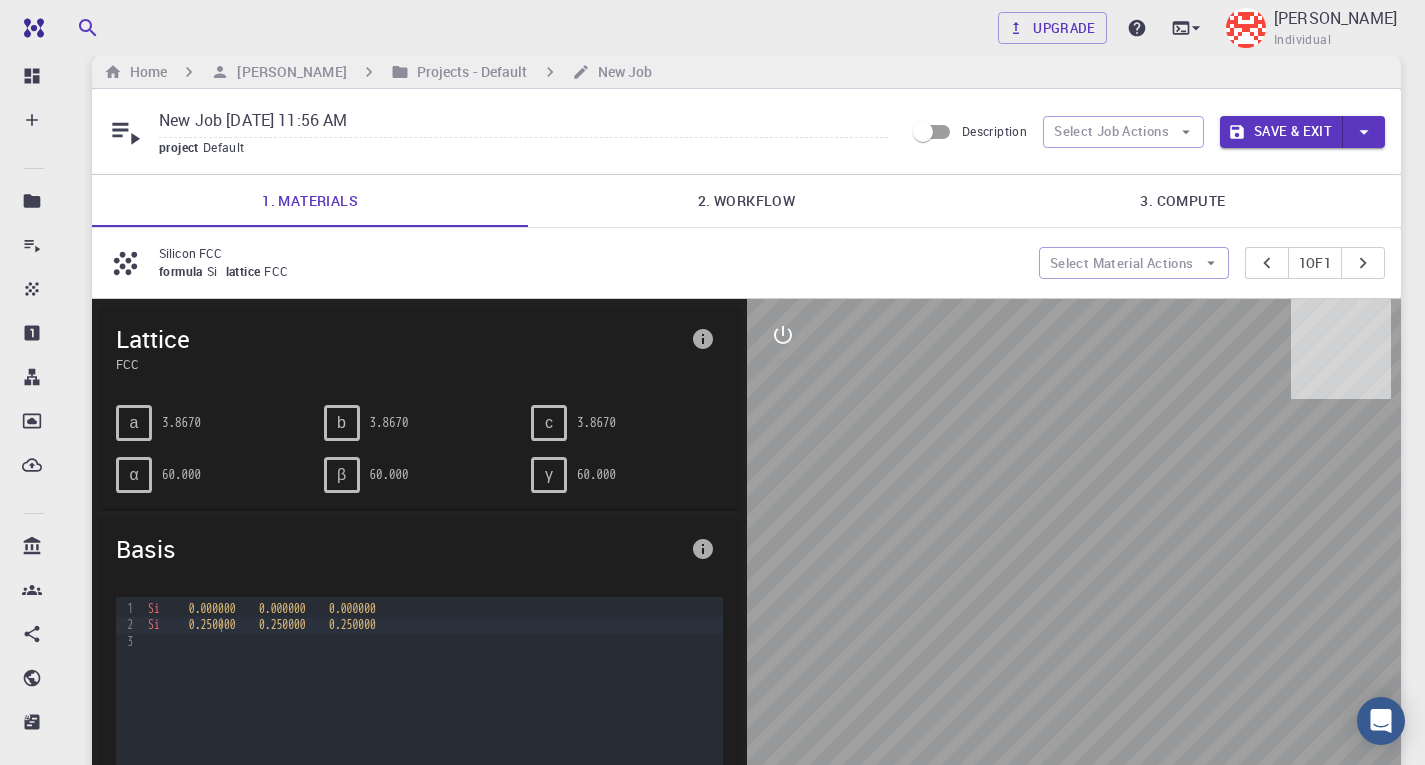 click on "Silicon FCC" at bounding box center (591, 253) 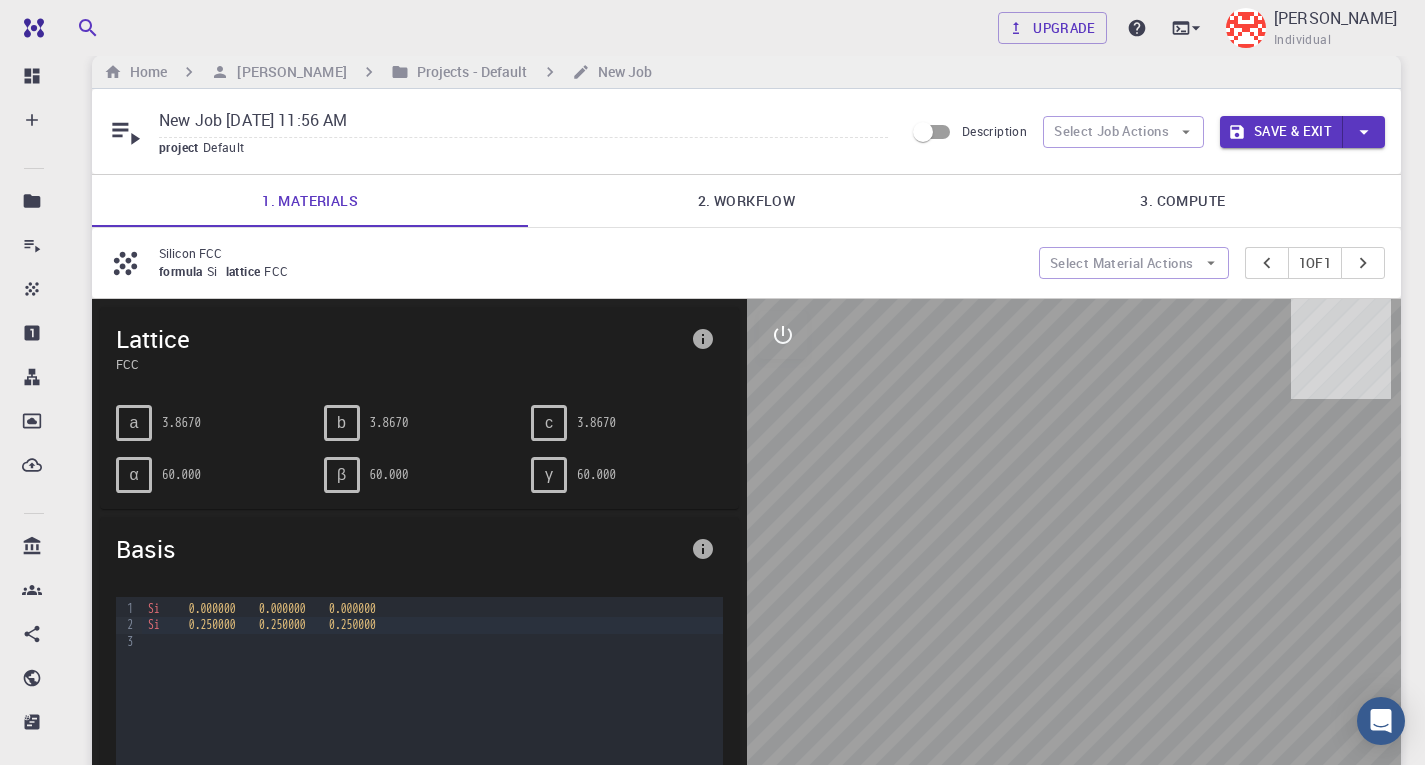 click 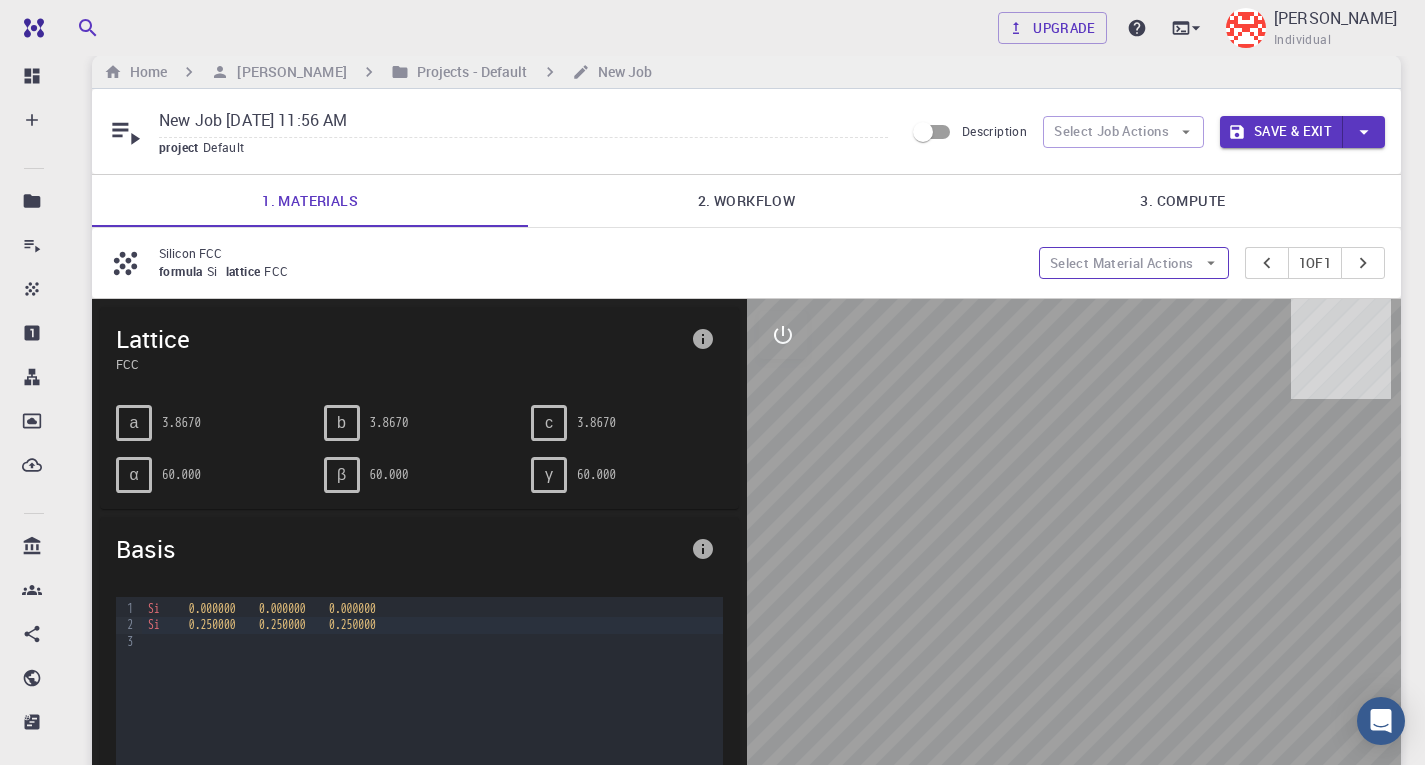 click on "Select Material Actions" at bounding box center [1134, 263] 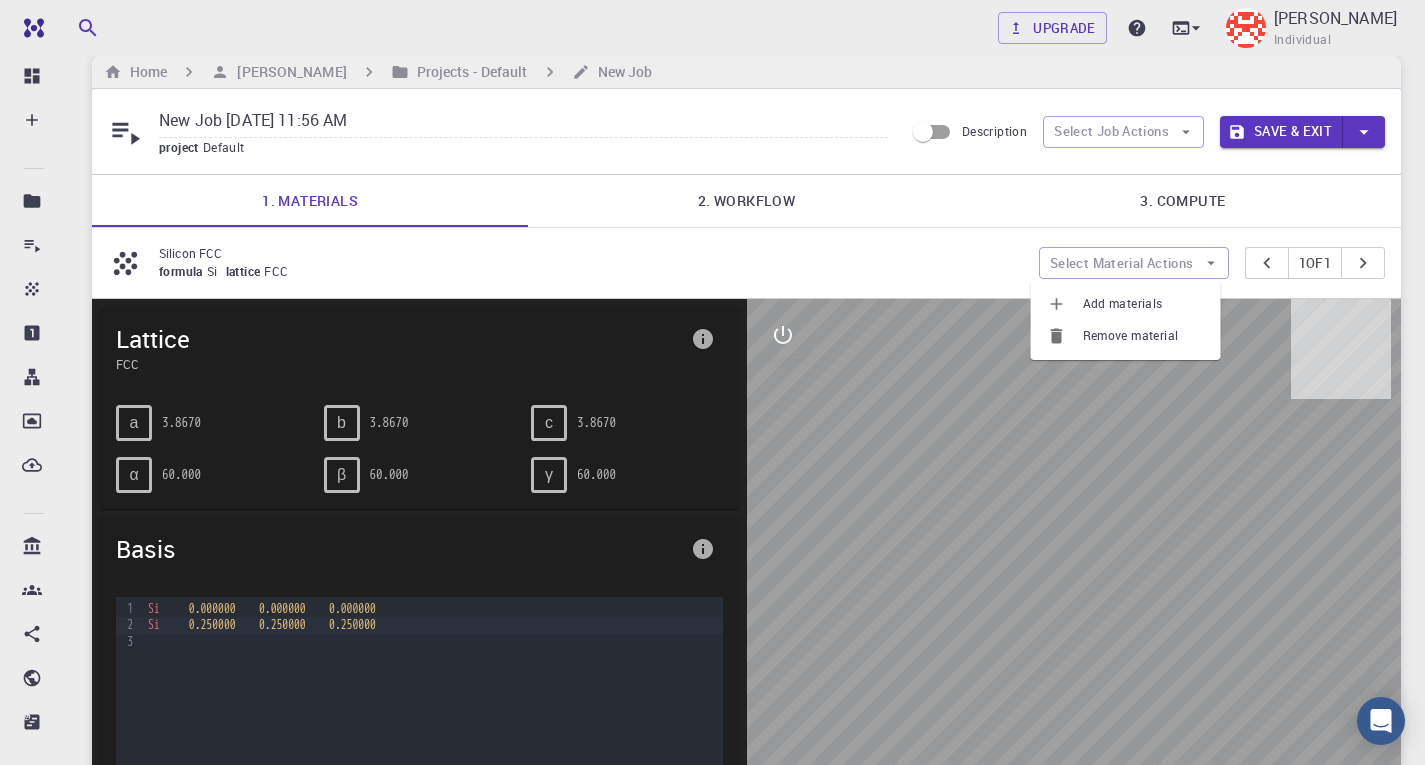 click on "Add materials" at bounding box center (1144, 304) 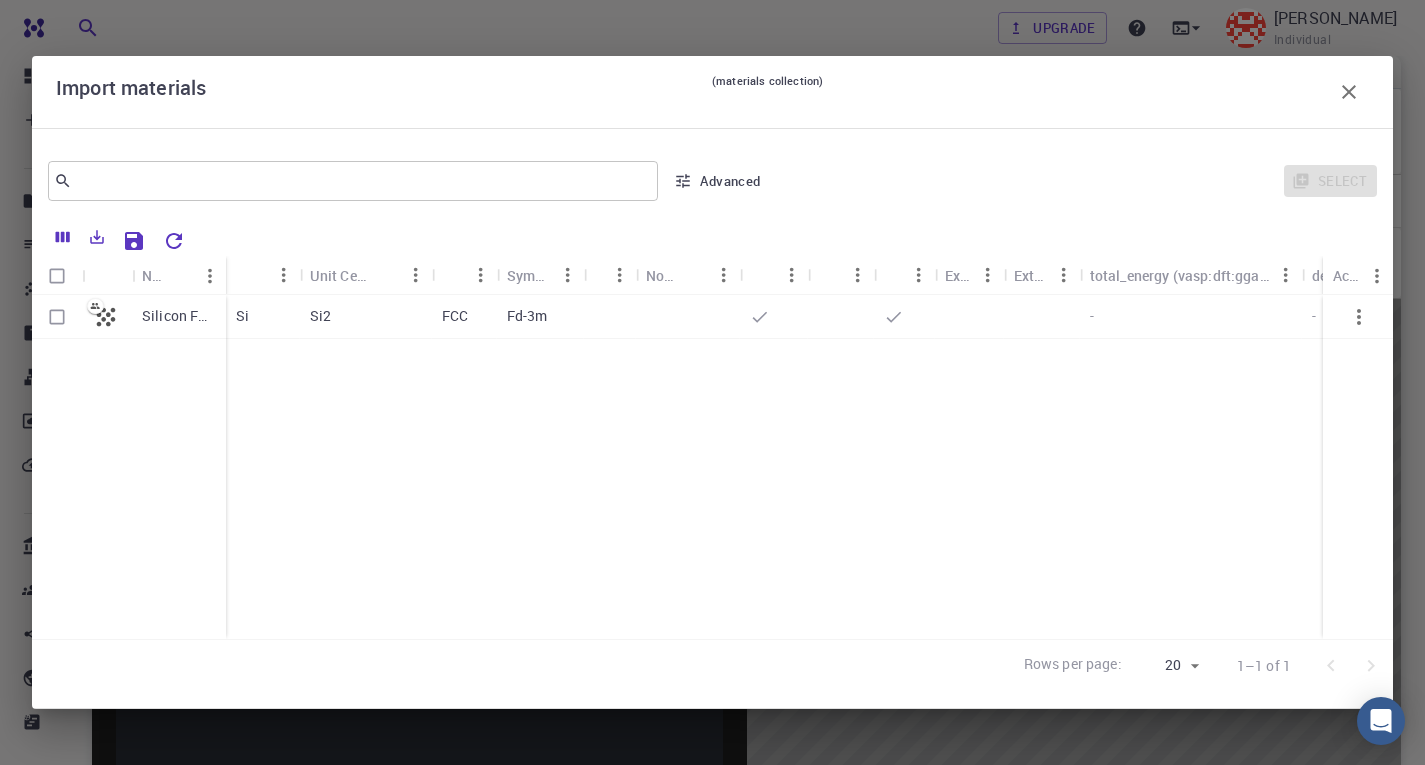 click at bounding box center (57, 317) 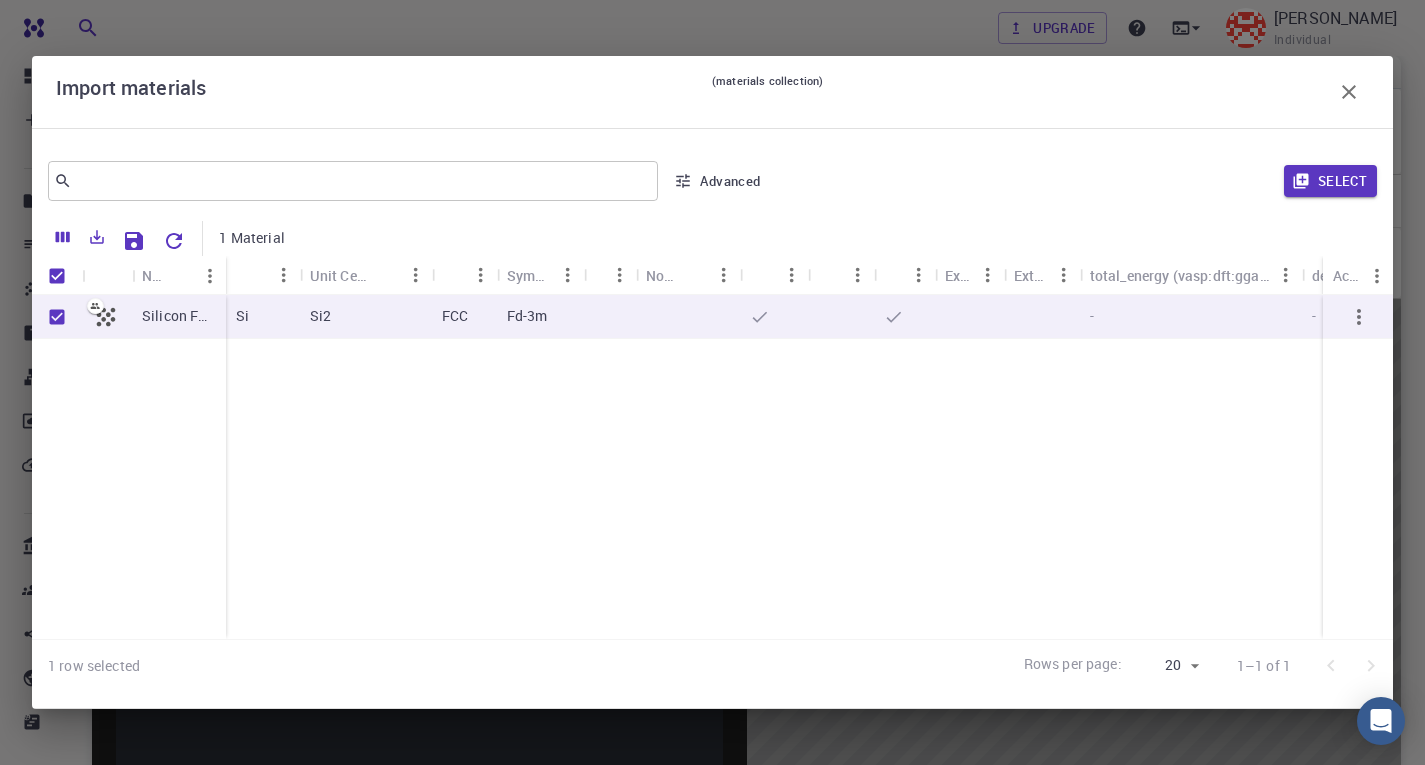 click 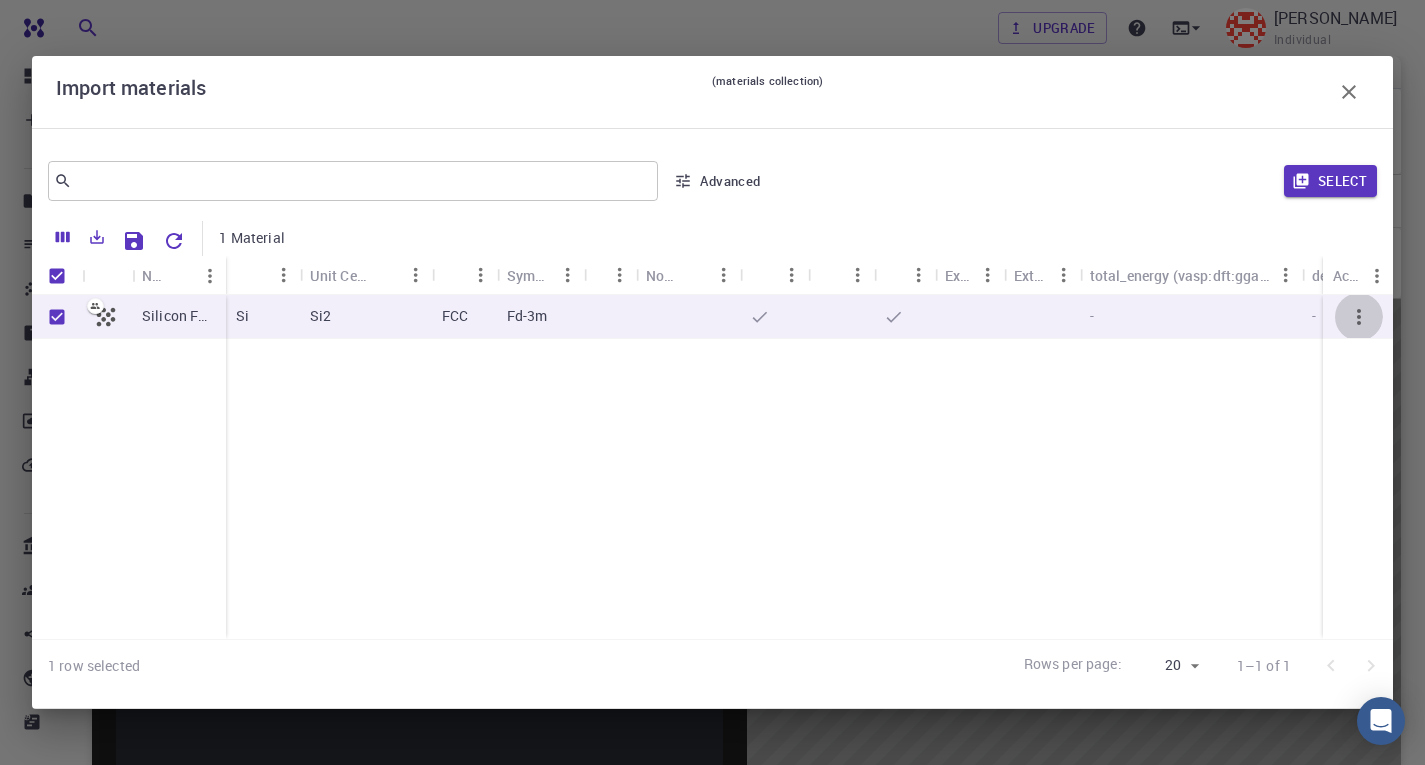 click 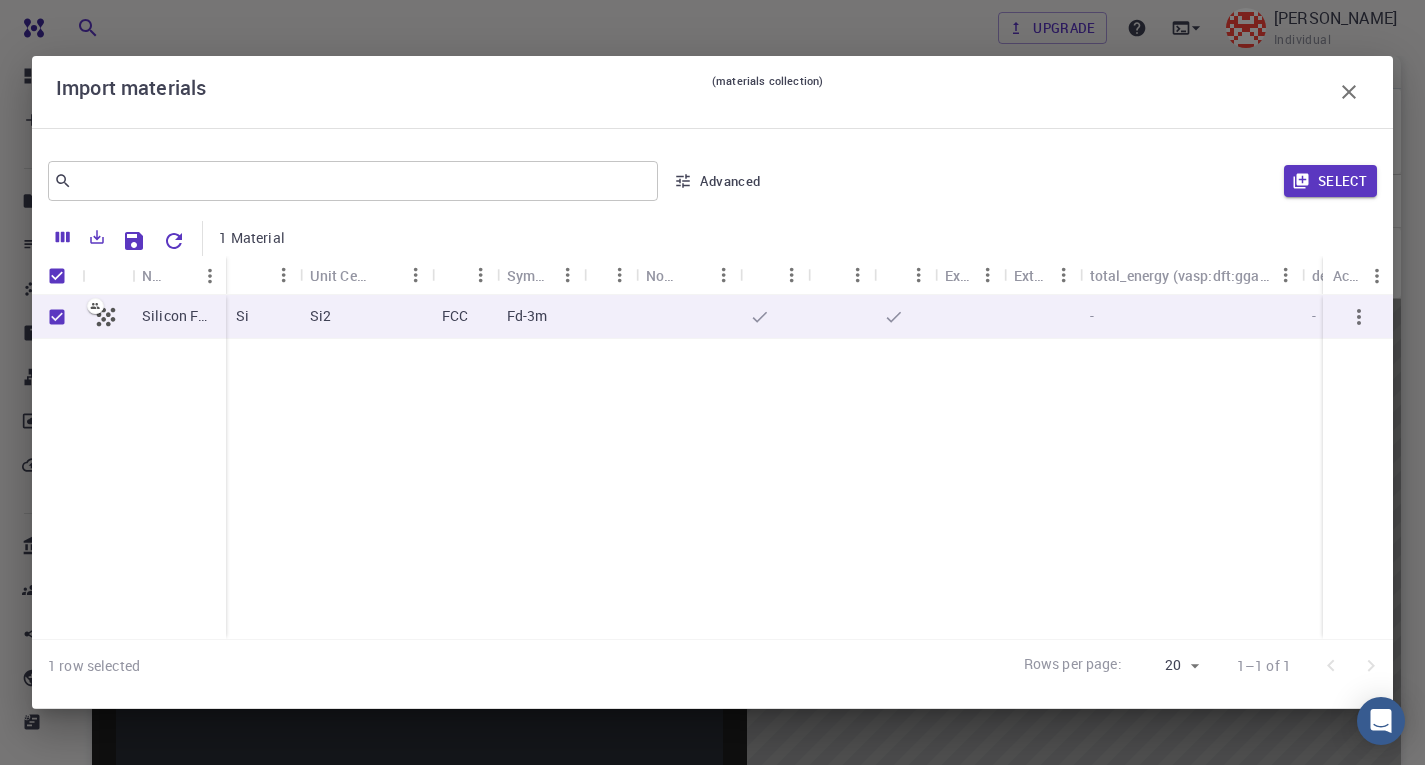 click 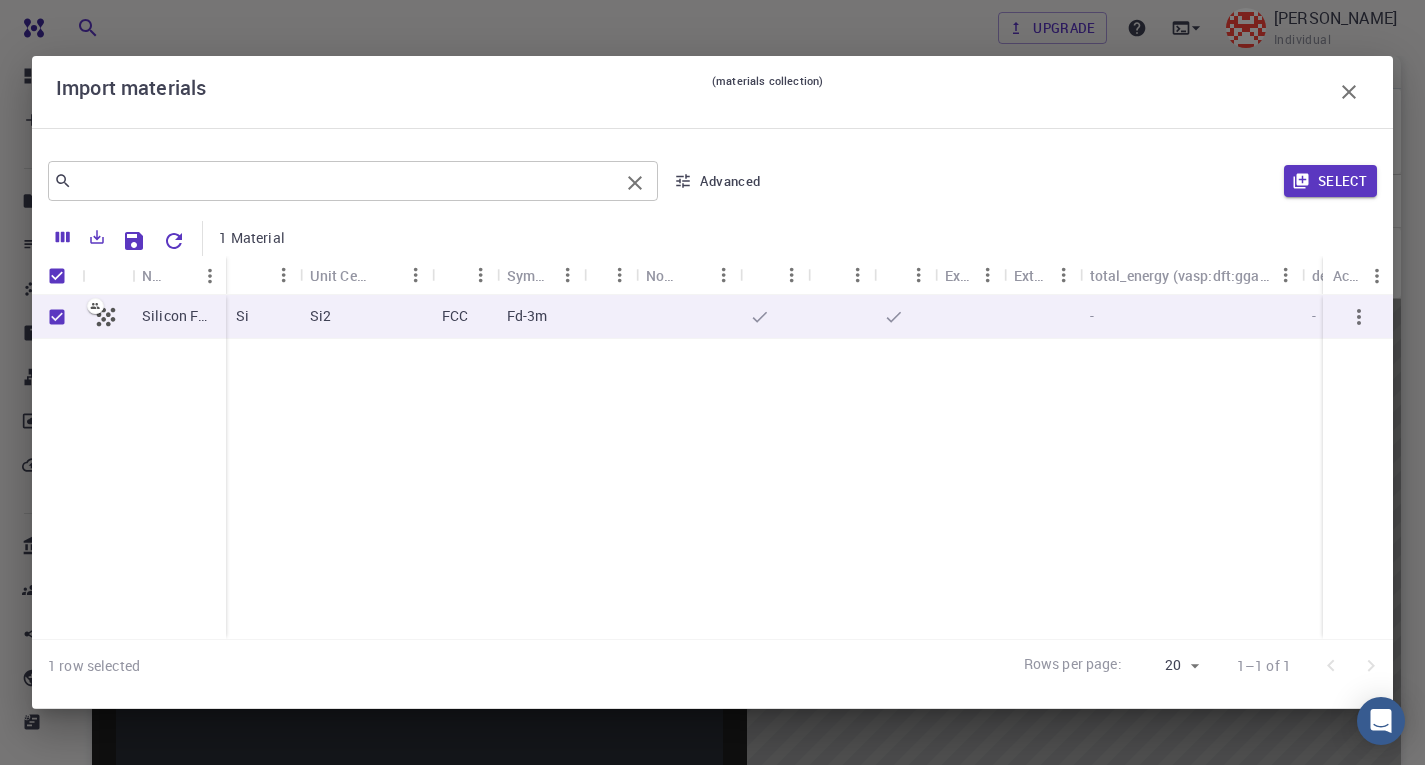click at bounding box center [345, 181] 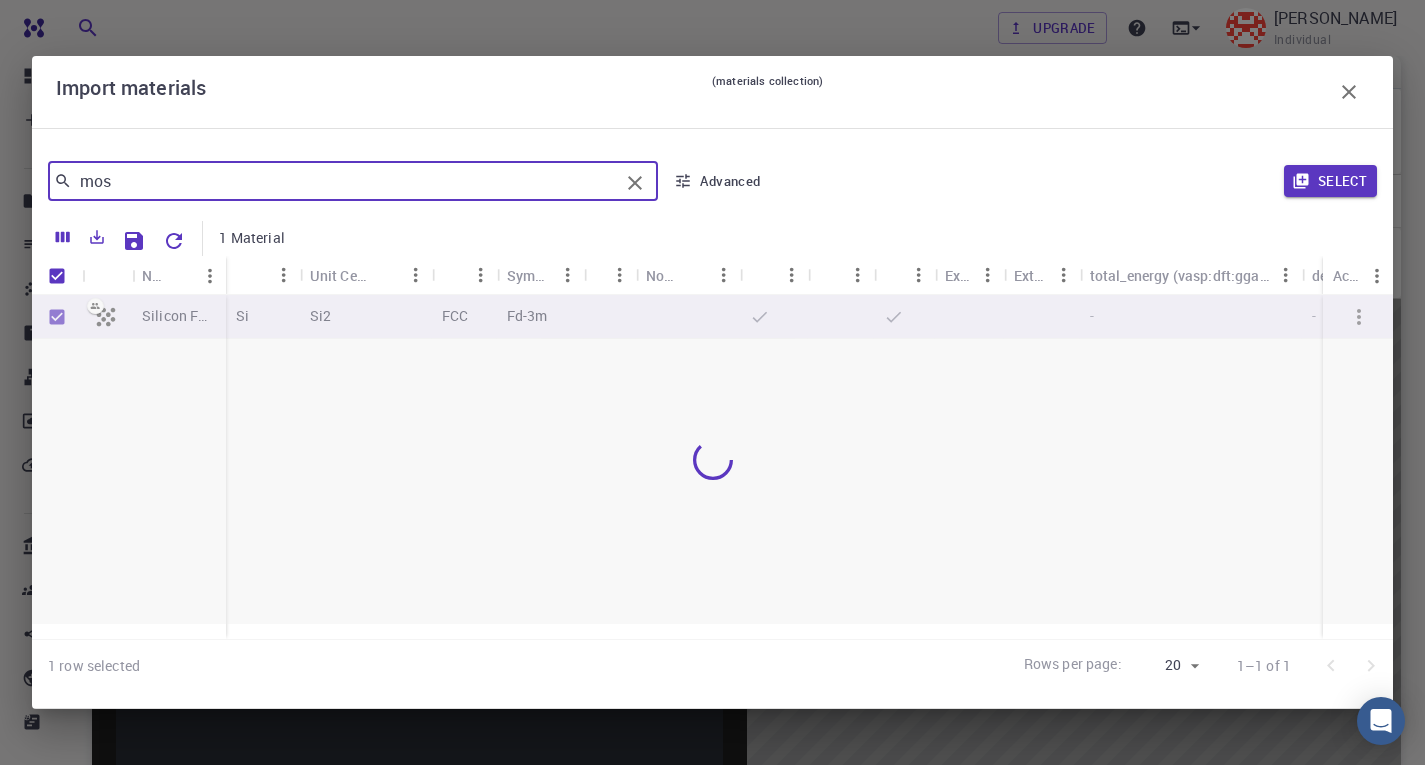 type on "mos2" 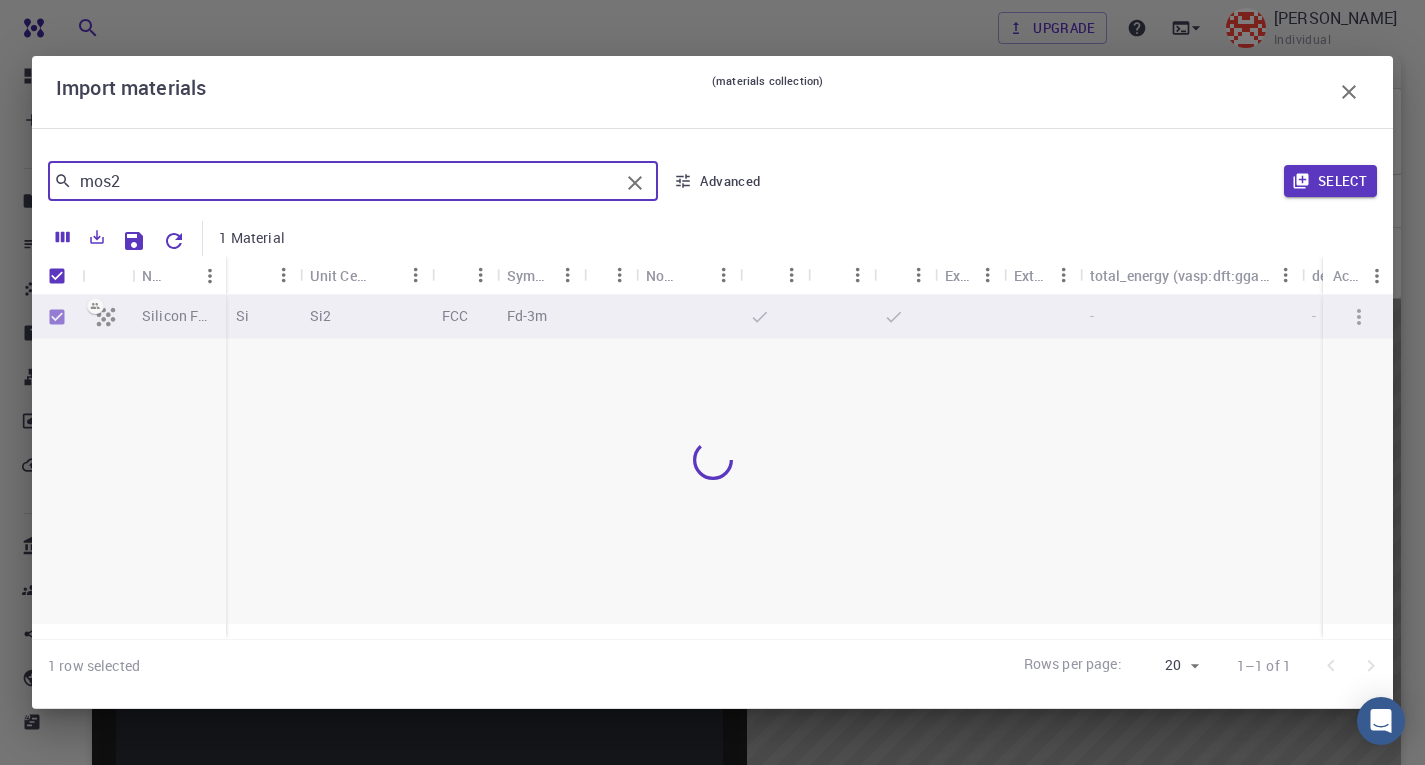 checkbox on "false" 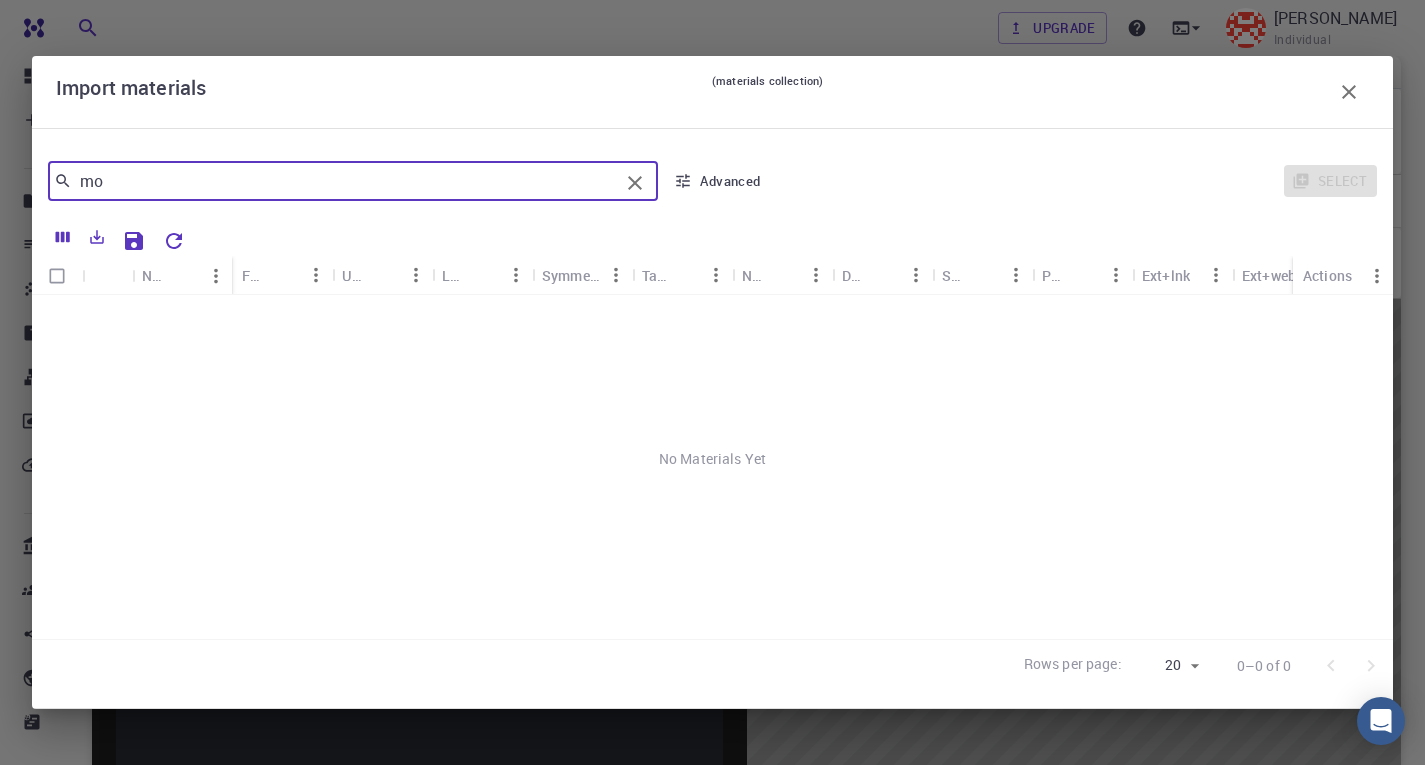 type on "m" 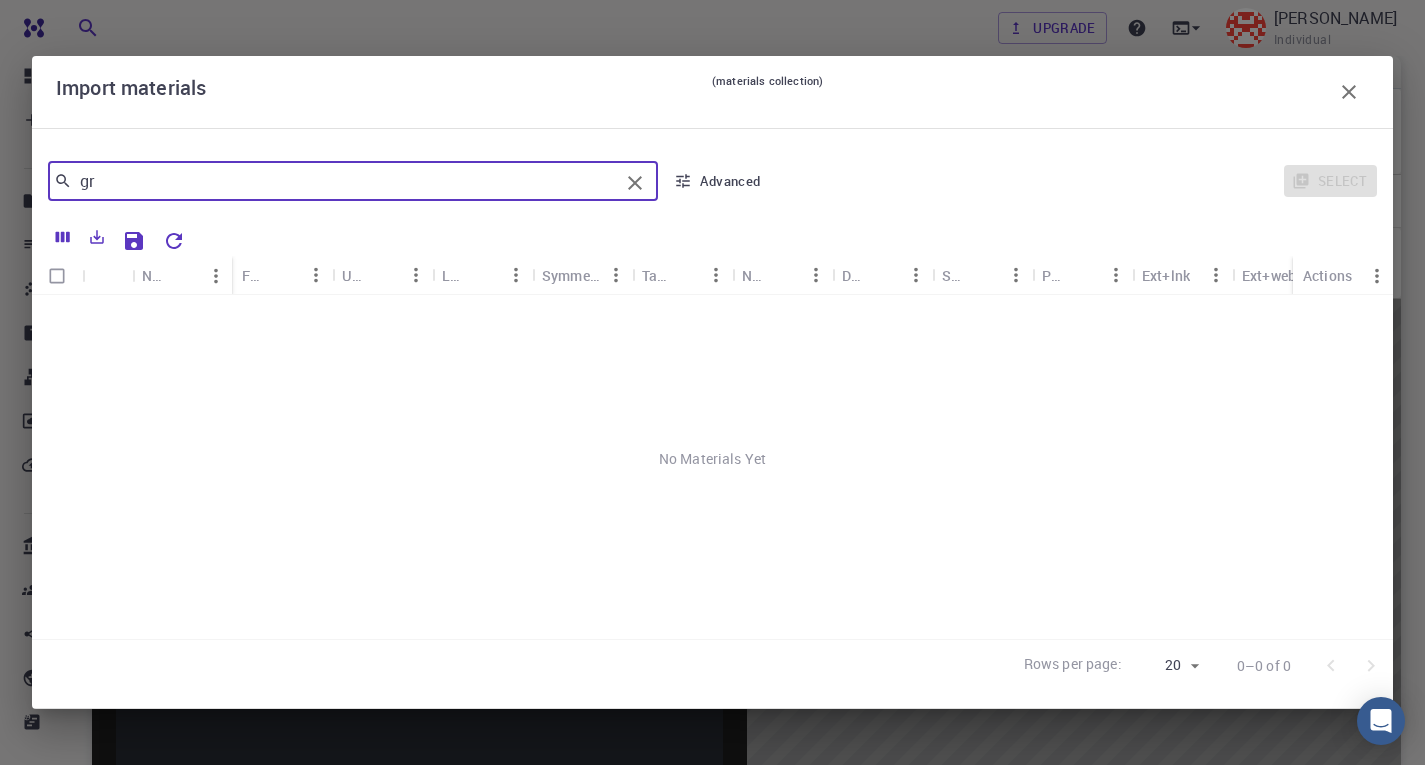 type on "g" 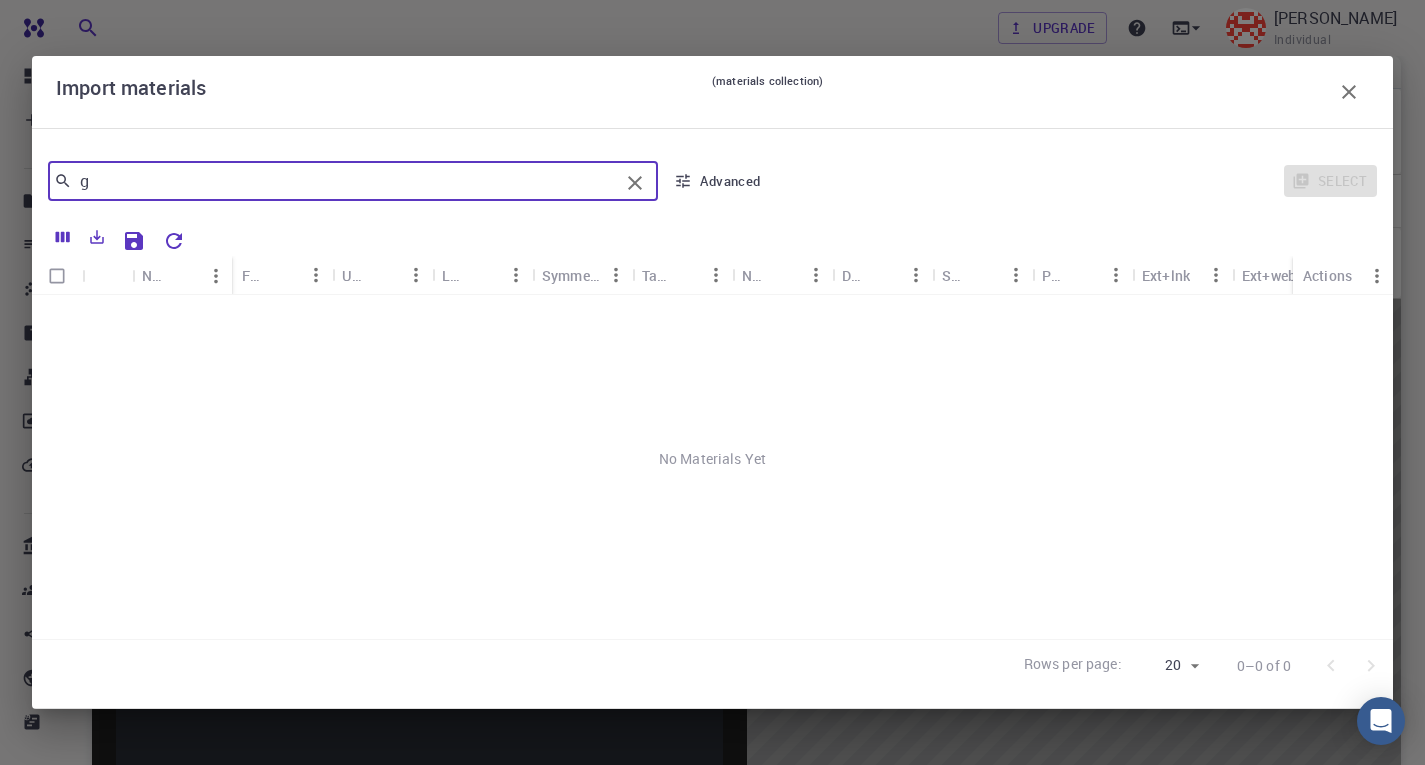 type 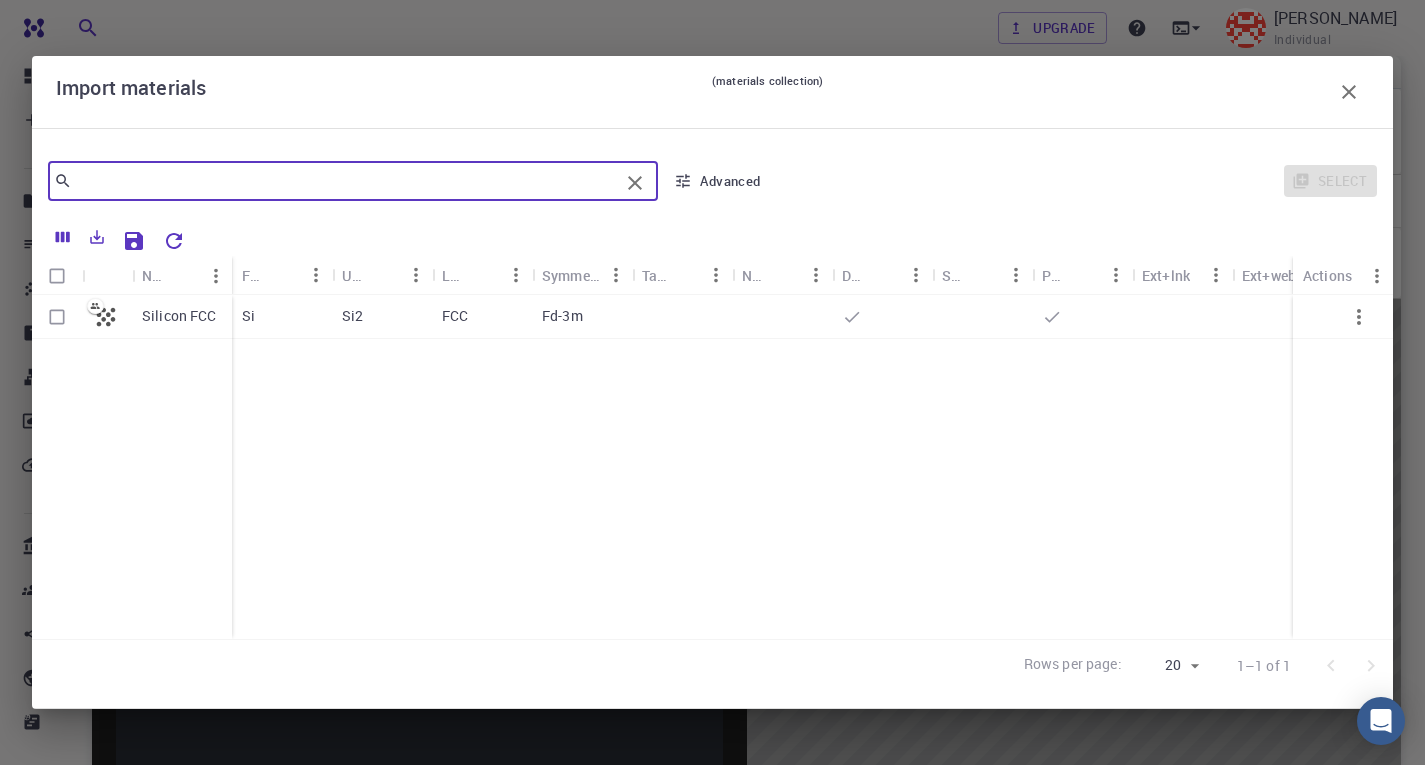 click 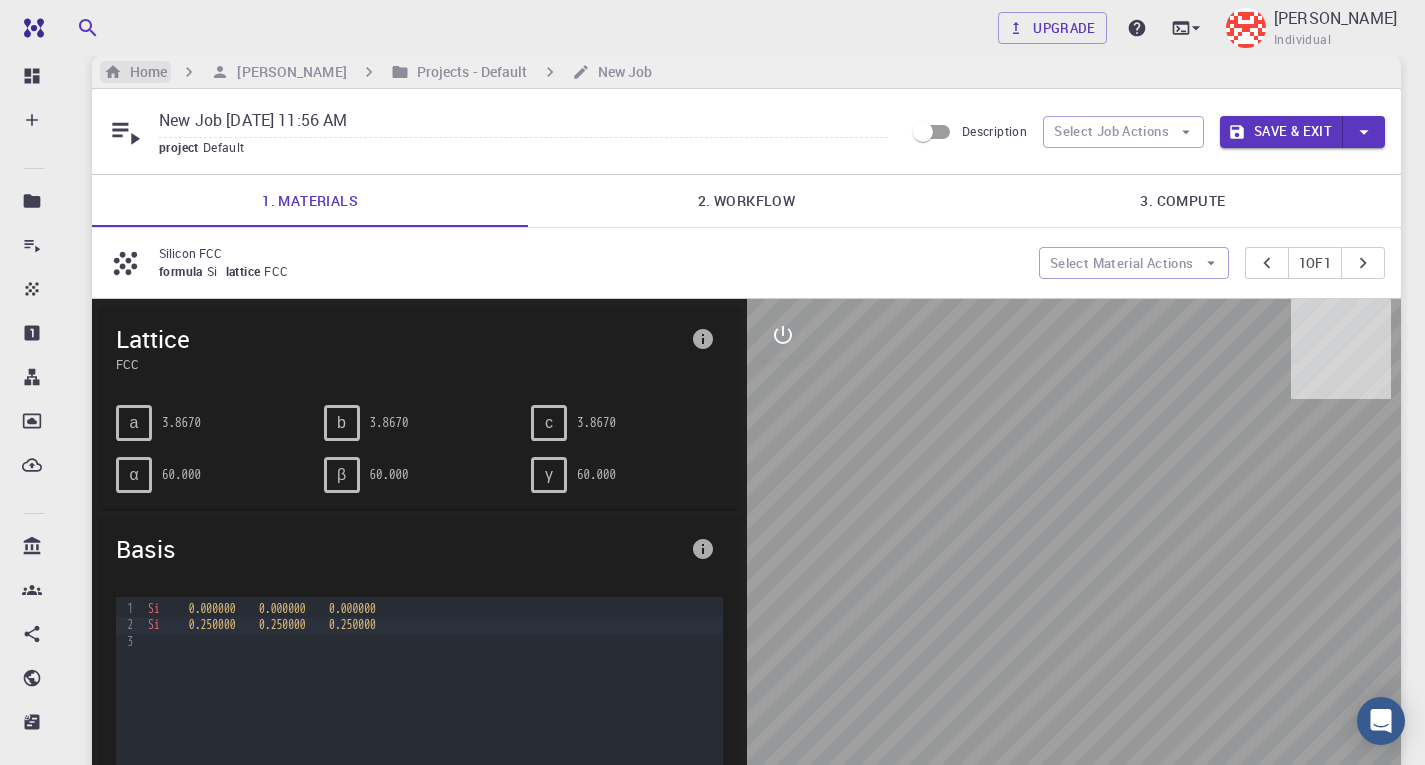 click on "Home" at bounding box center [144, 72] 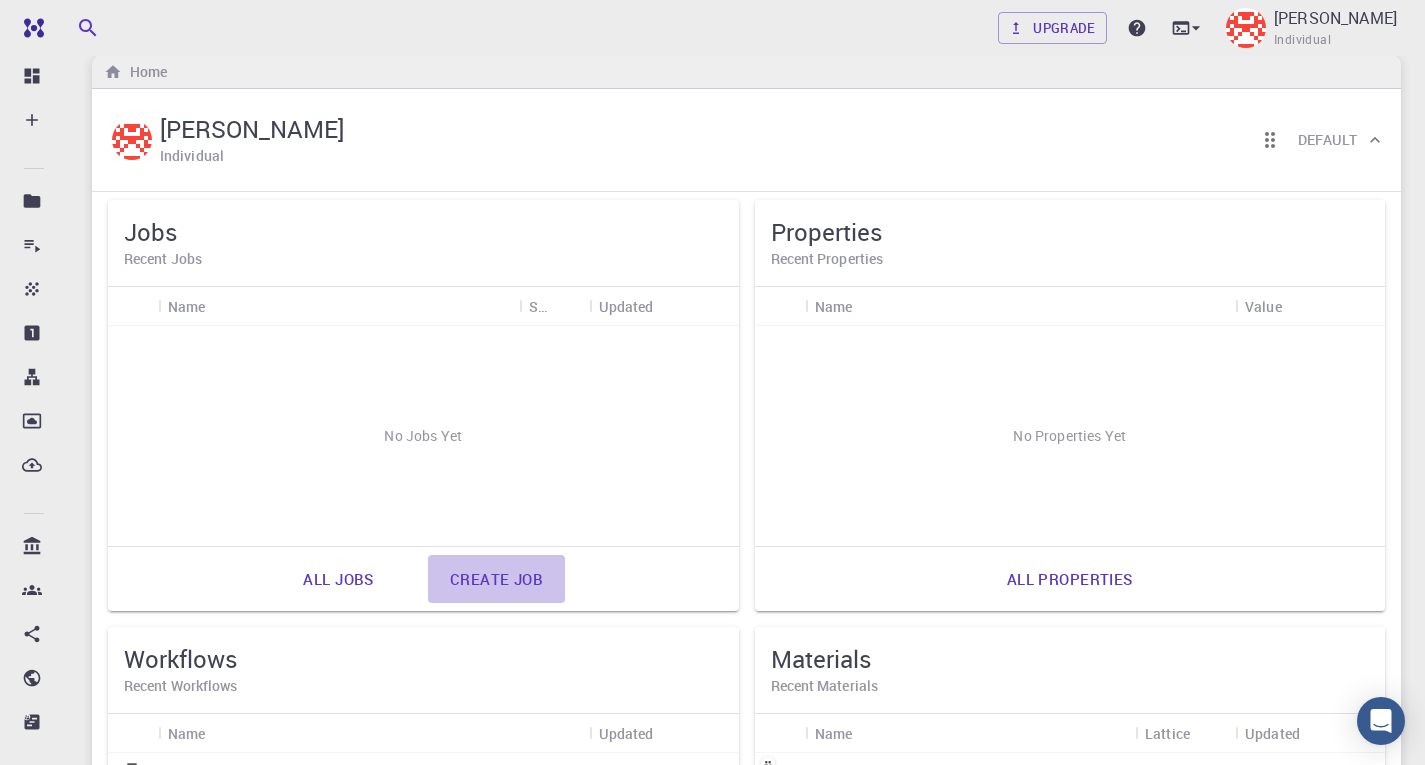 click on "Create job" at bounding box center (496, 579) 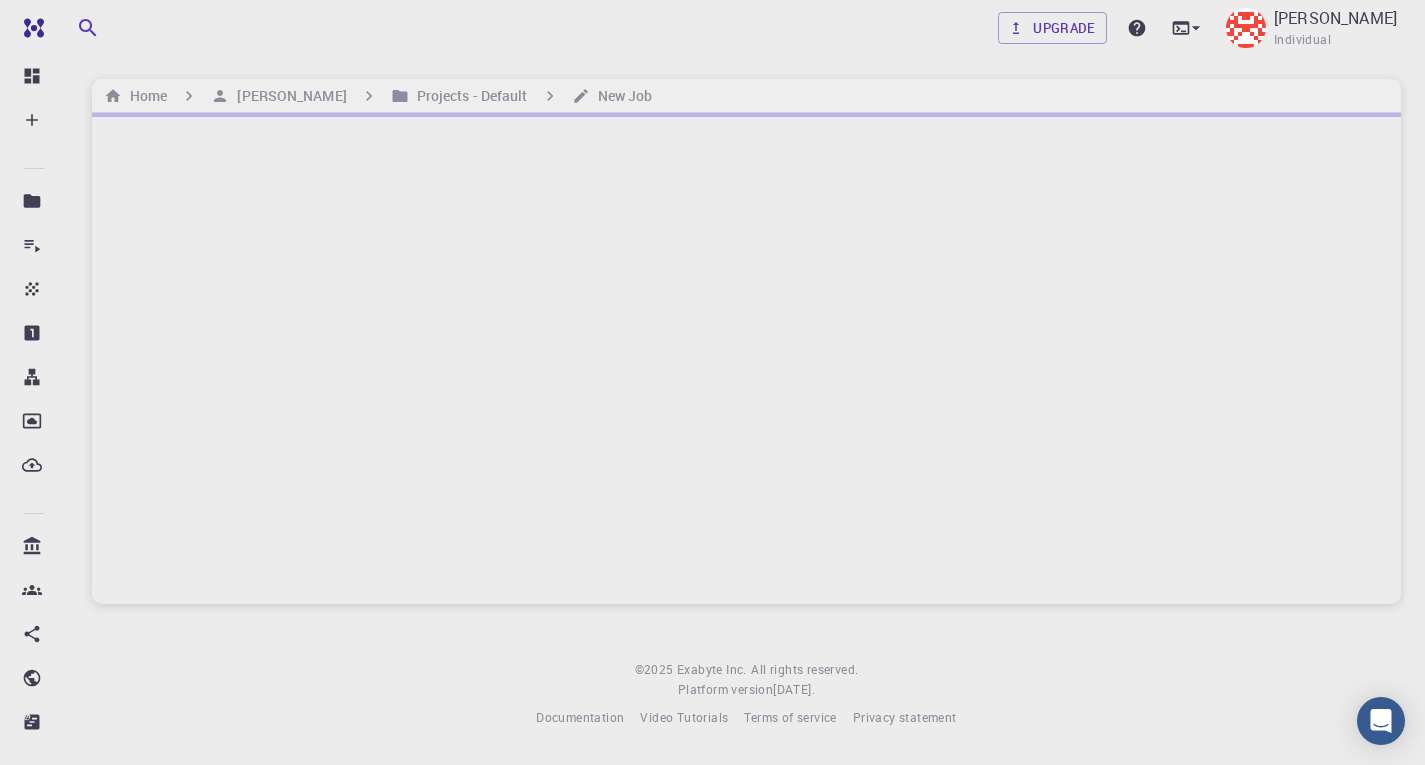 scroll, scrollTop: 0, scrollLeft: 0, axis: both 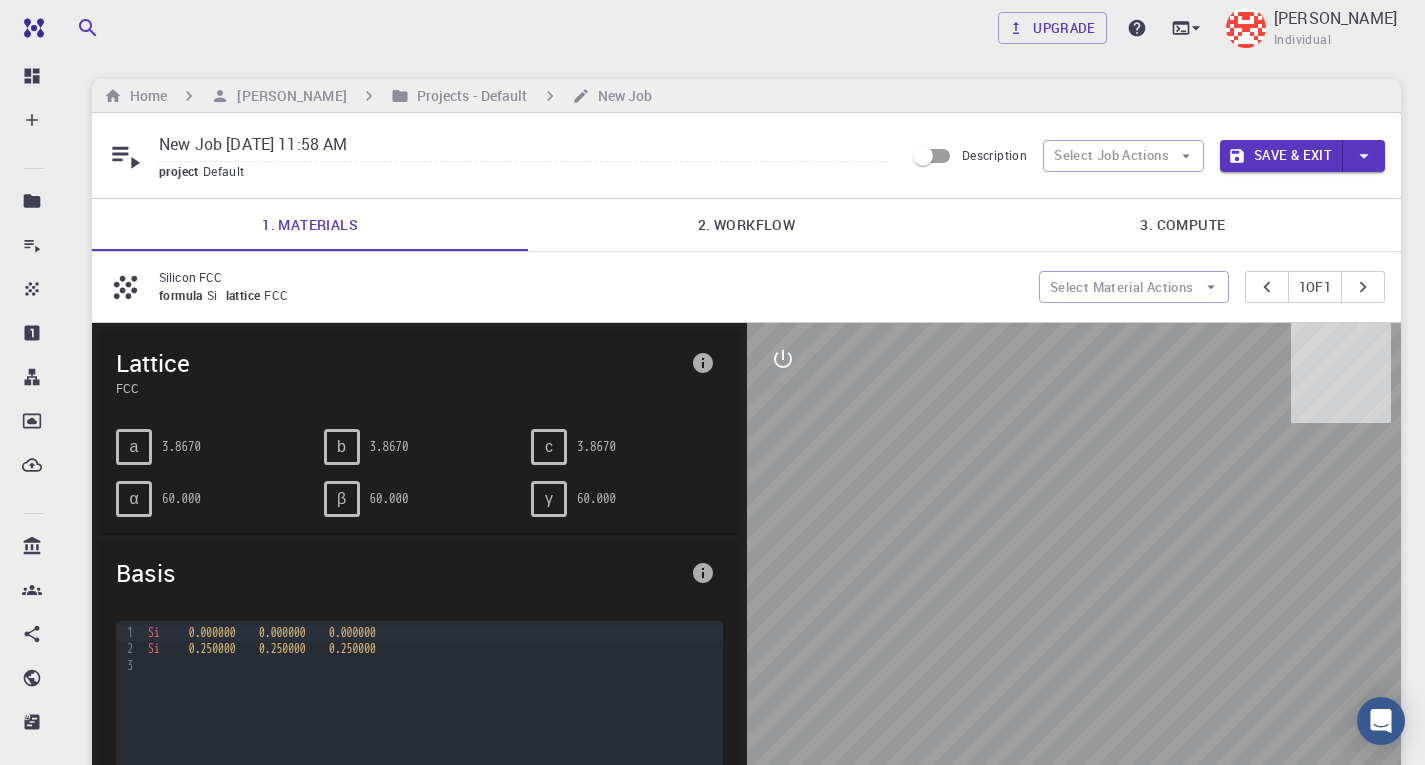 click 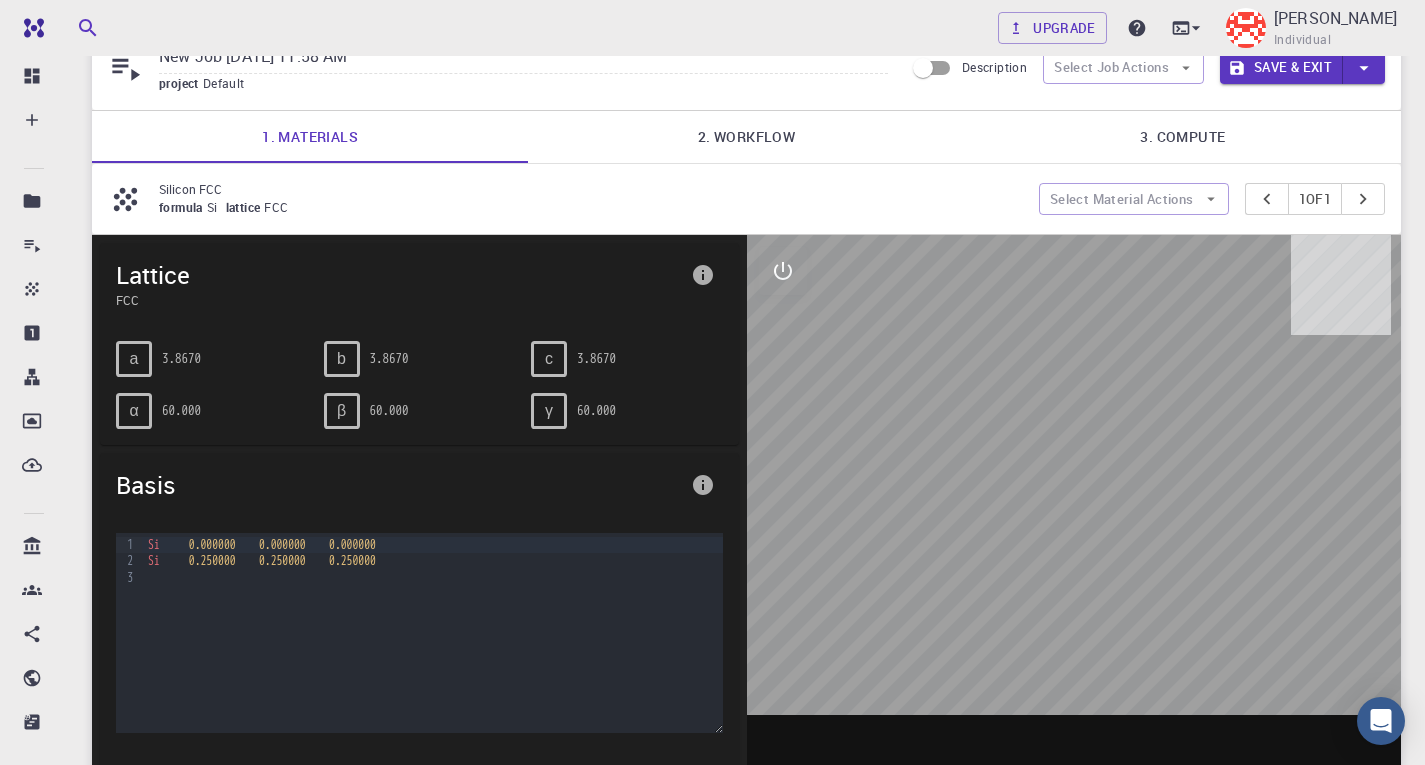 scroll, scrollTop: 0, scrollLeft: 0, axis: both 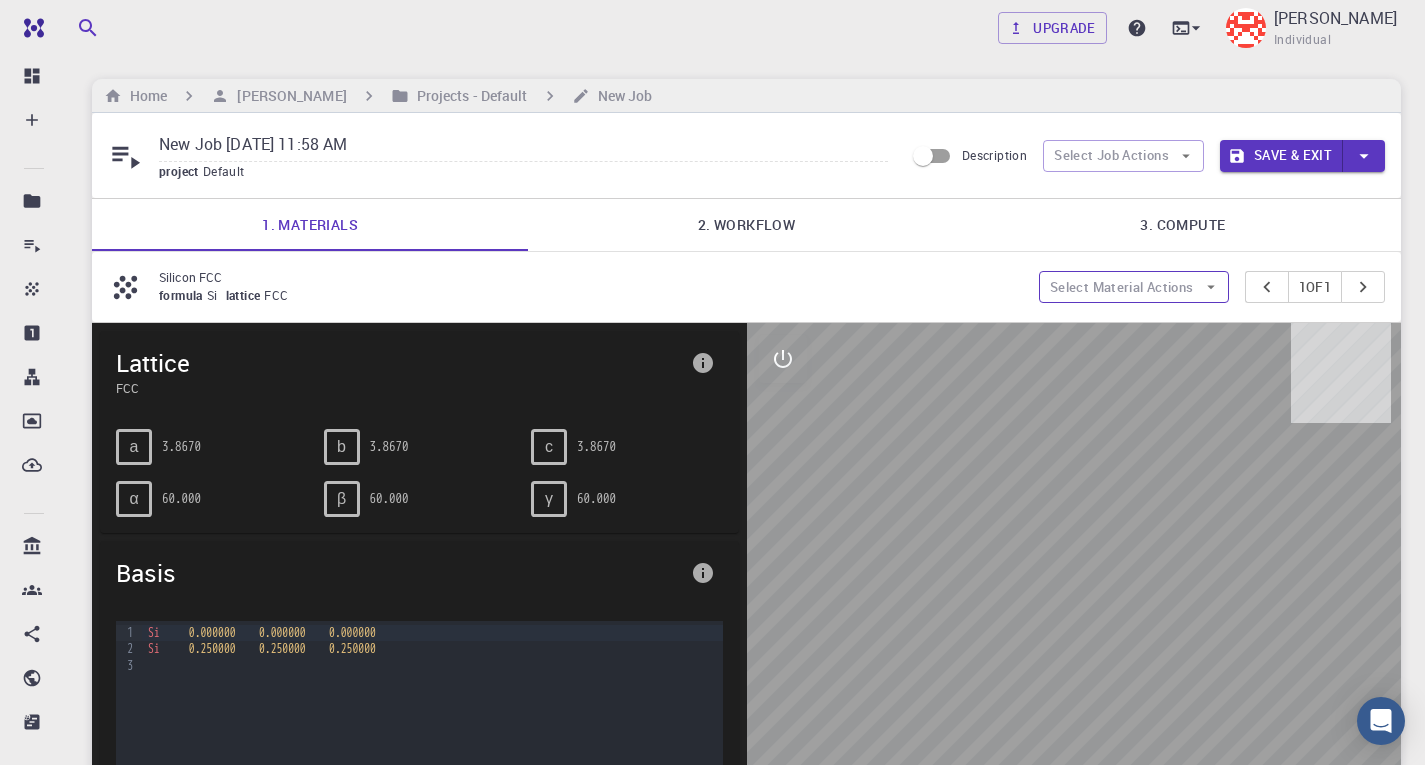 click 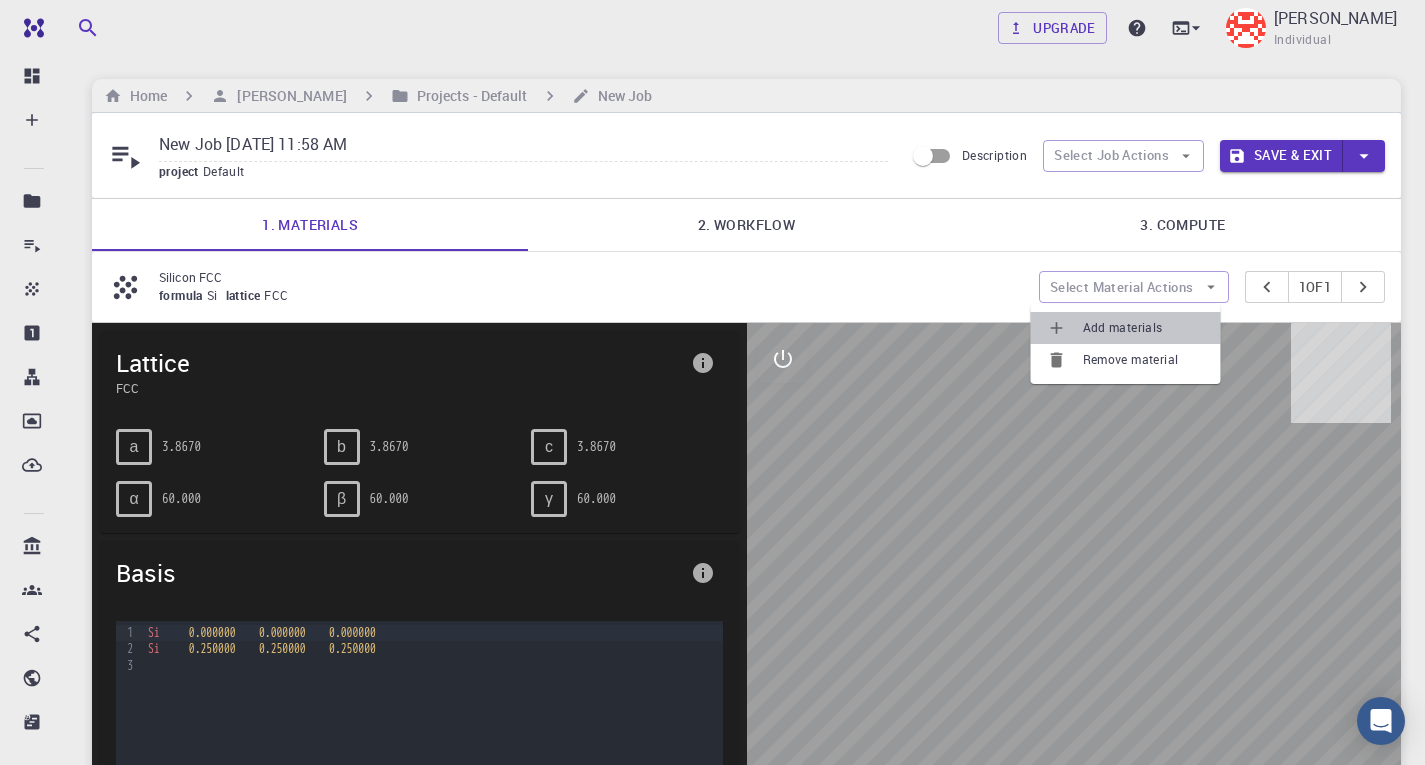 click on "Add materials" at bounding box center [1144, 328] 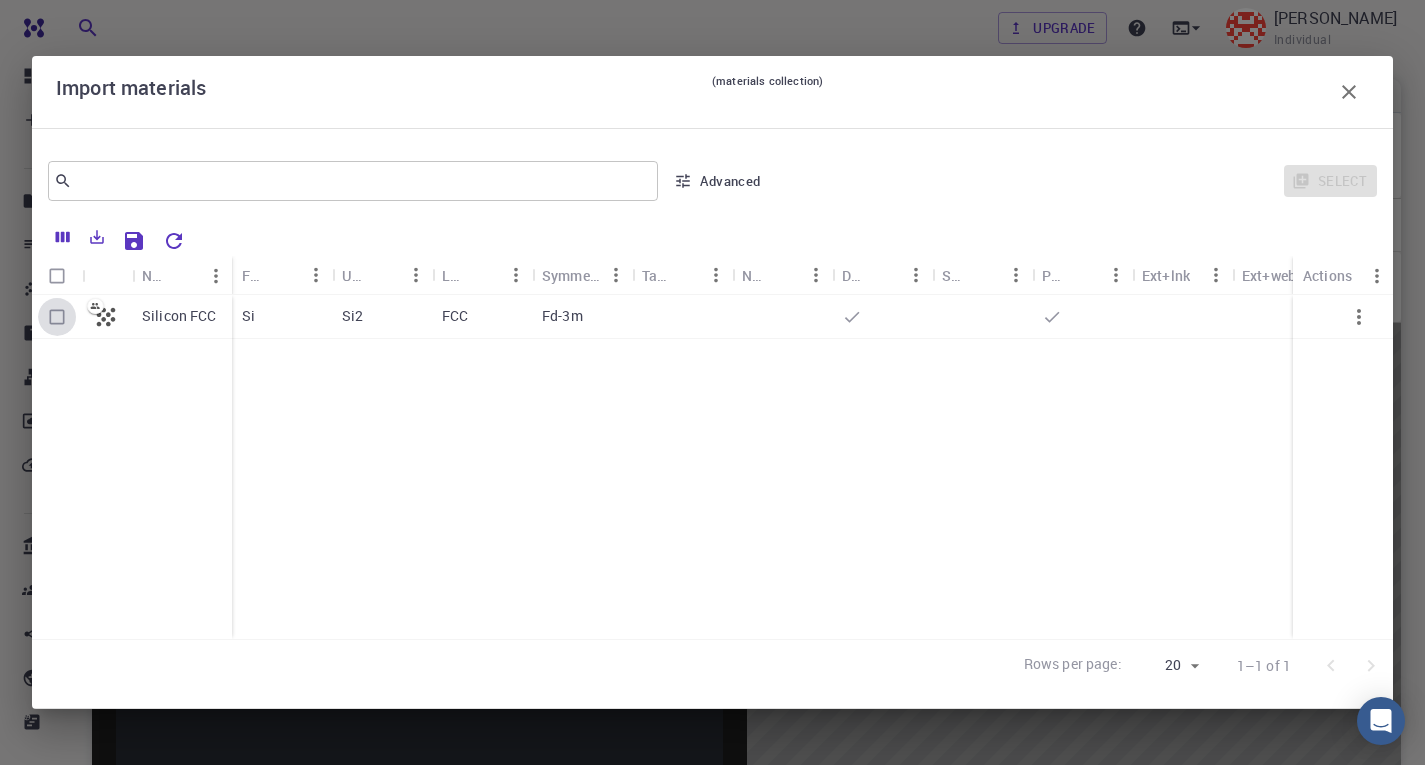 click at bounding box center [57, 317] 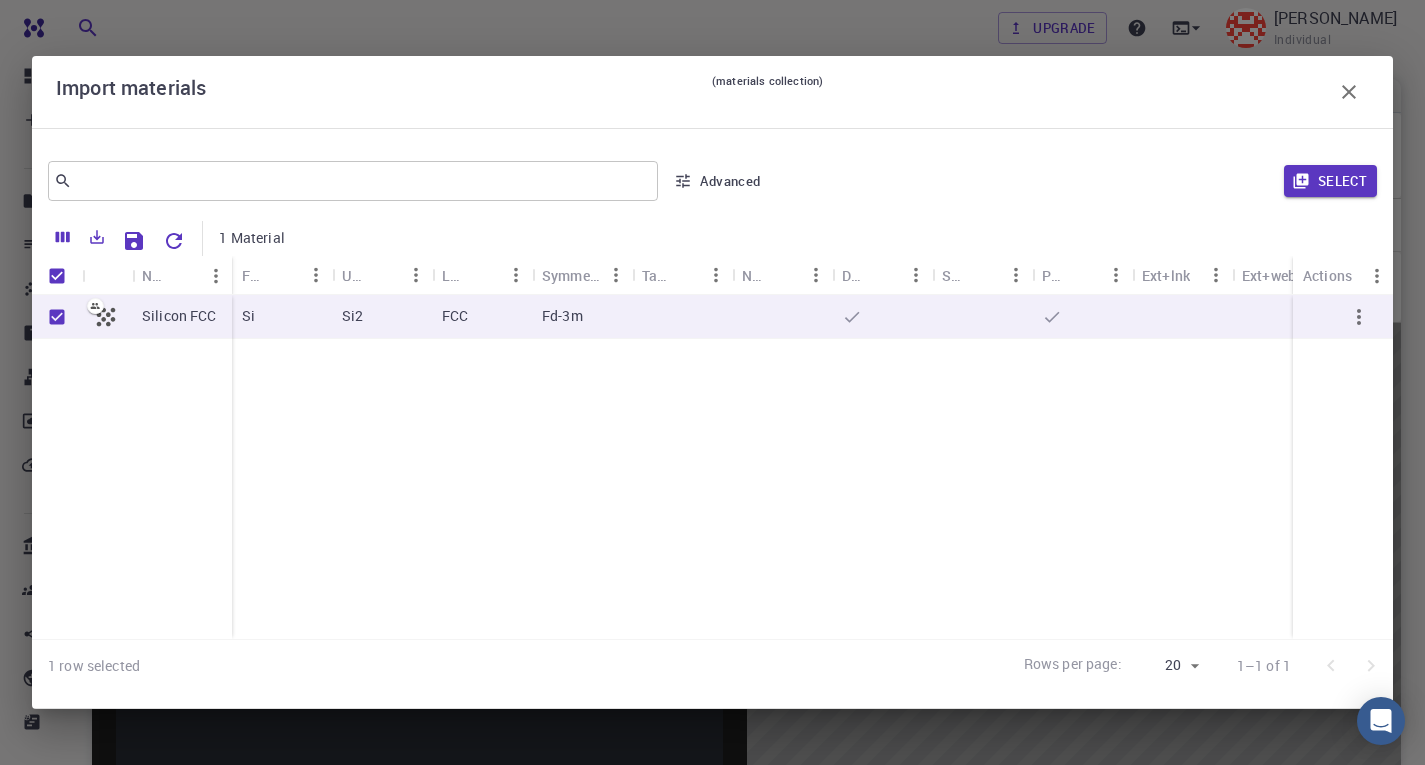 click 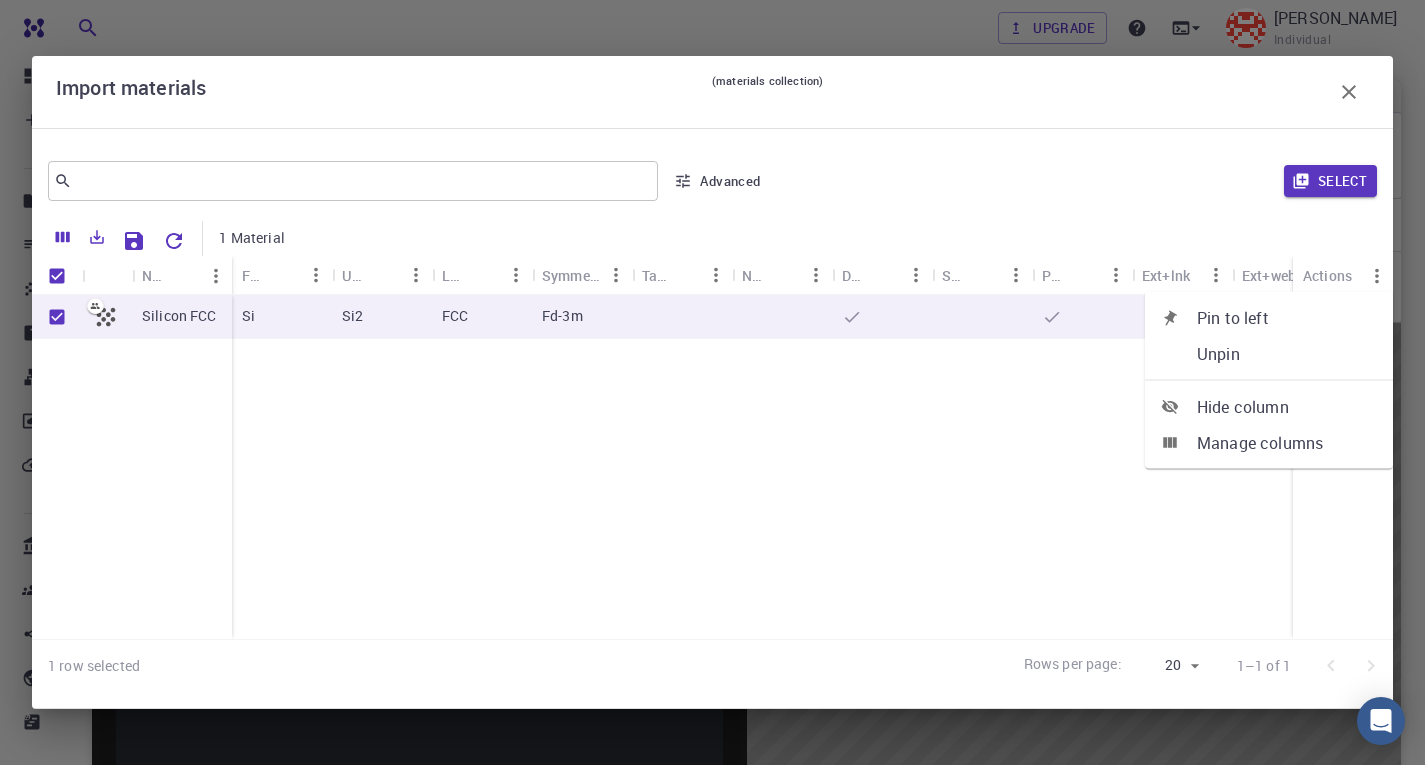 click on "Silicon FCC Si Si2 FCC Fd-3m" at bounding box center [732, 467] 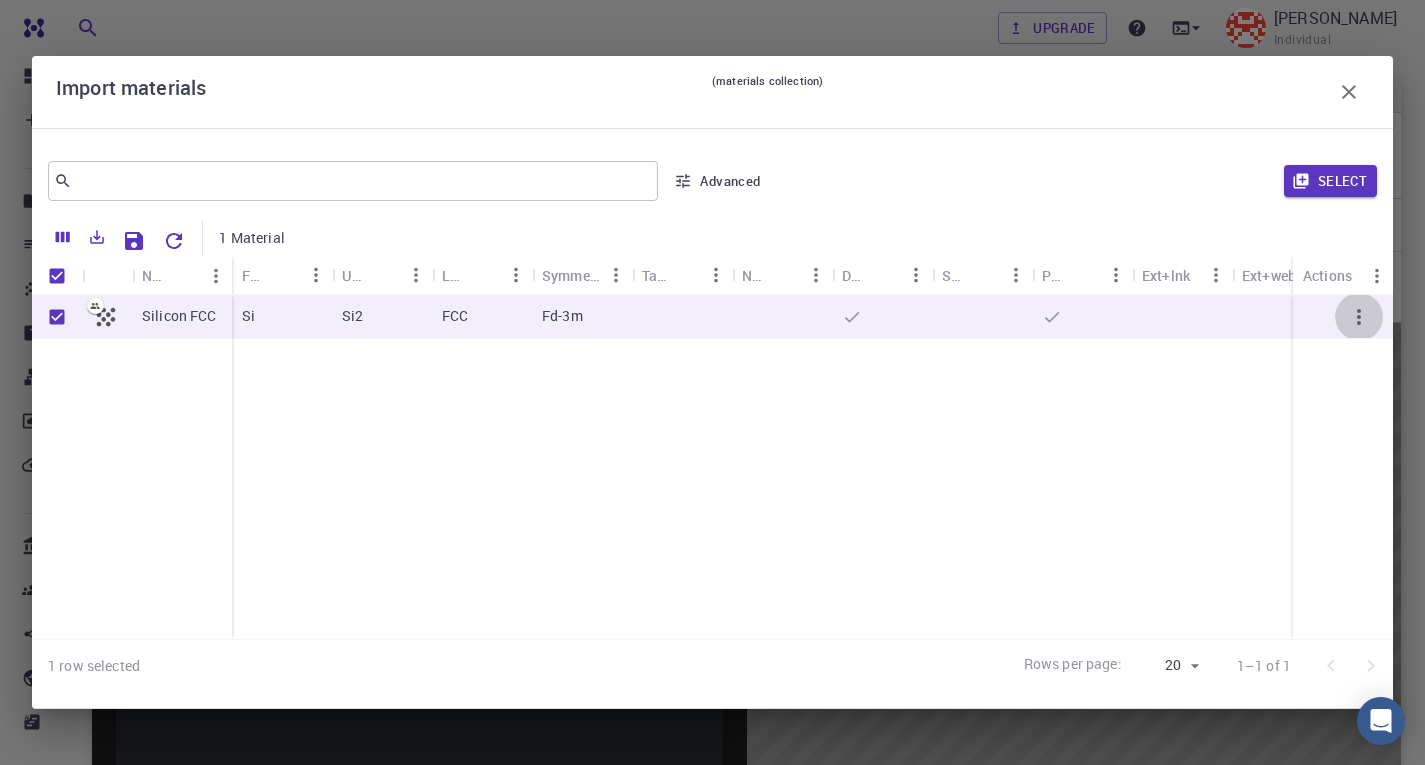 click 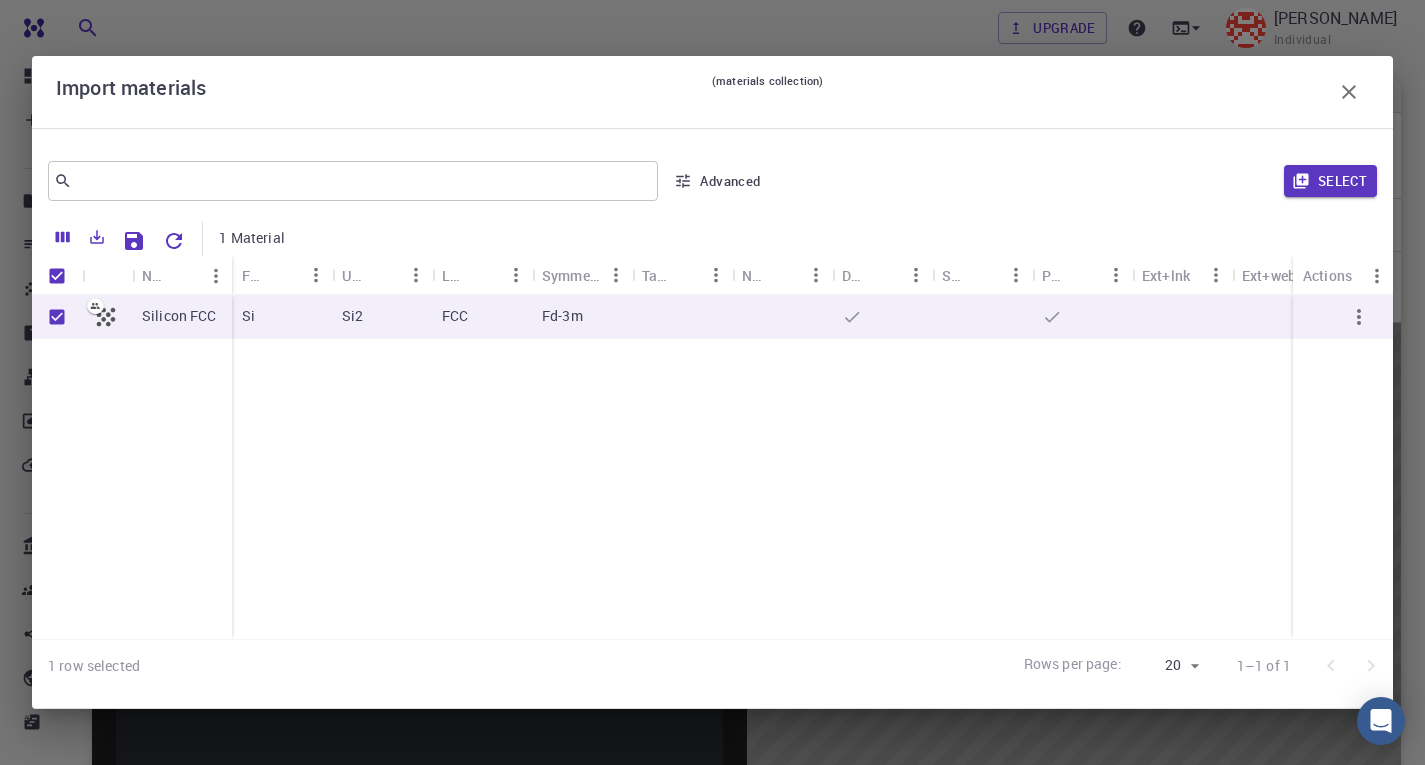 click on "Silicon FCC" at bounding box center [182, 317] 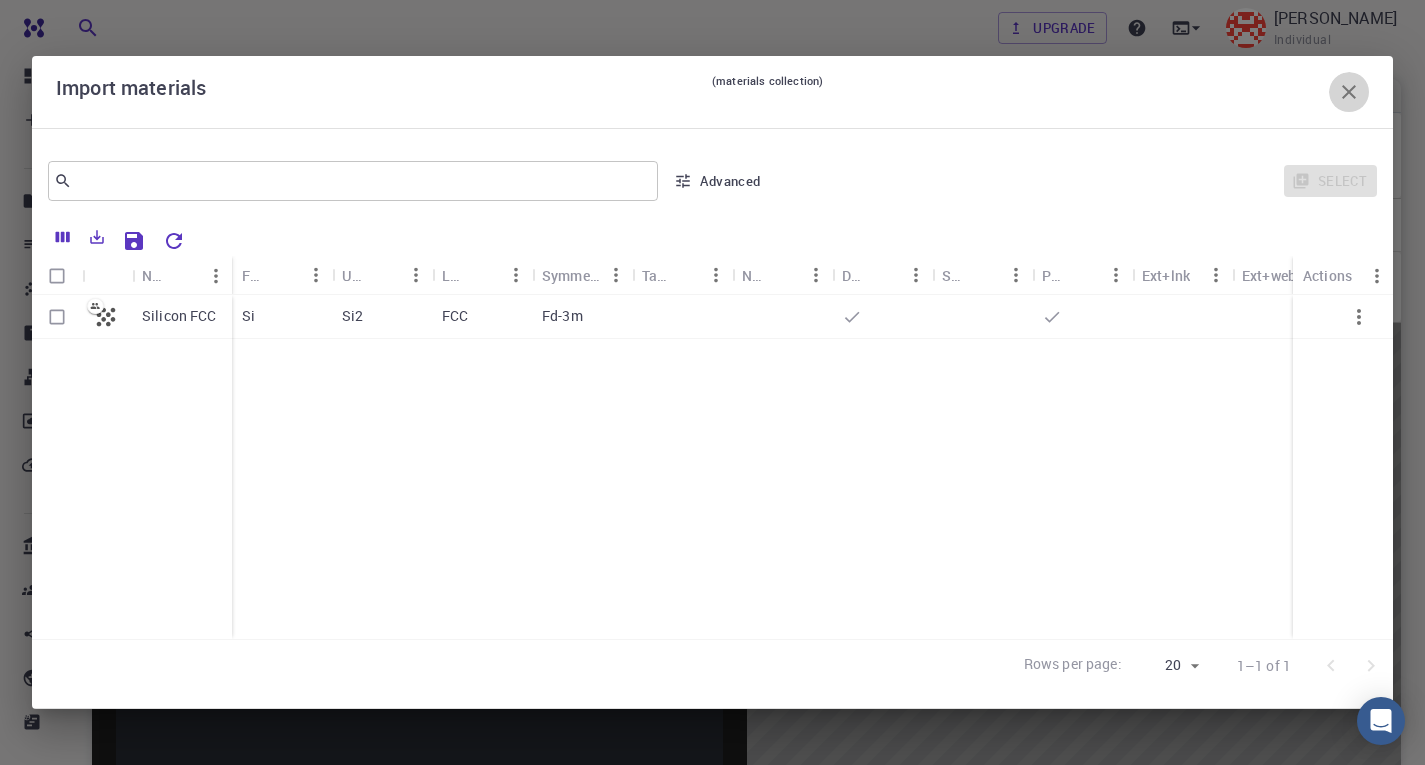 click 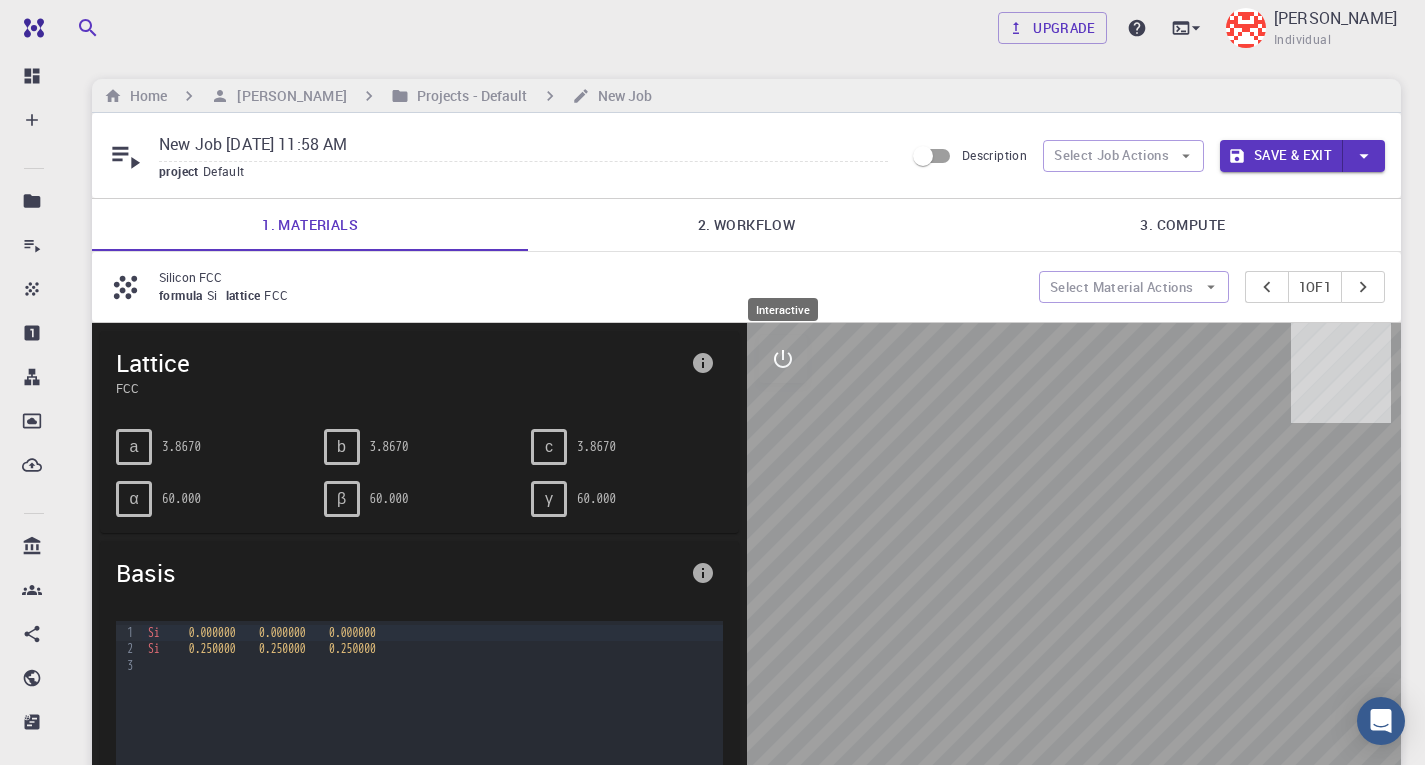 click 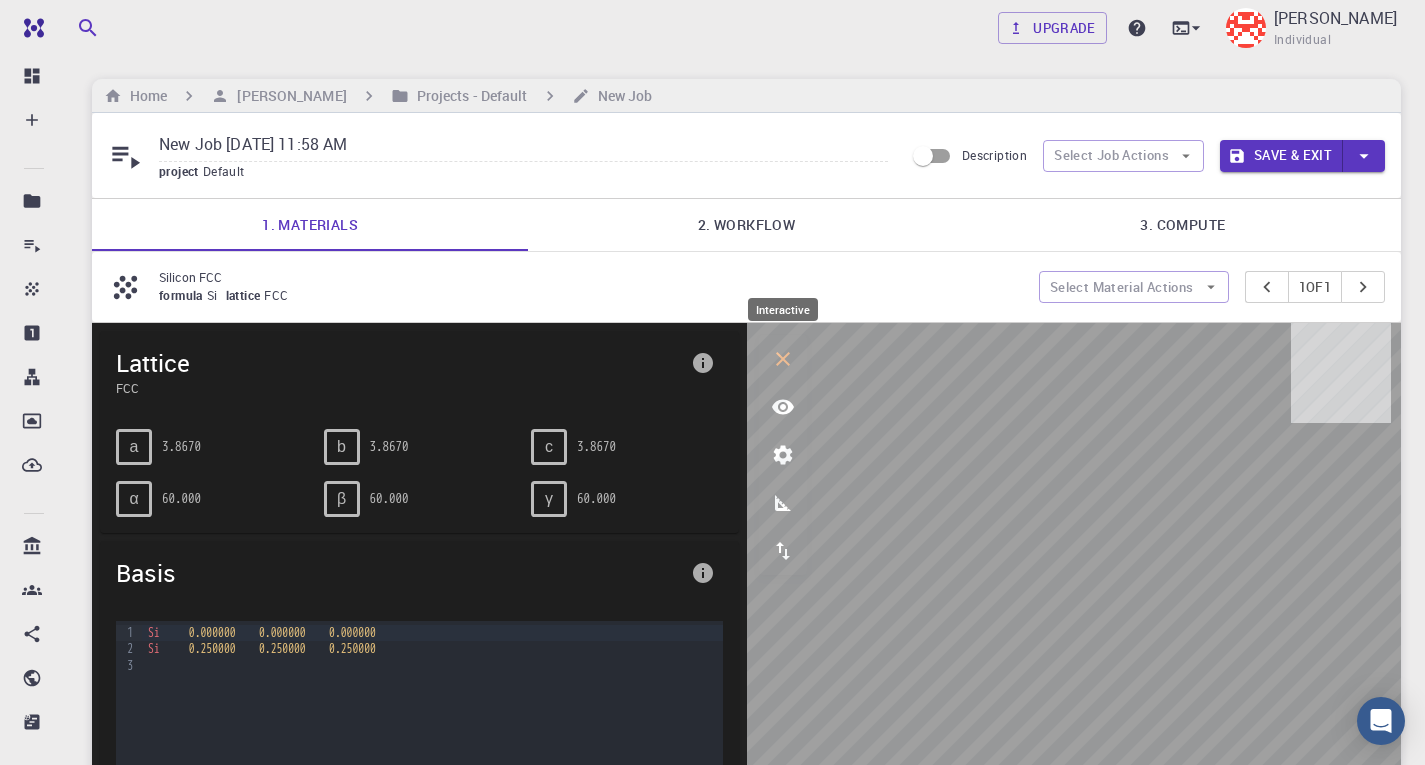 click 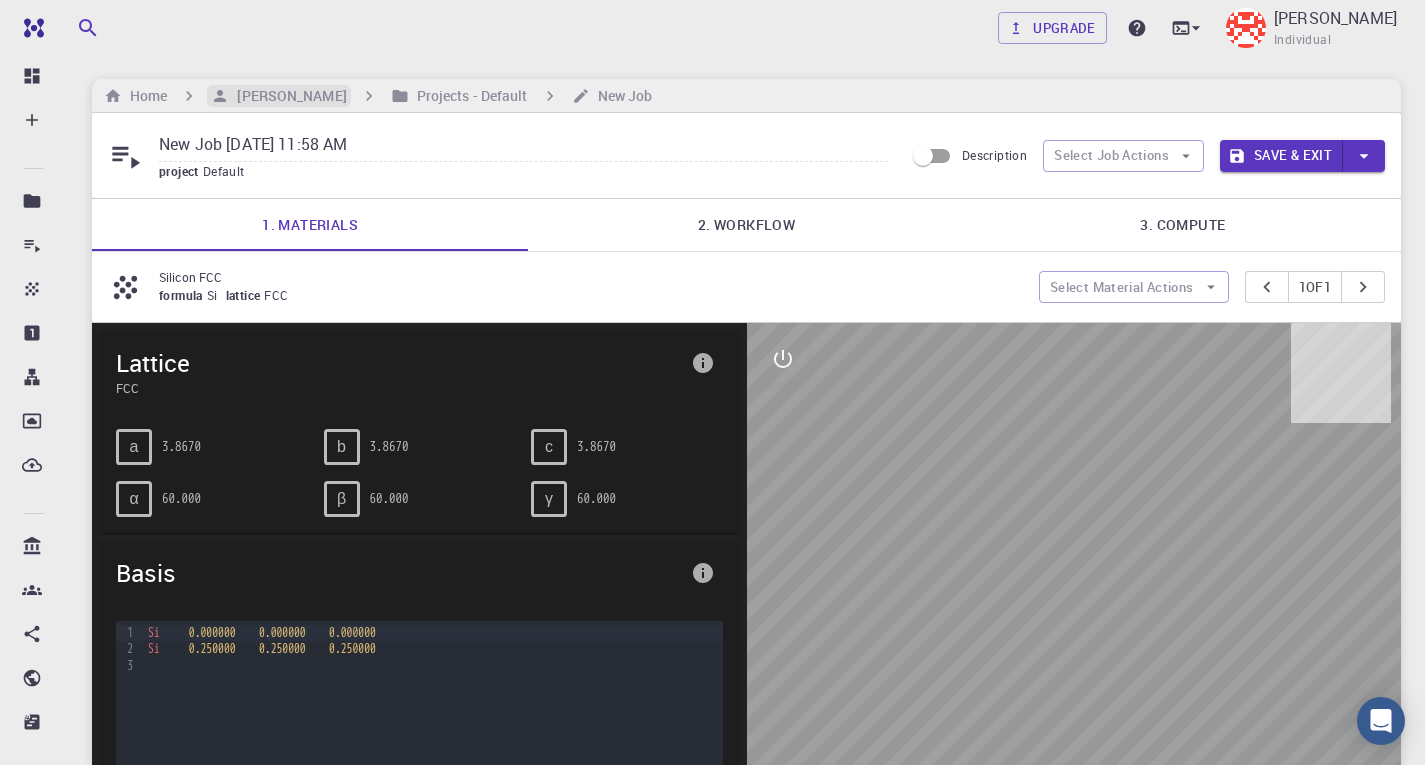 click on "[PERSON_NAME]" at bounding box center [287, 96] 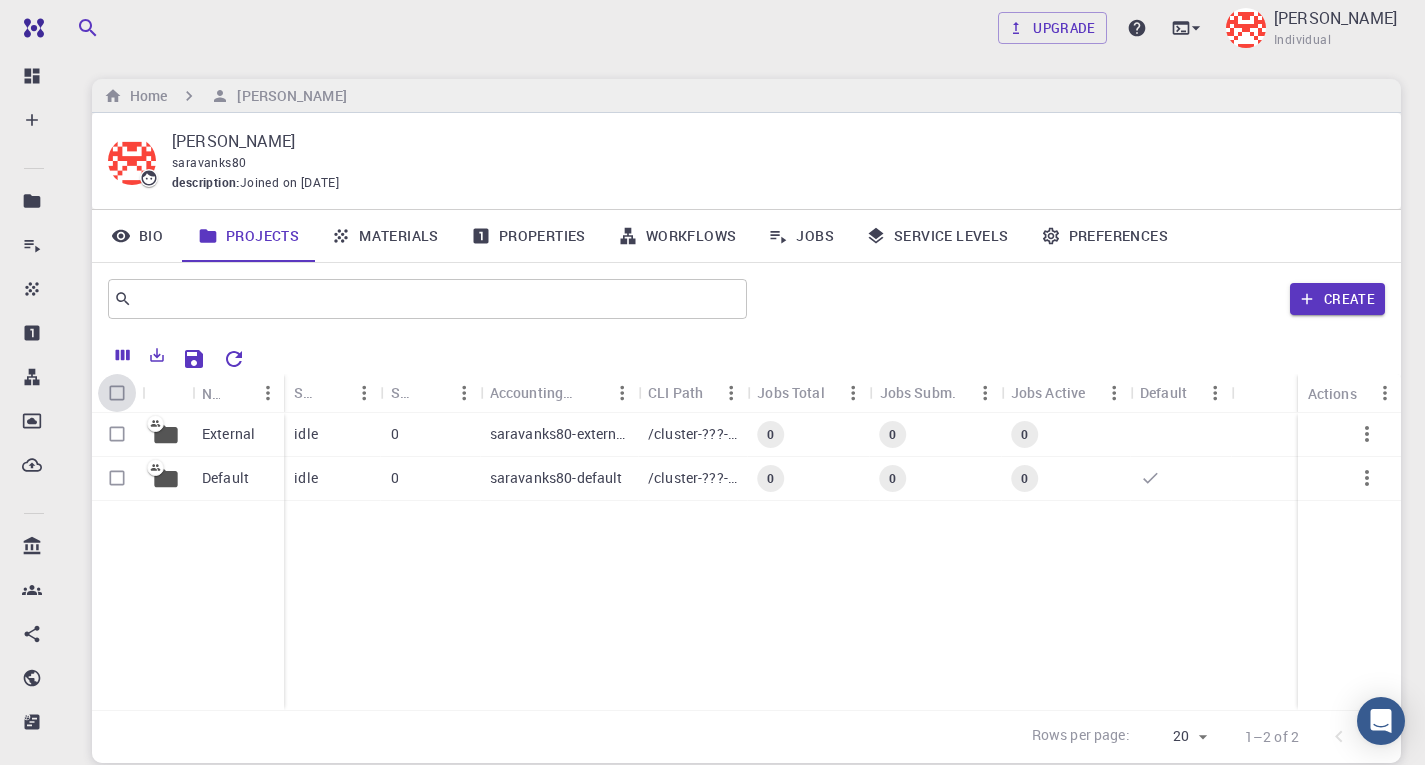 click at bounding box center (117, 393) 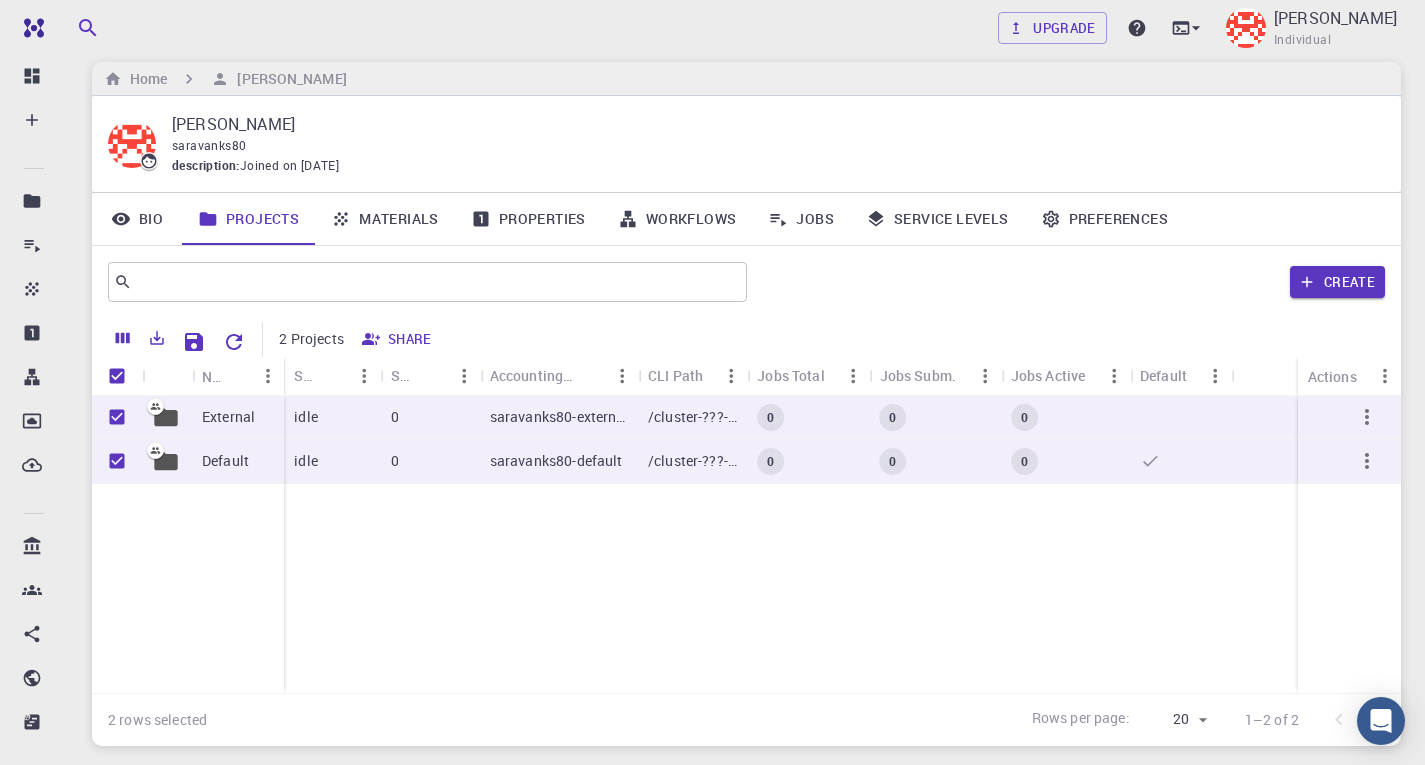 scroll, scrollTop: 0, scrollLeft: 0, axis: both 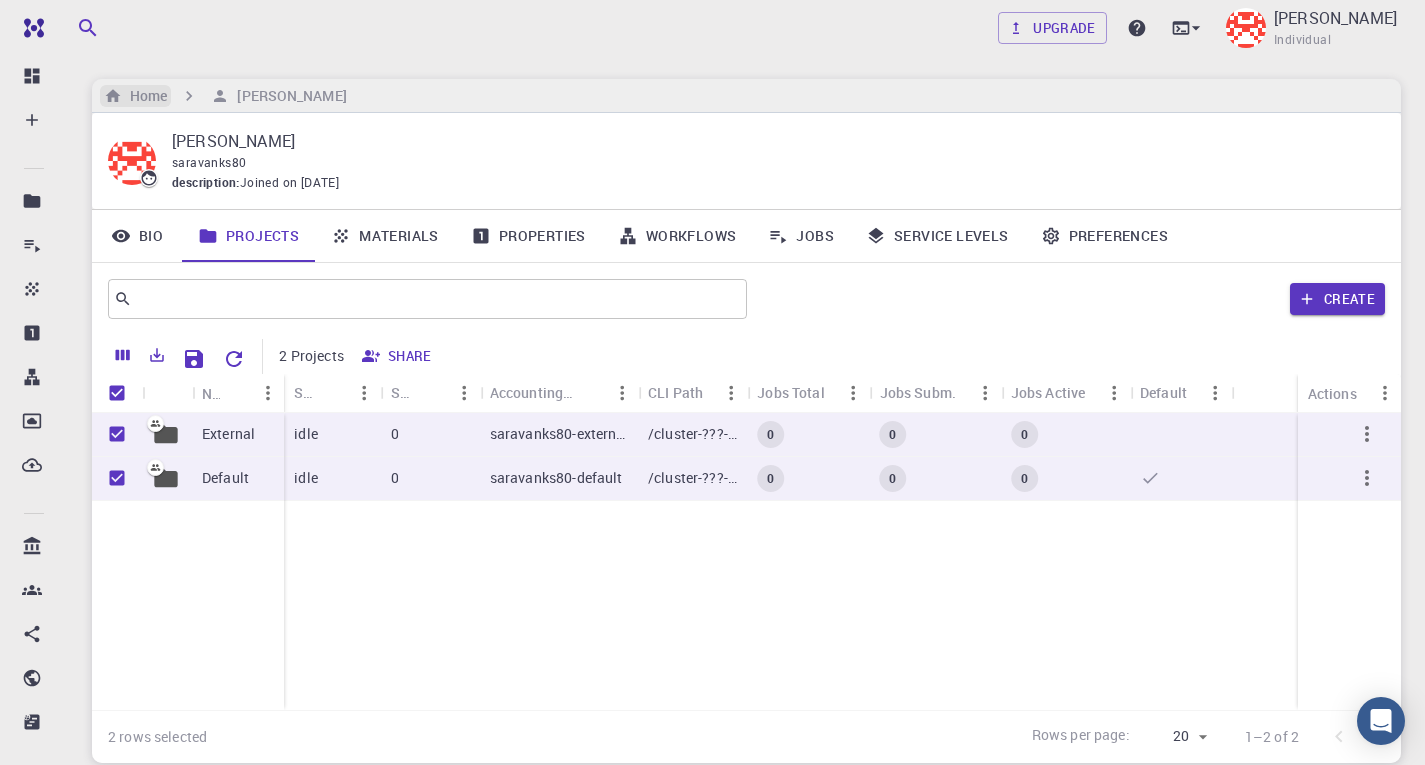 click on "Home" at bounding box center (144, 96) 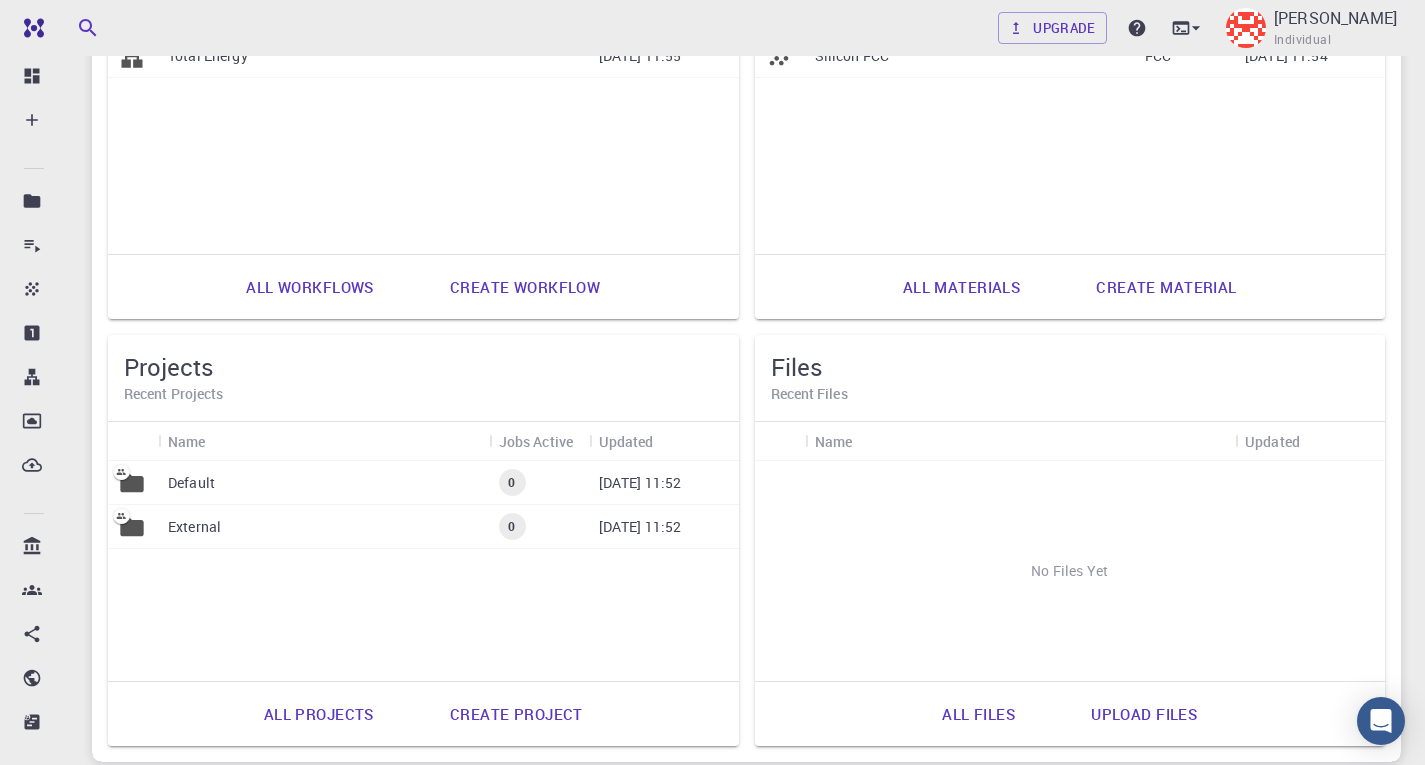 scroll, scrollTop: 744, scrollLeft: 0, axis: vertical 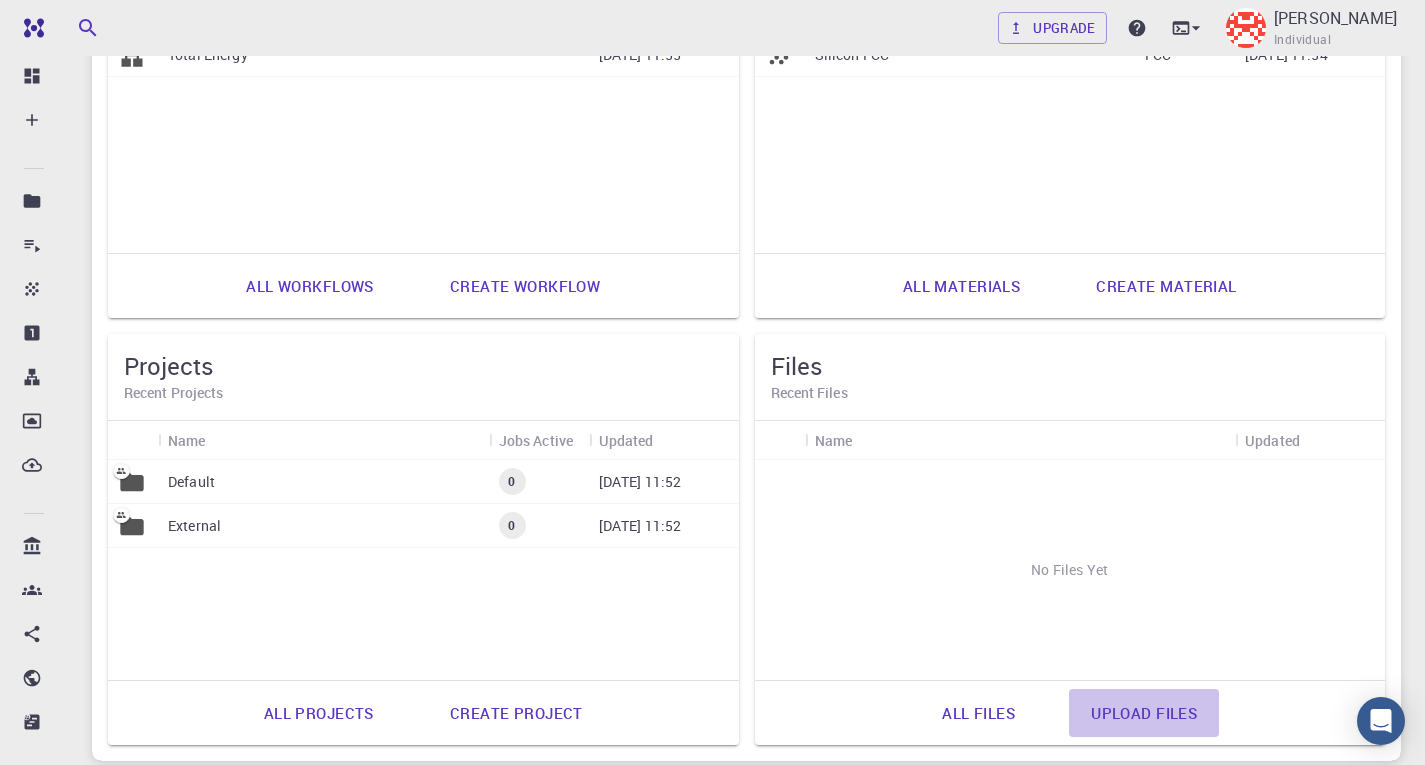 click on "Upload files" at bounding box center [1144, 713] 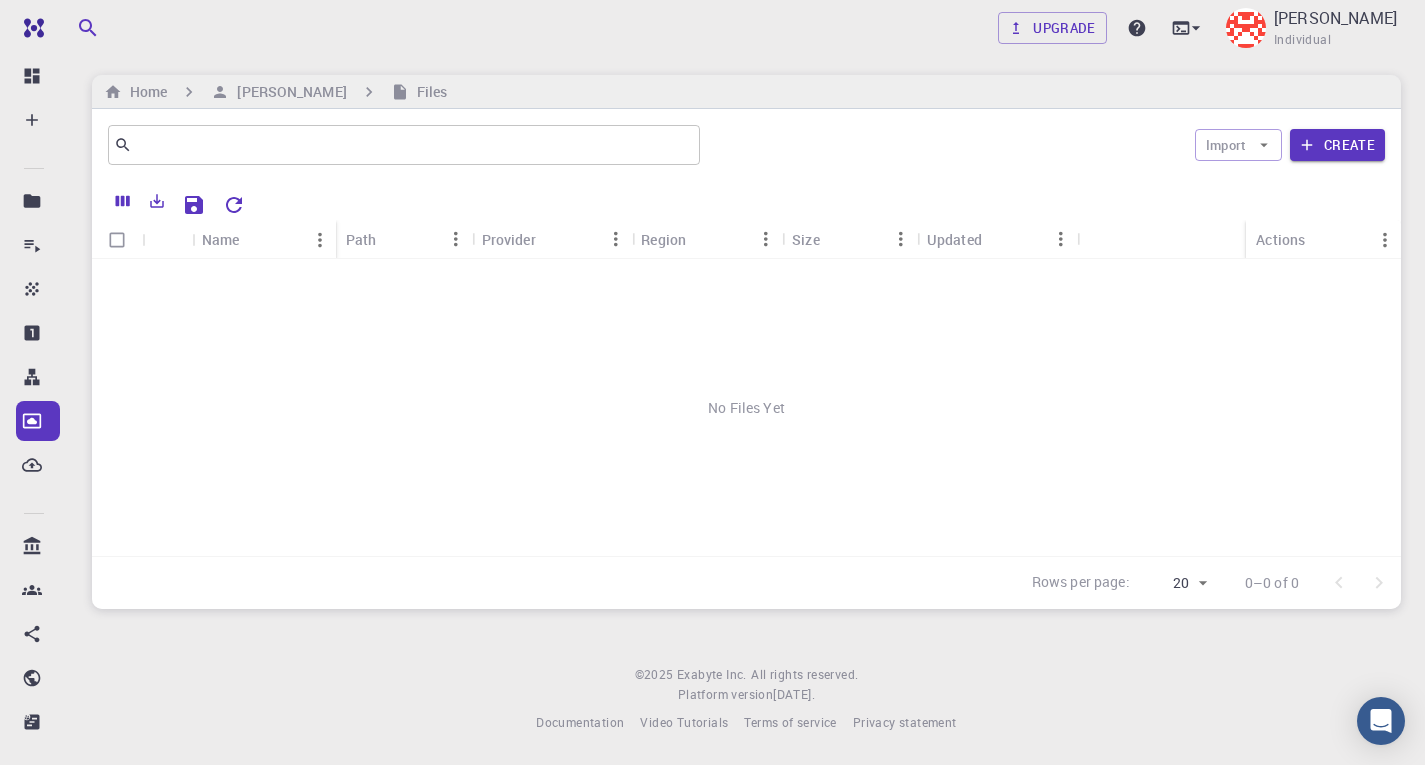 scroll, scrollTop: 5, scrollLeft: 0, axis: vertical 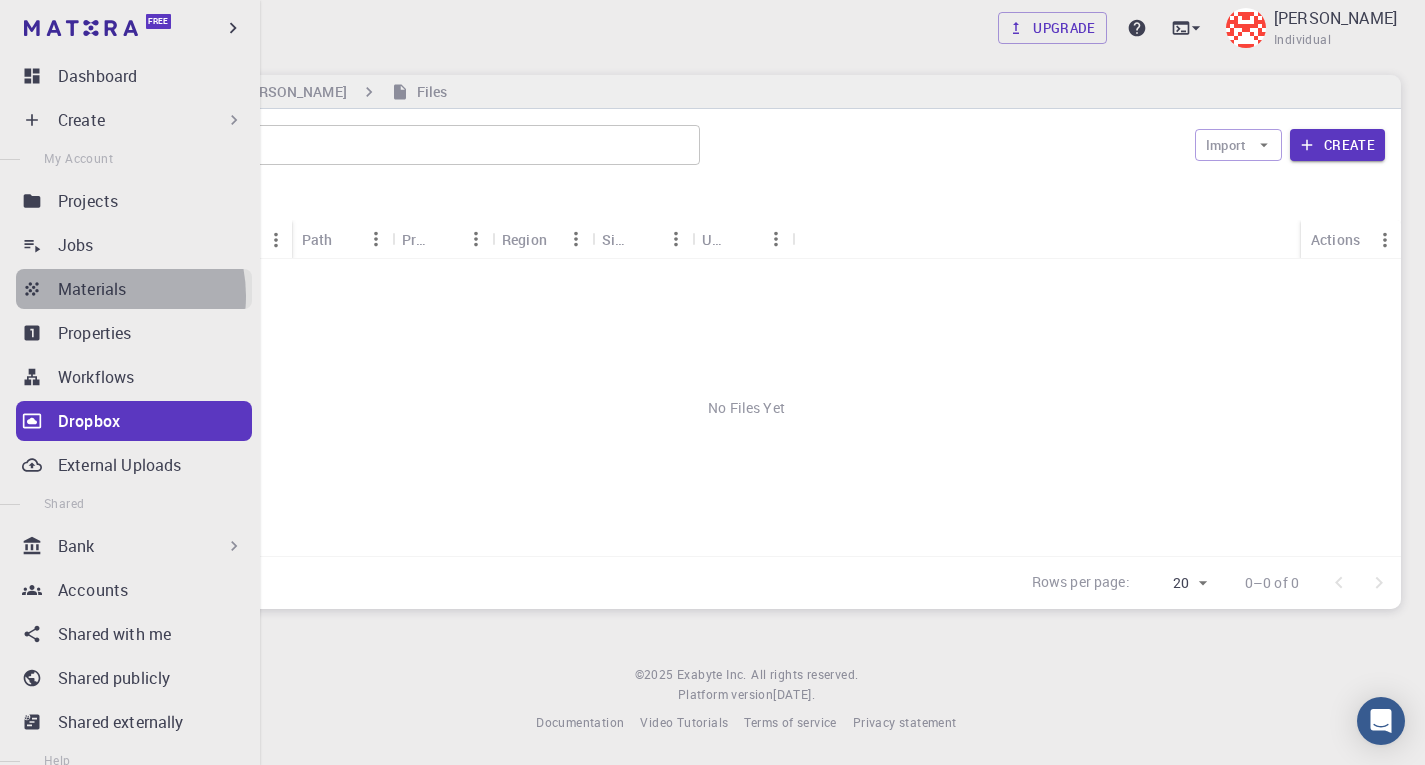 click on "Materials" at bounding box center (92, 289) 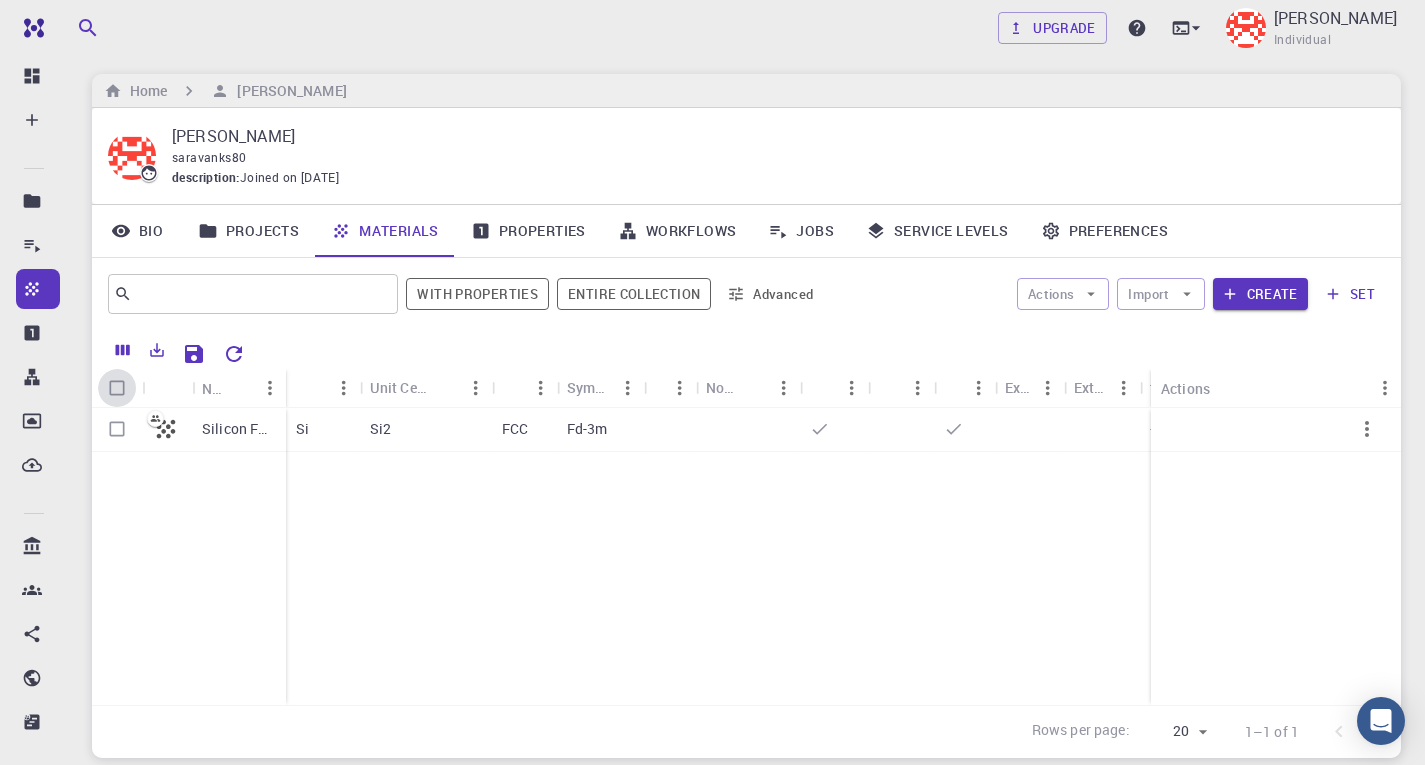 click at bounding box center [117, 388] 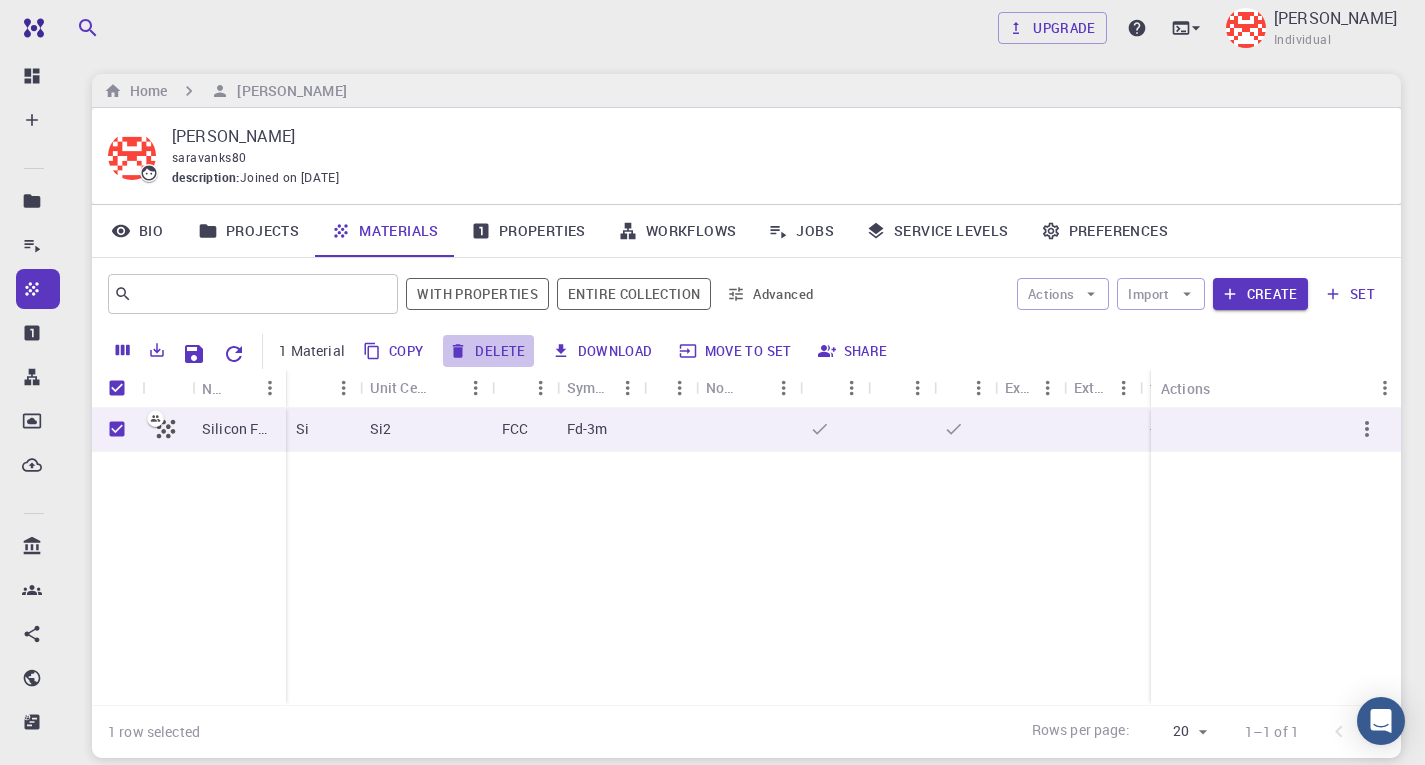 click on "Delete" at bounding box center (488, 351) 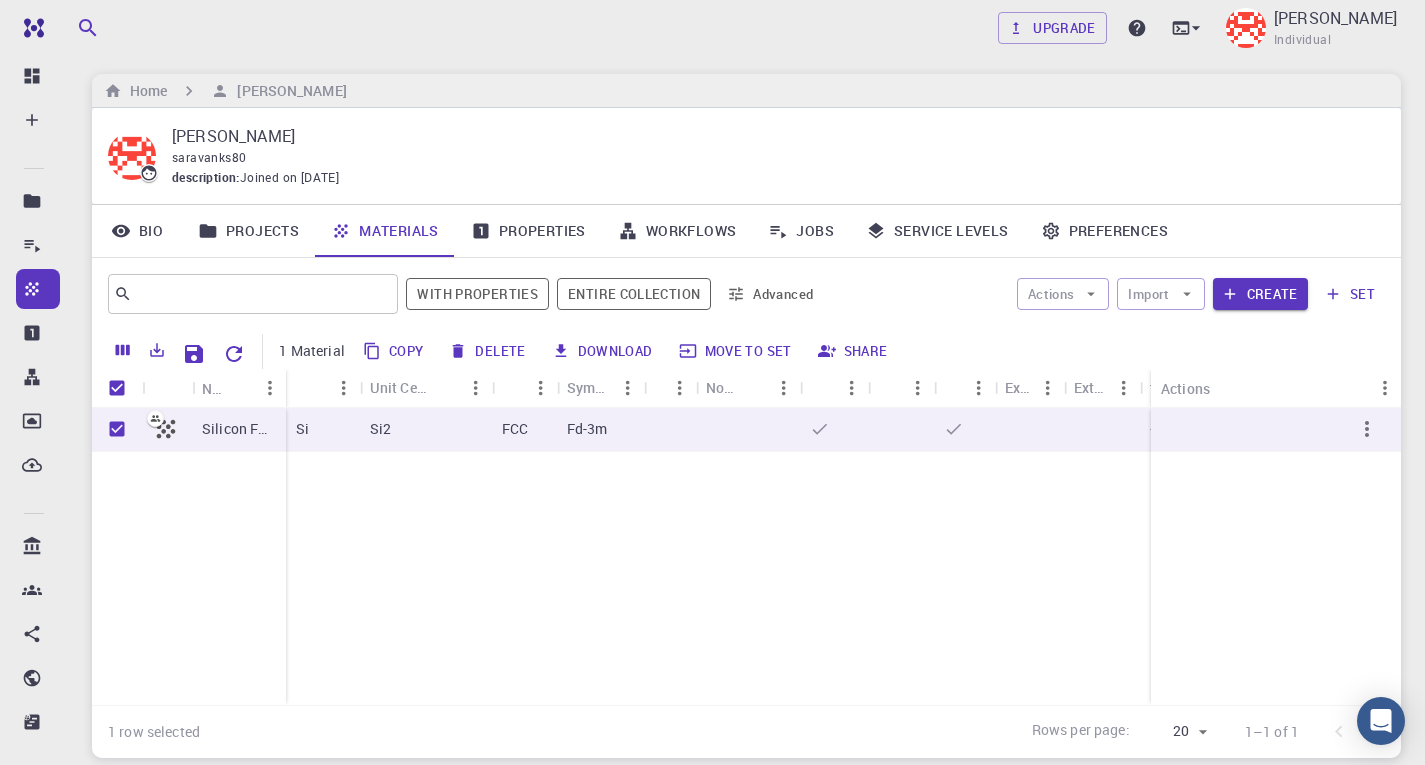 checkbox on "false" 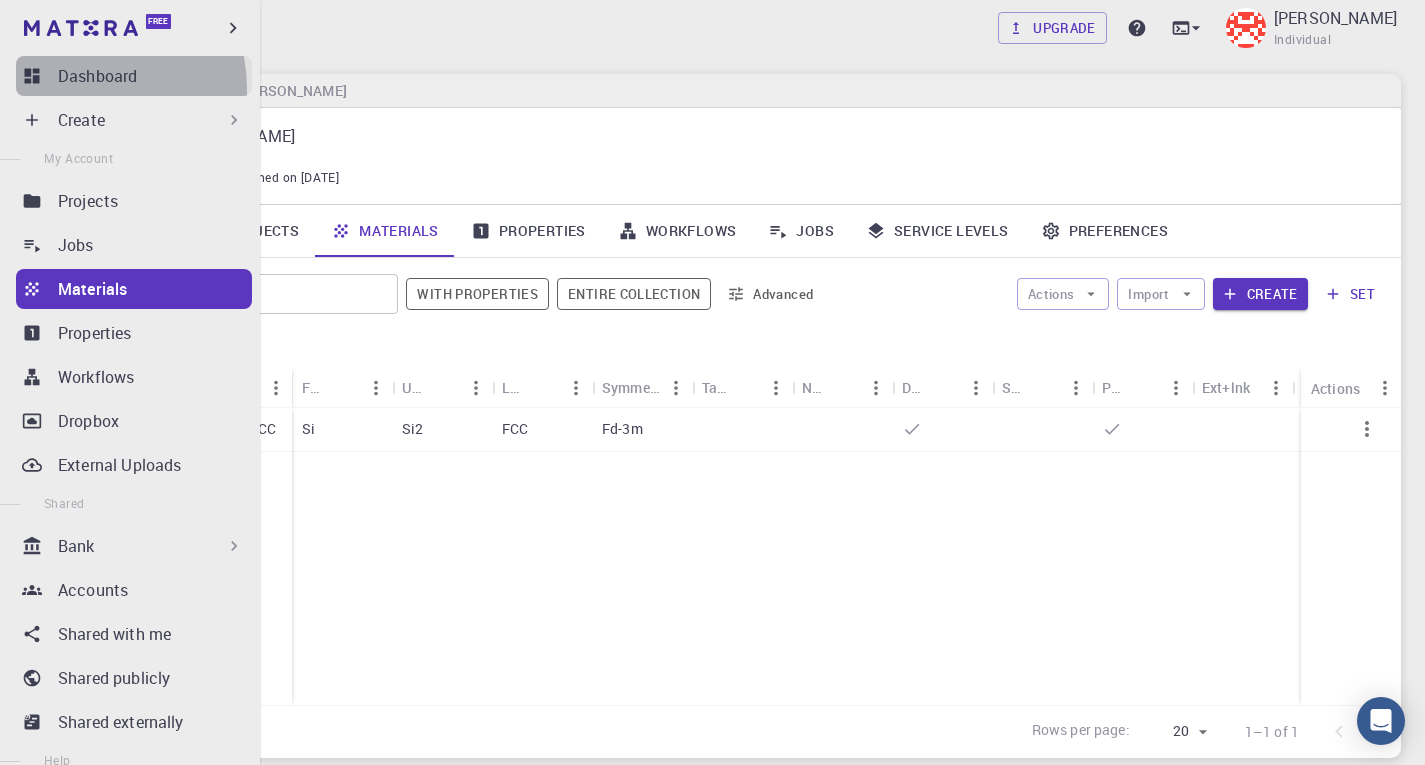 click on "Dashboard" at bounding box center [134, 76] 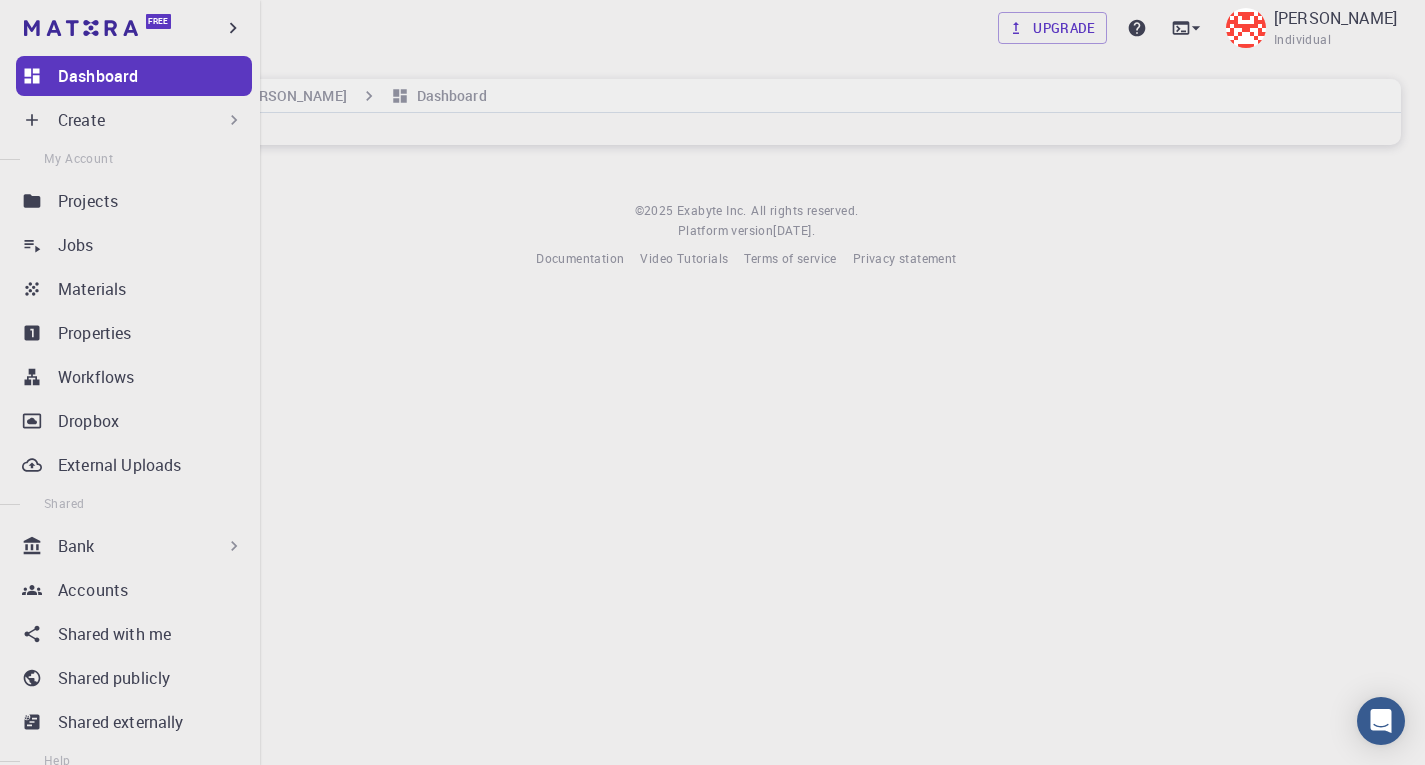 scroll, scrollTop: 0, scrollLeft: 0, axis: both 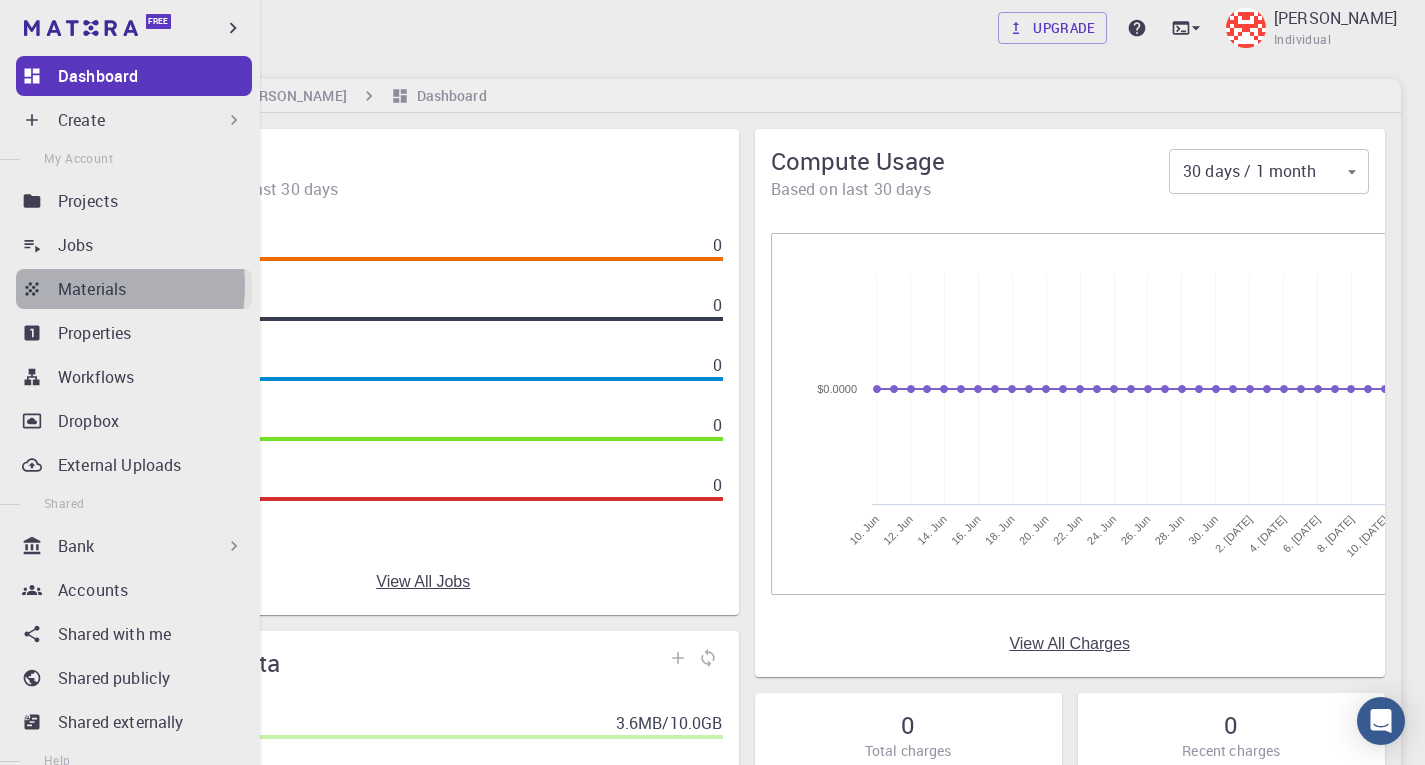 click on "Materials" at bounding box center (92, 289) 